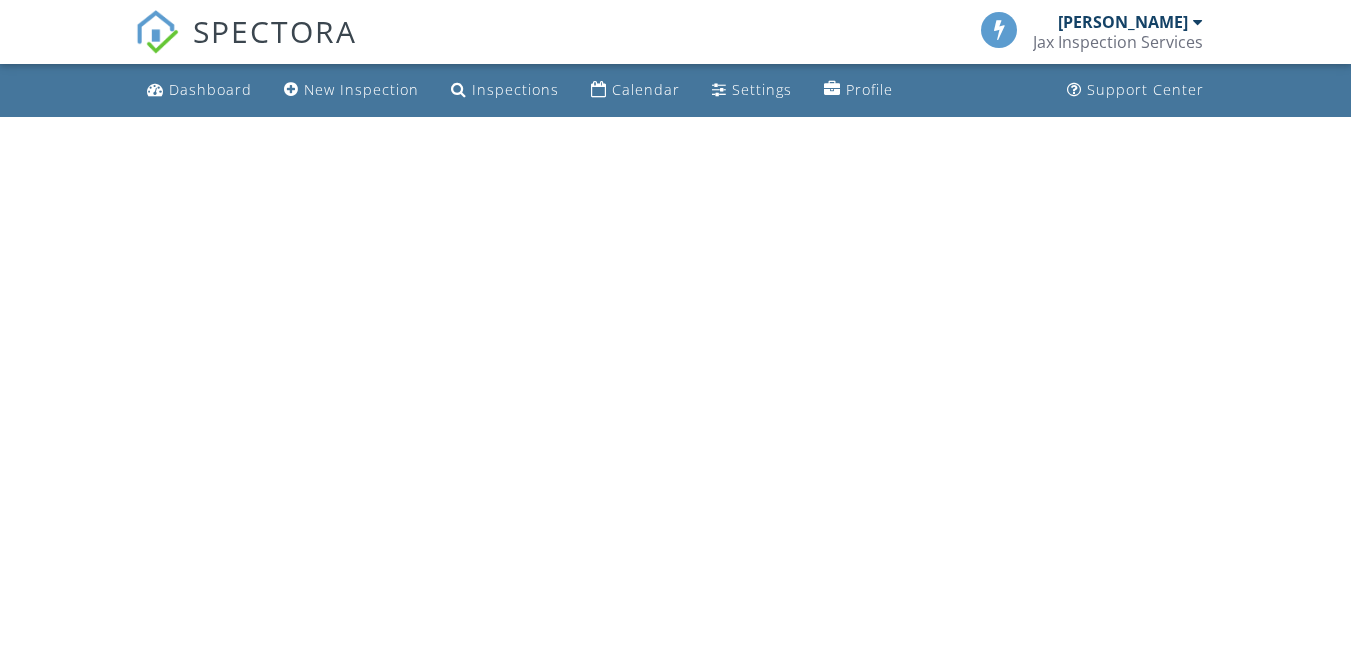 scroll, scrollTop: 0, scrollLeft: 0, axis: both 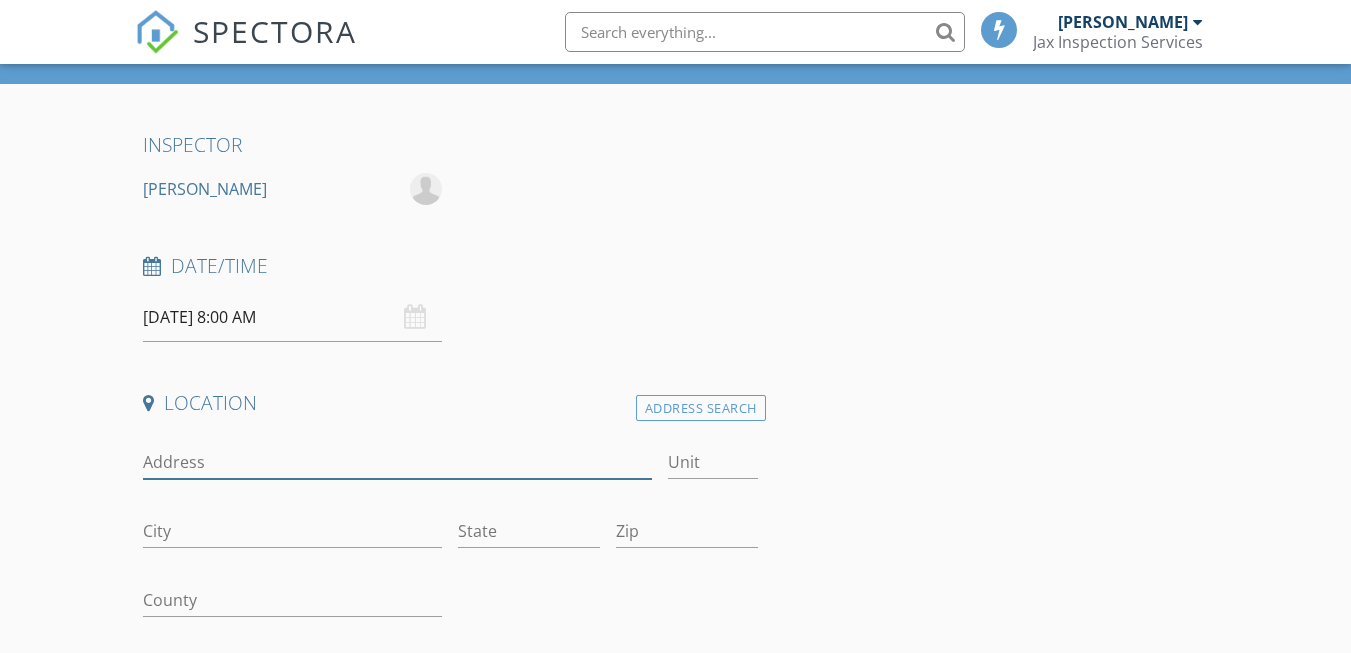 click on "Address" at bounding box center [397, 462] 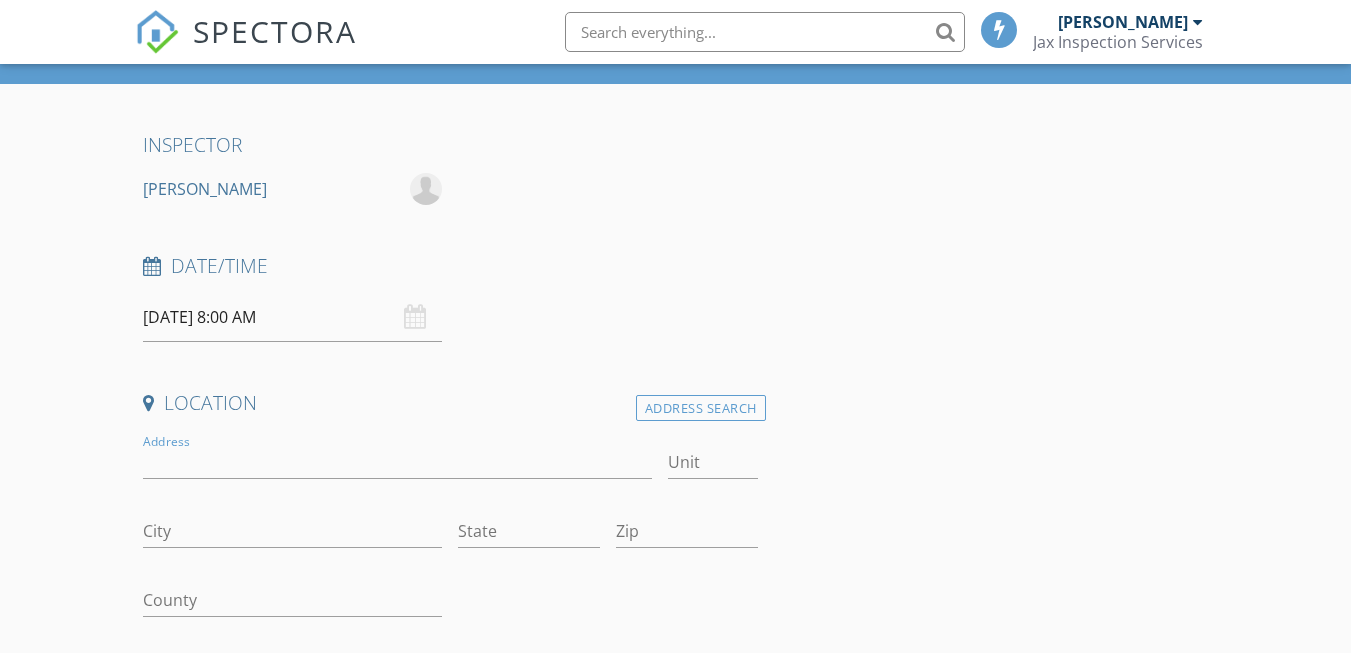click on "Date/Time
07/14/2025 8:00 AM" at bounding box center (450, 297) 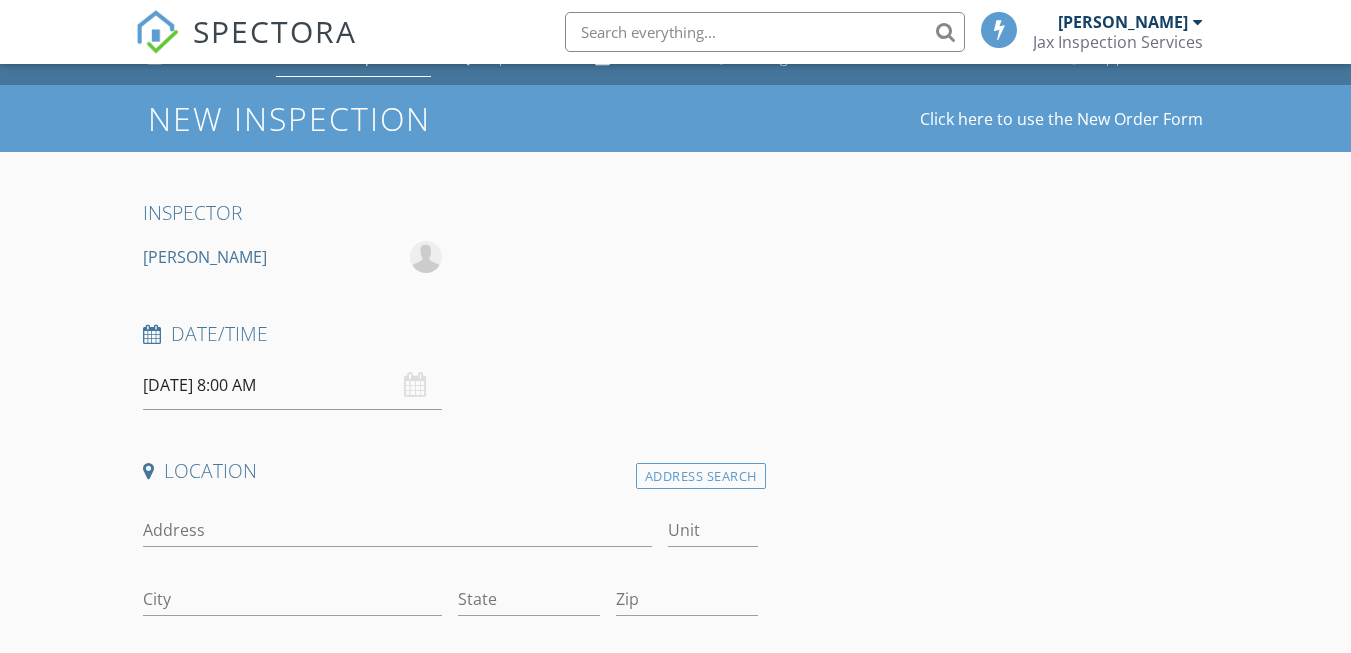 scroll, scrollTop: 0, scrollLeft: 0, axis: both 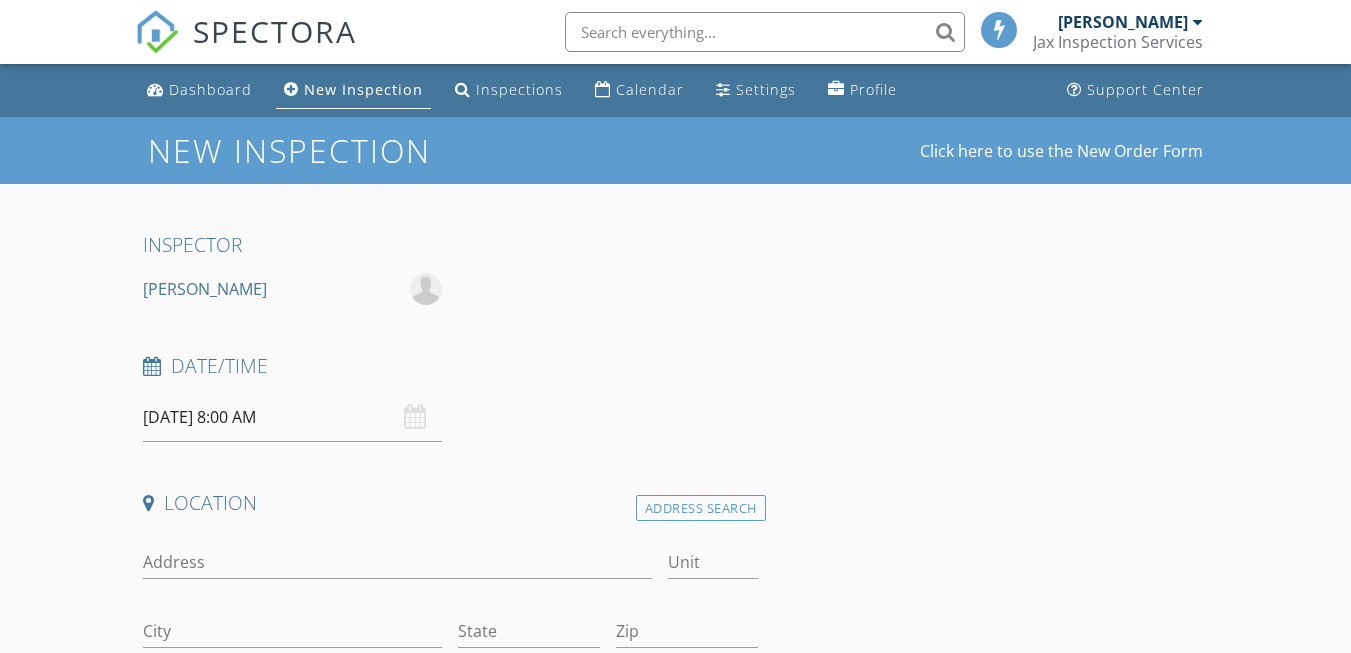 click on "07/14/2025 8:00 AM" at bounding box center (292, 417) 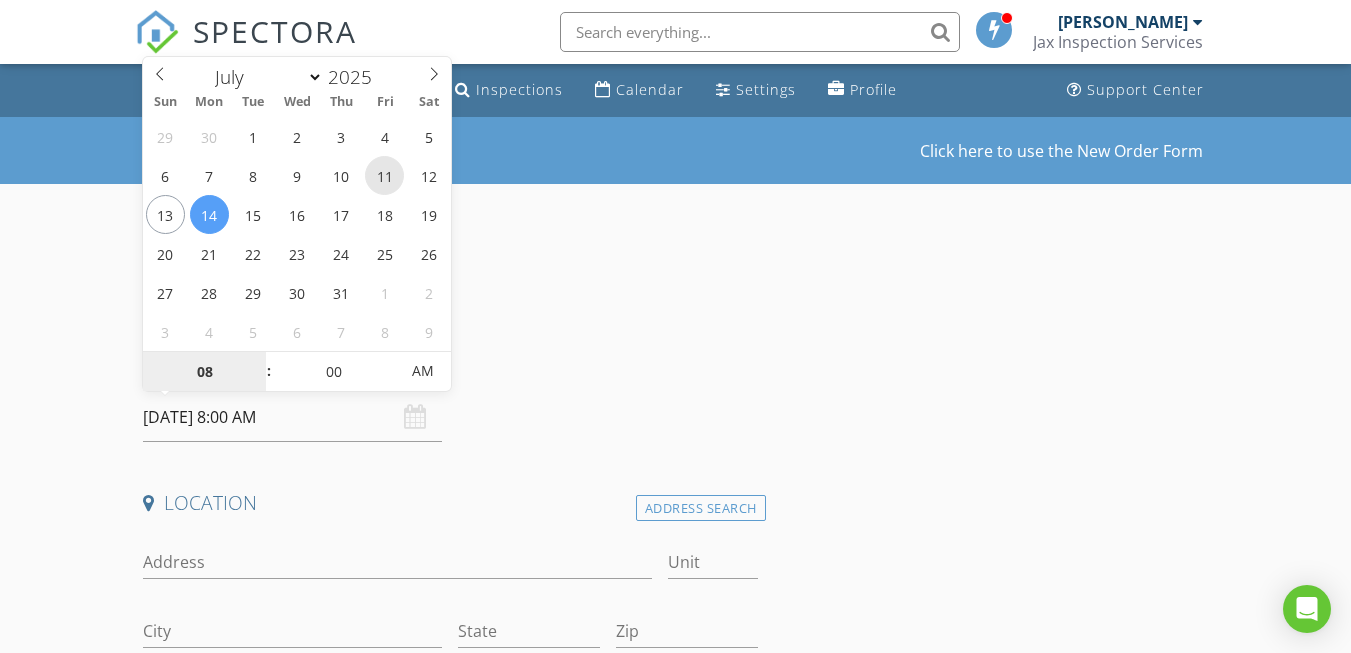 type on "[DATE] 8:00 AM" 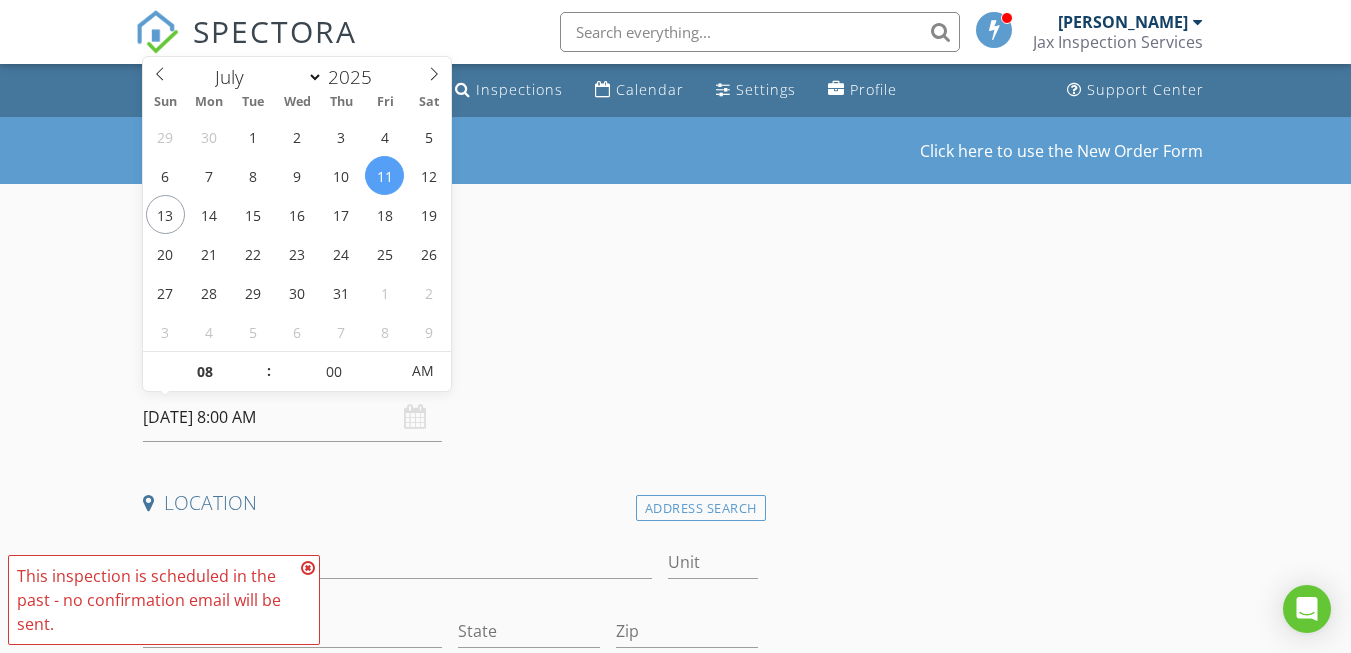 click on "Date/Time" at bounding box center (450, 366) 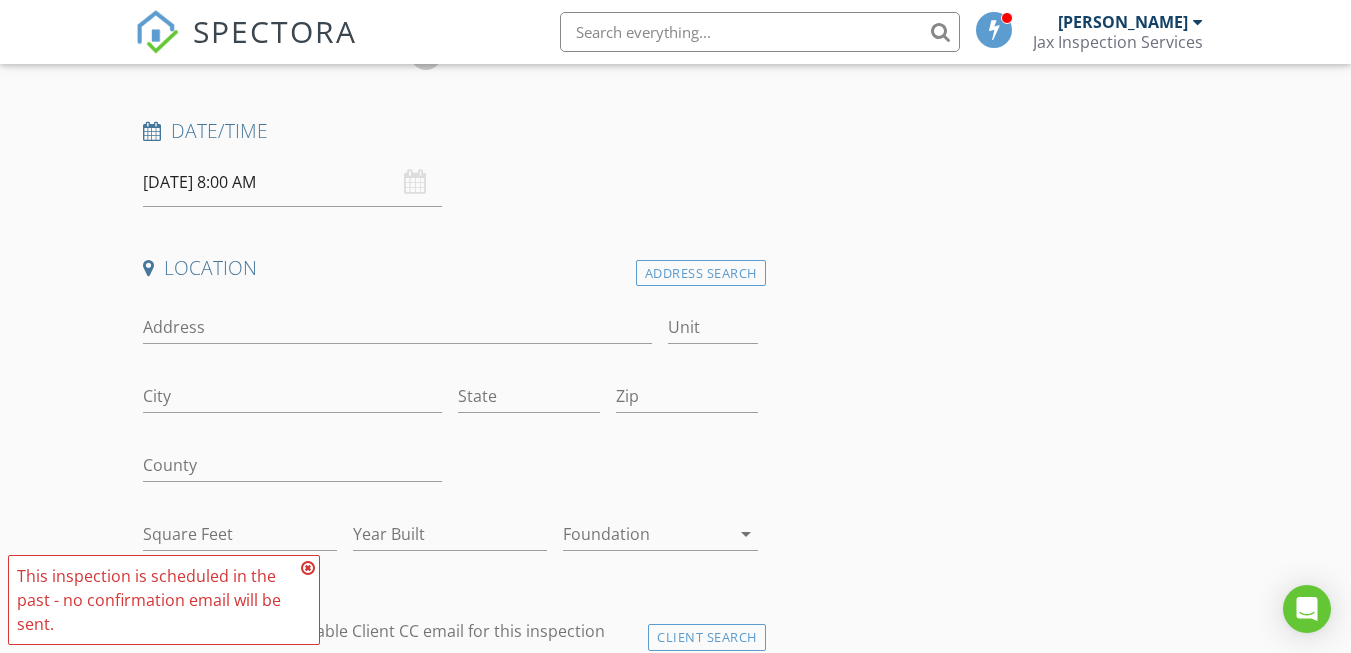 scroll, scrollTop: 300, scrollLeft: 0, axis: vertical 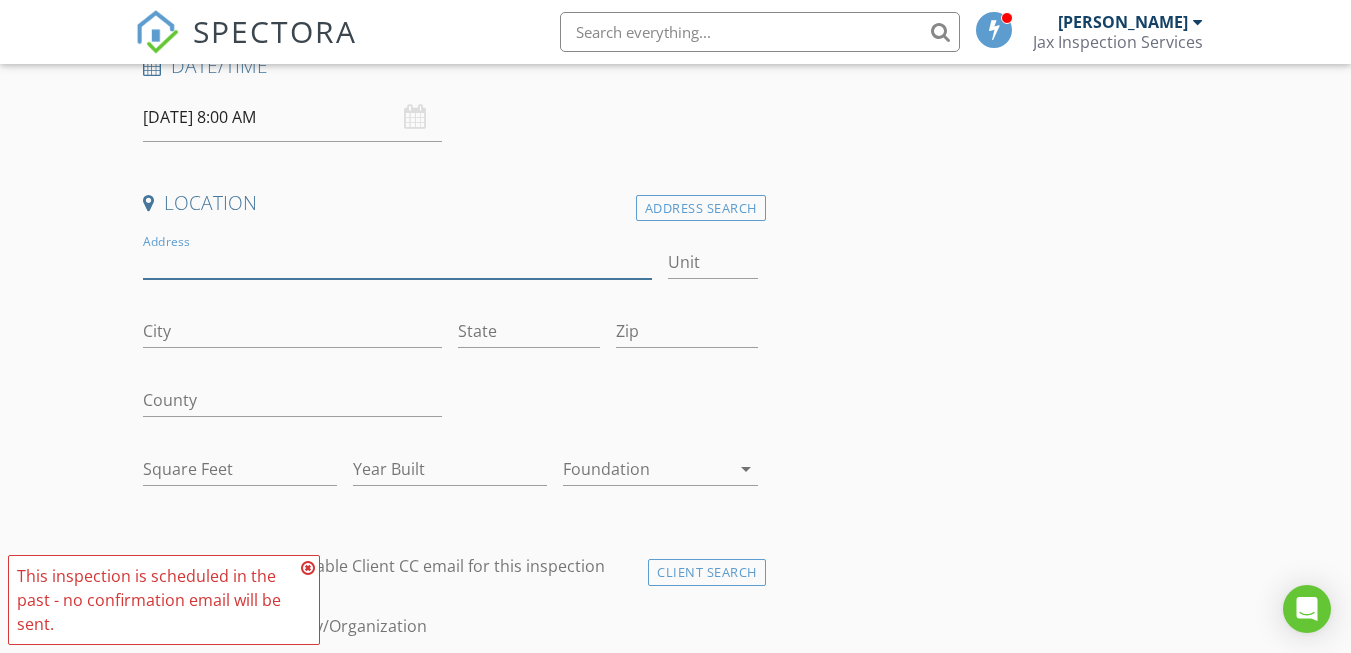 click on "Address" at bounding box center (397, 262) 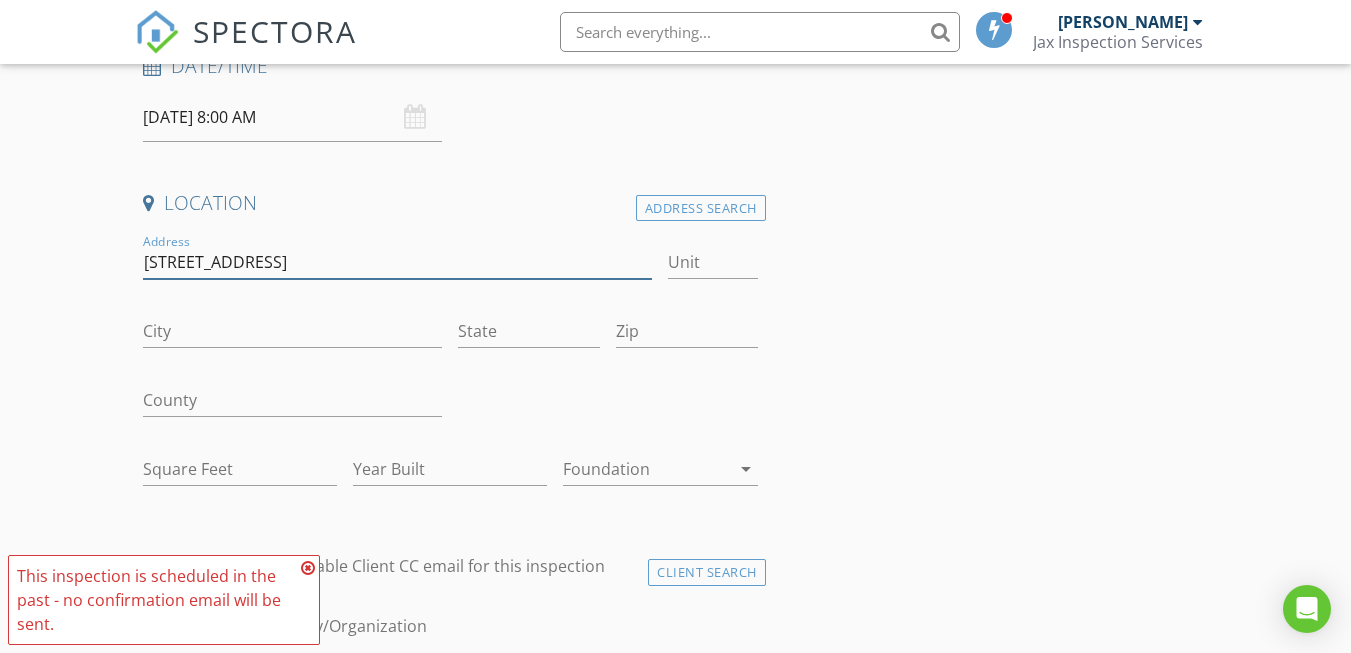 type on "924 SE 14 Ave" 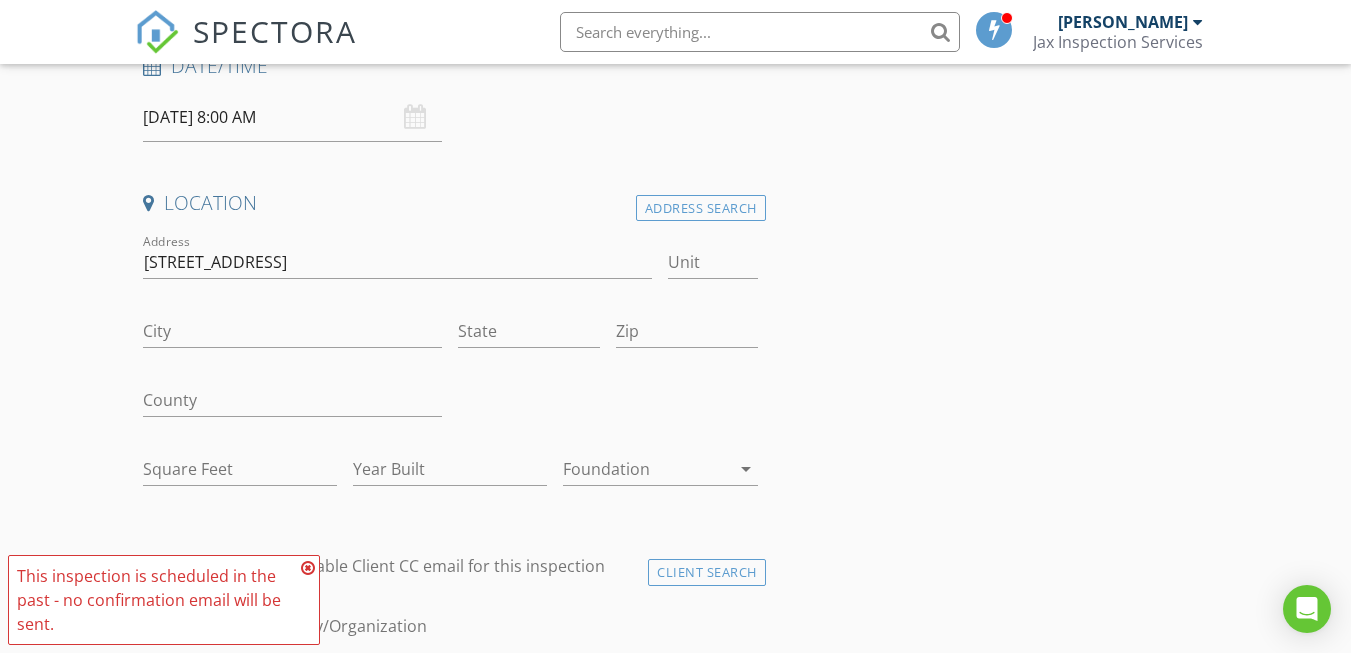 click at bounding box center (308, 568) 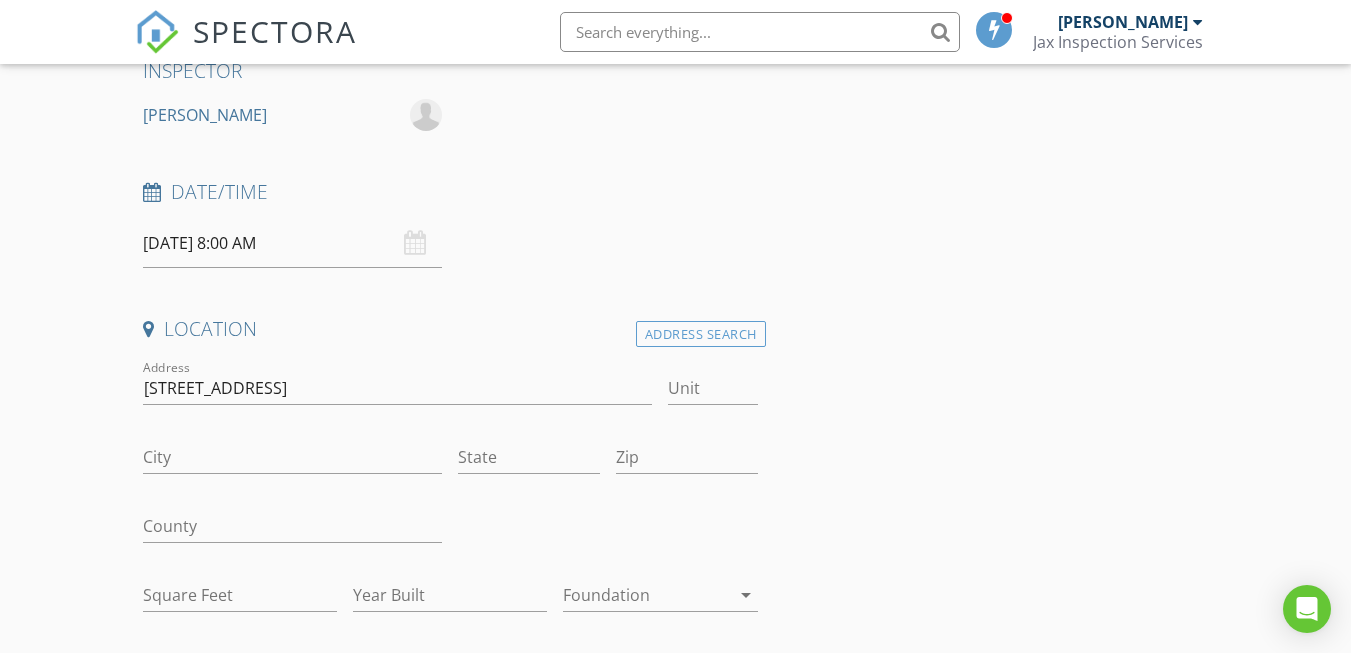 scroll, scrollTop: 0, scrollLeft: 0, axis: both 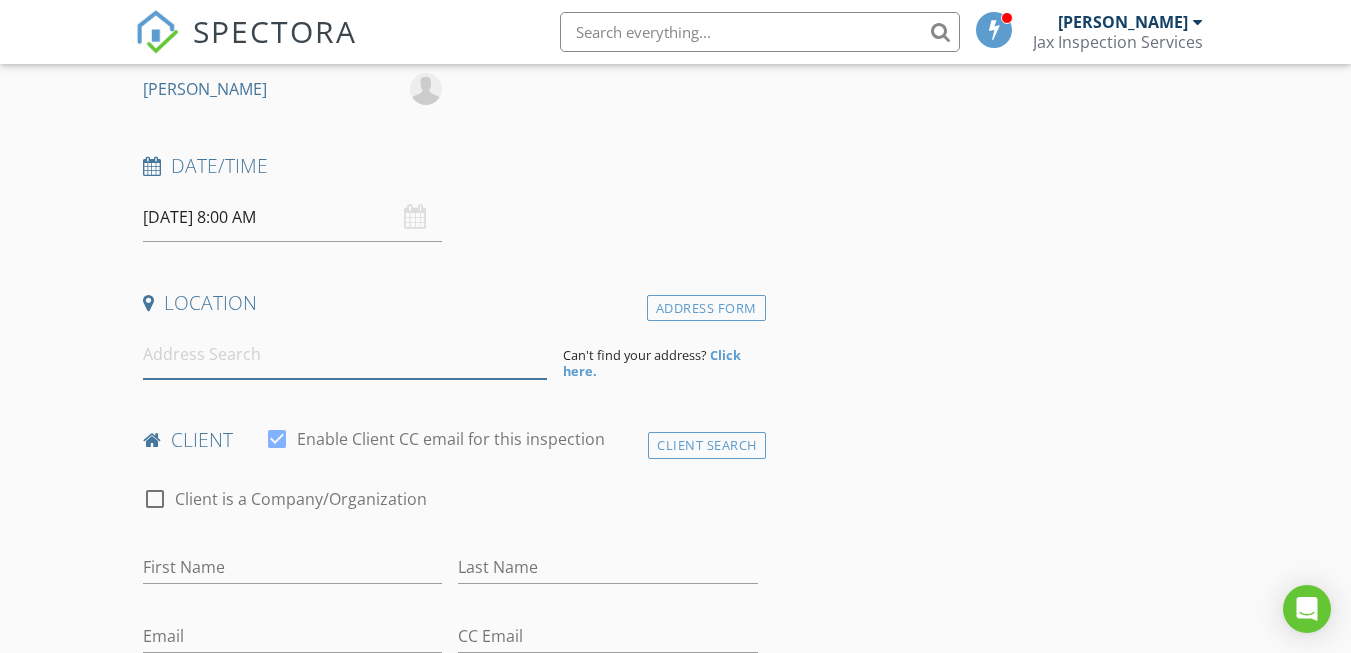 click at bounding box center (345, 354) 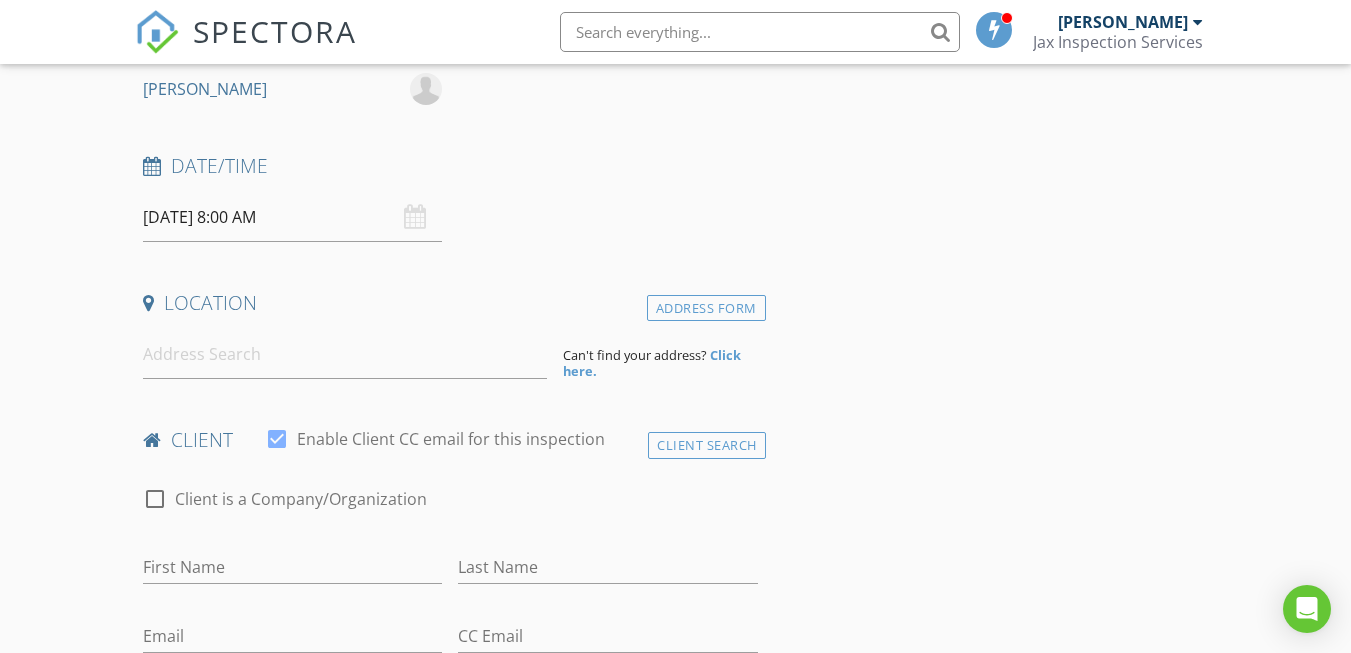 click on "07/14/2025 8:00 AM" at bounding box center [292, 217] 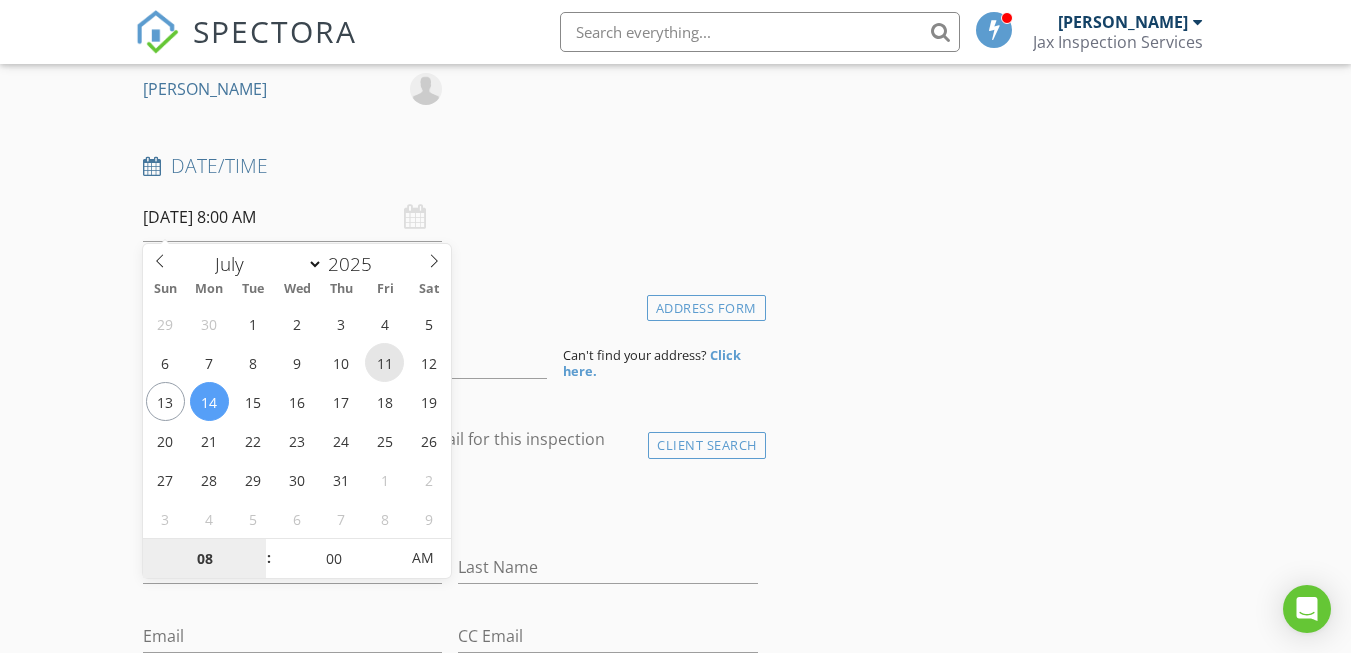 type on "[DATE] 8:00 AM" 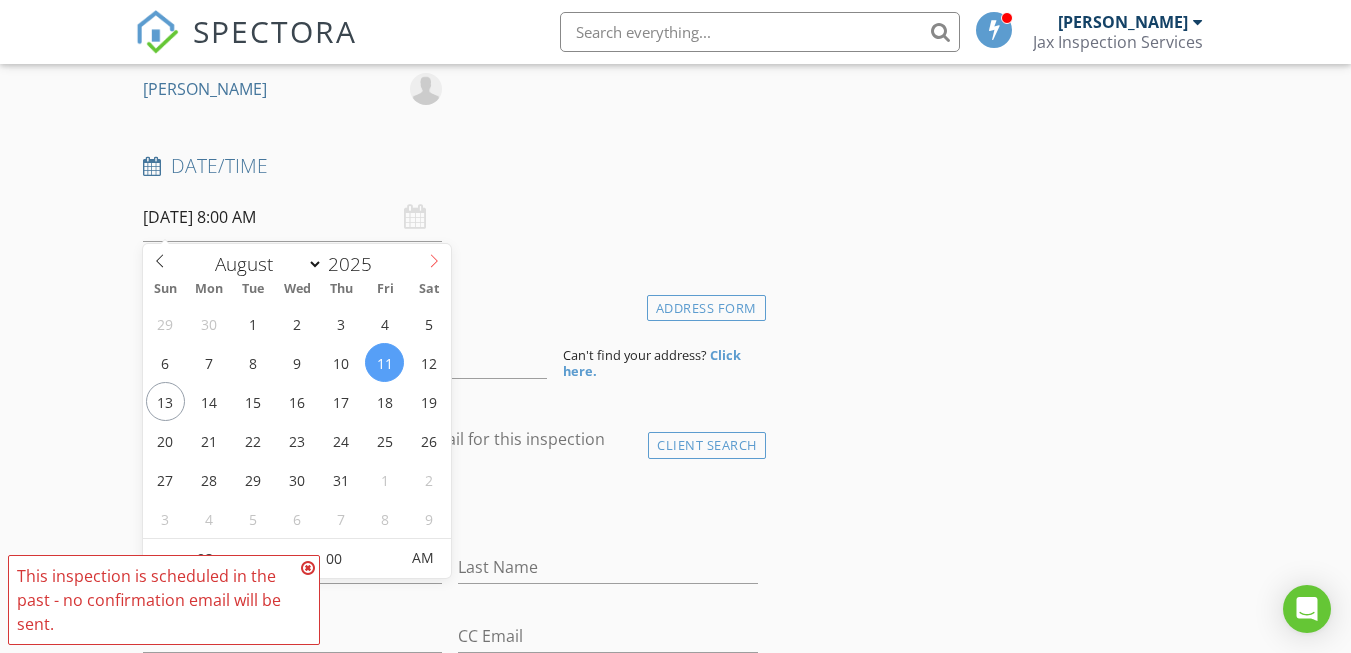 click 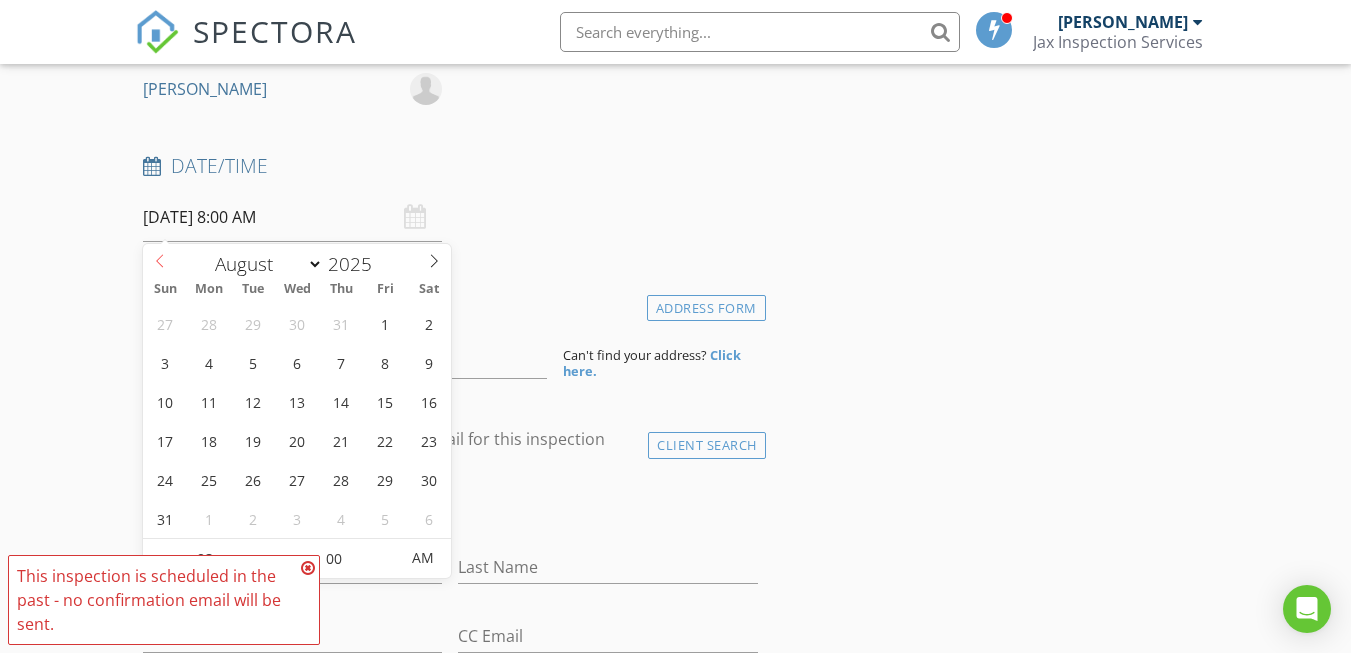 select on "6" 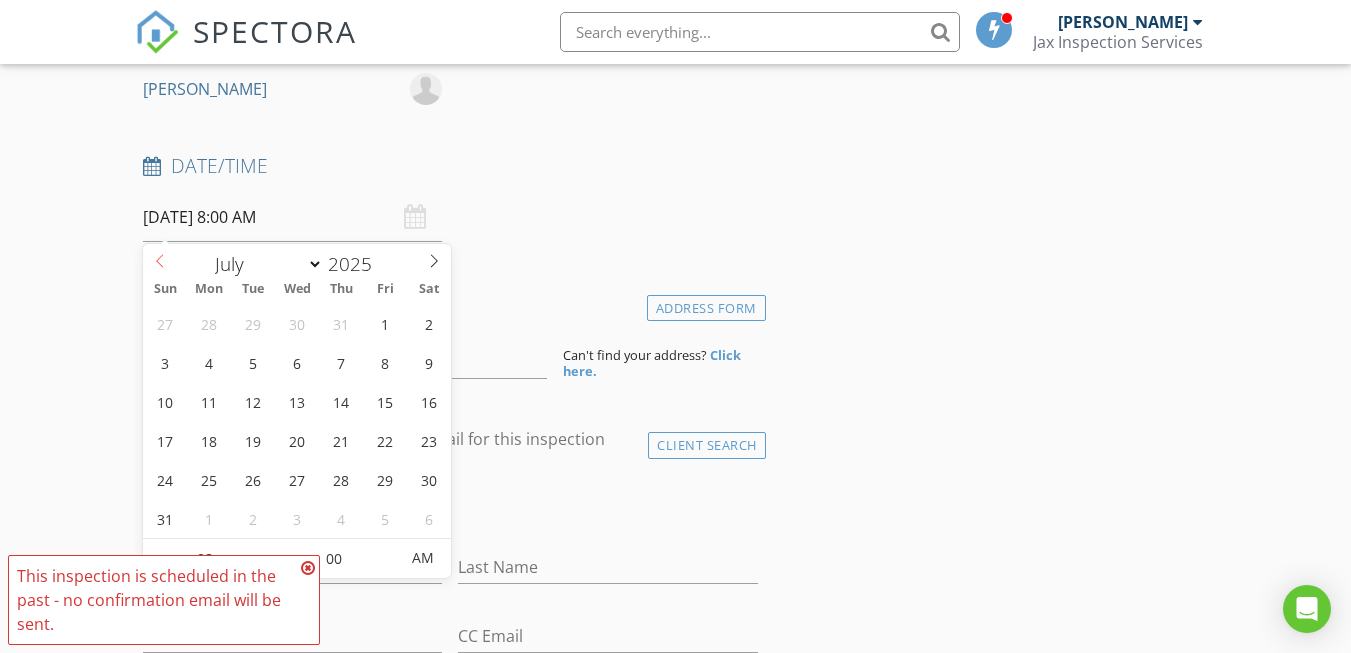 click at bounding box center (160, 258) 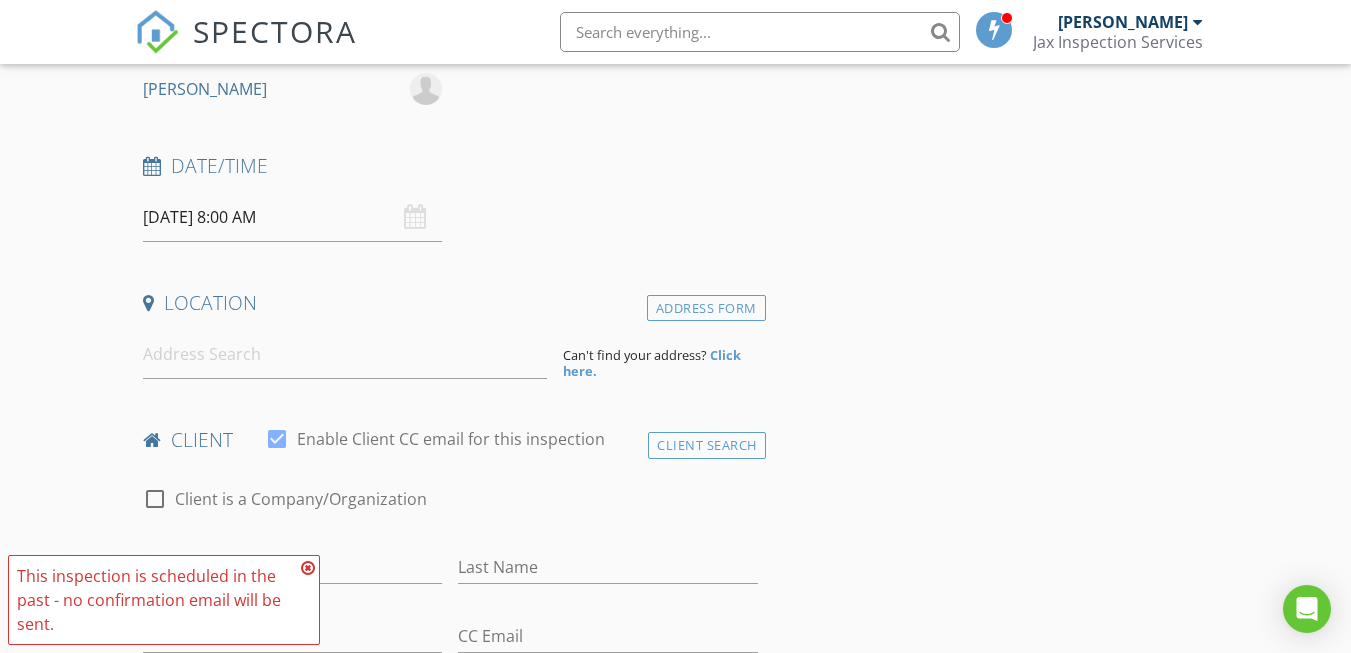 click on "Date/Time
07/11/2025 8:00 AM" at bounding box center [450, 197] 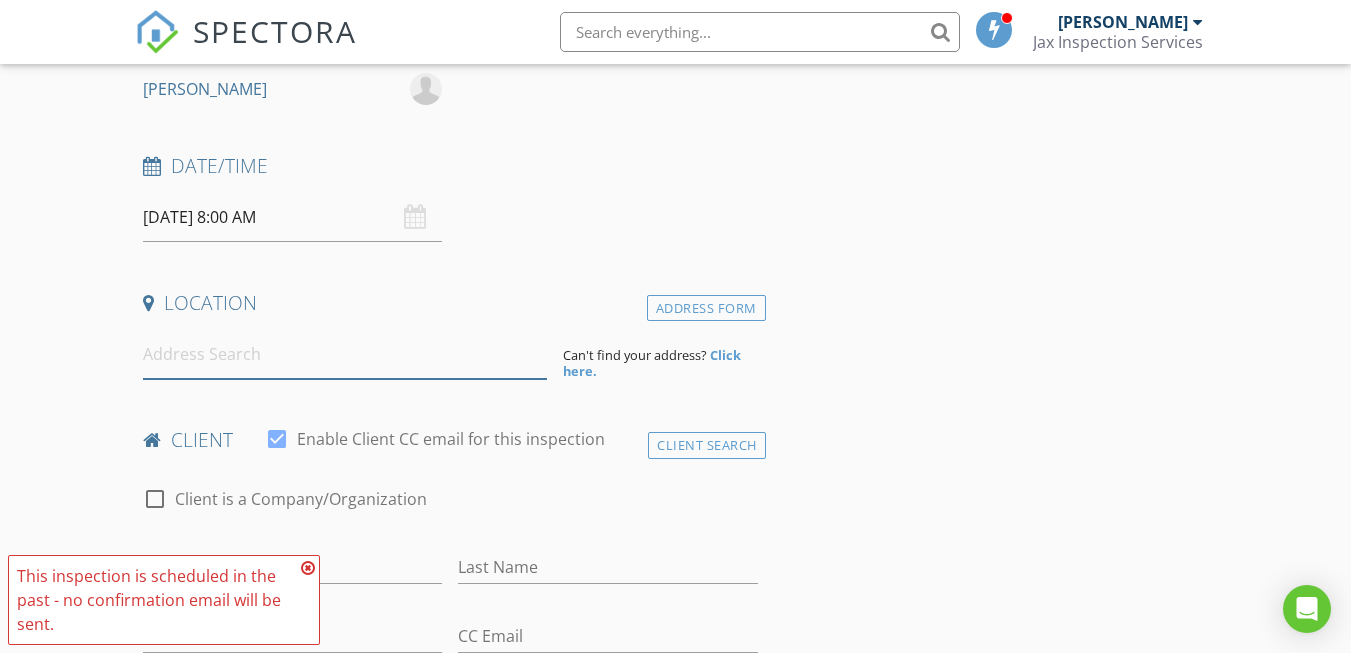 click at bounding box center [345, 354] 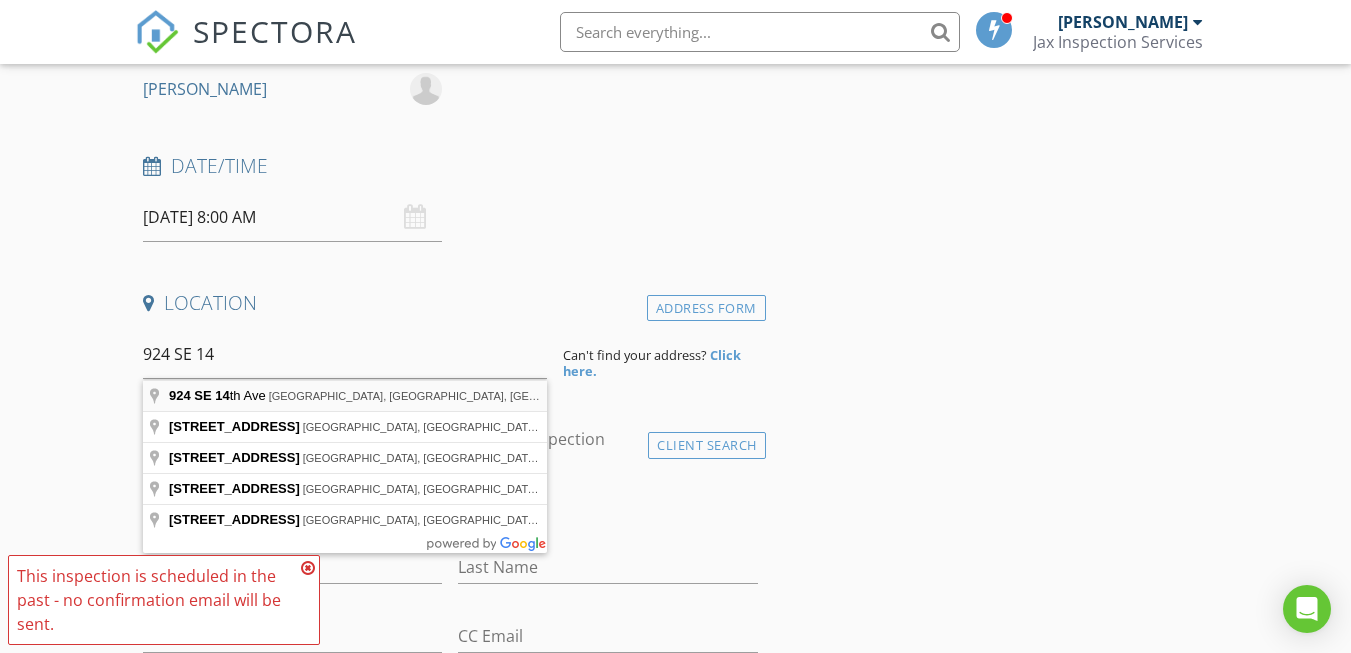 type on "924 SE 14th Ave, Deerfield Beach, FL, USA" 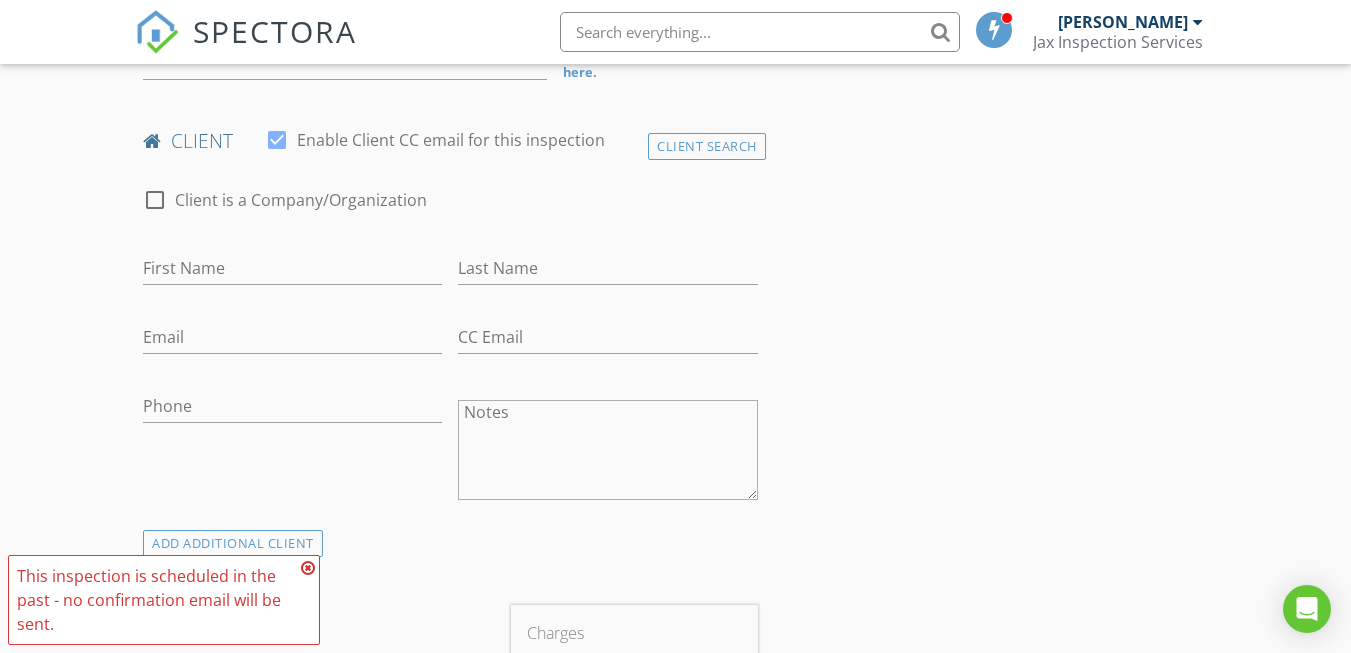 scroll, scrollTop: 500, scrollLeft: 0, axis: vertical 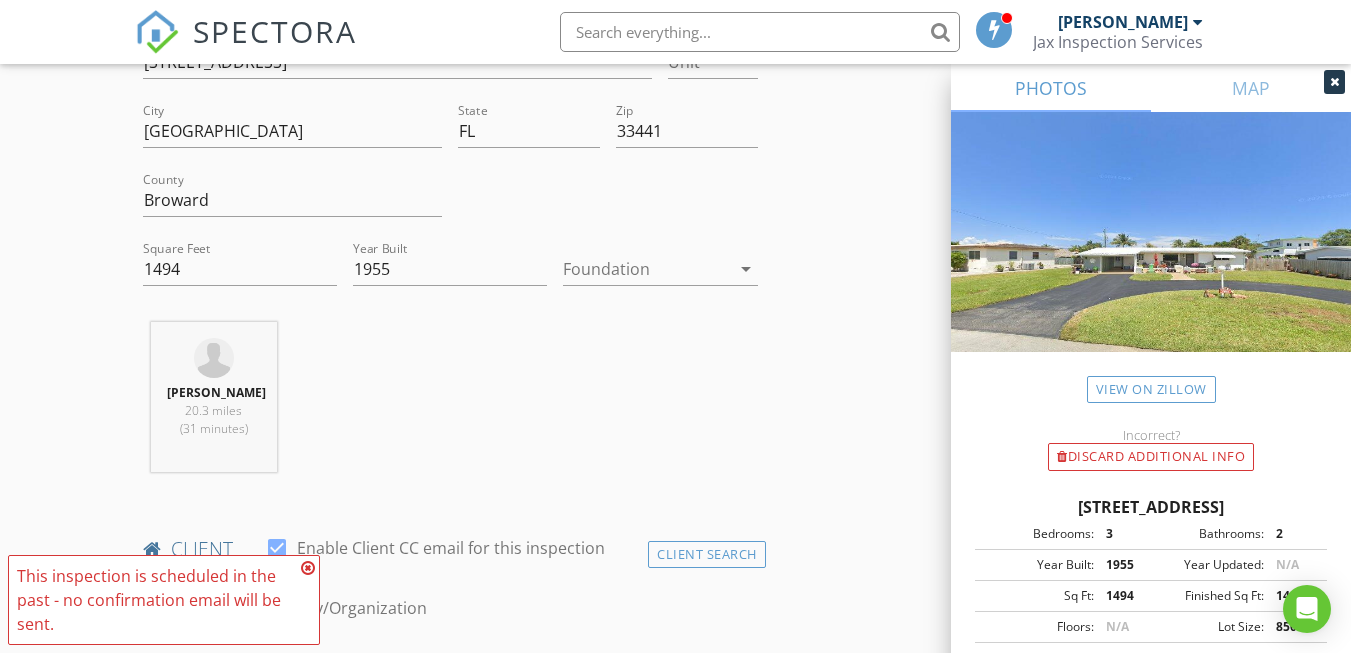 click on "arrow_drop_down" at bounding box center [746, 269] 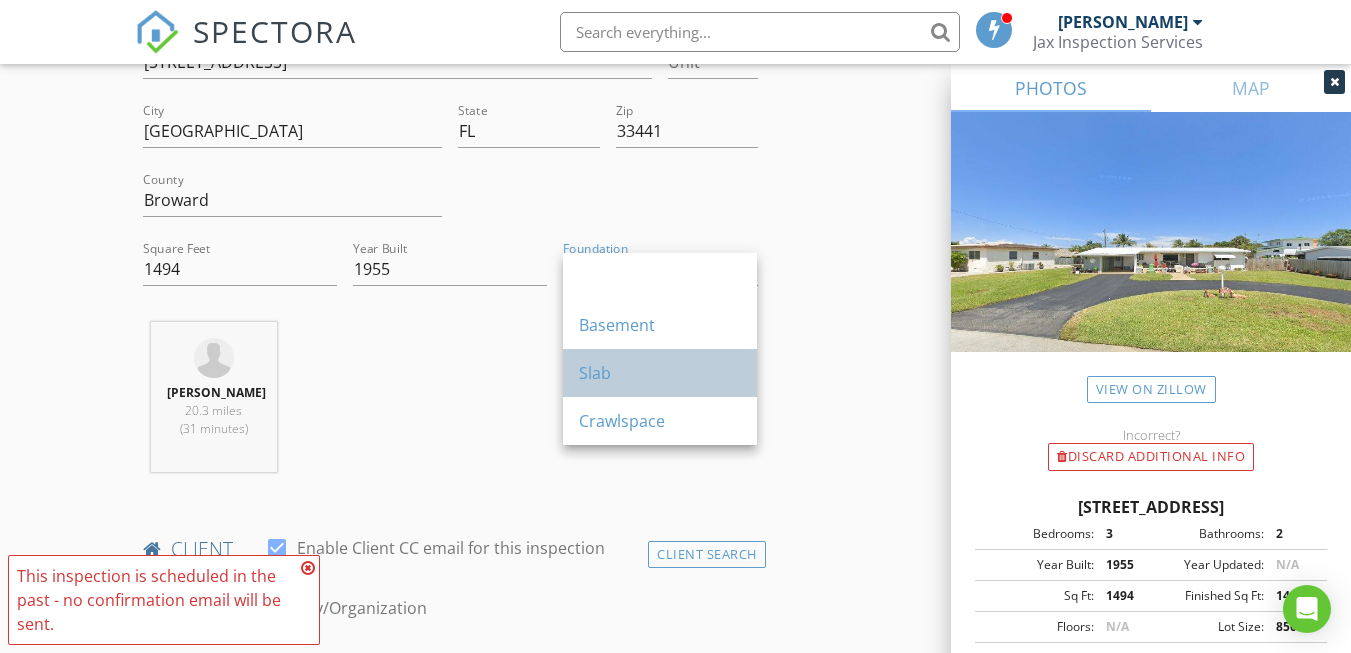 click on "Slab" at bounding box center (660, 373) 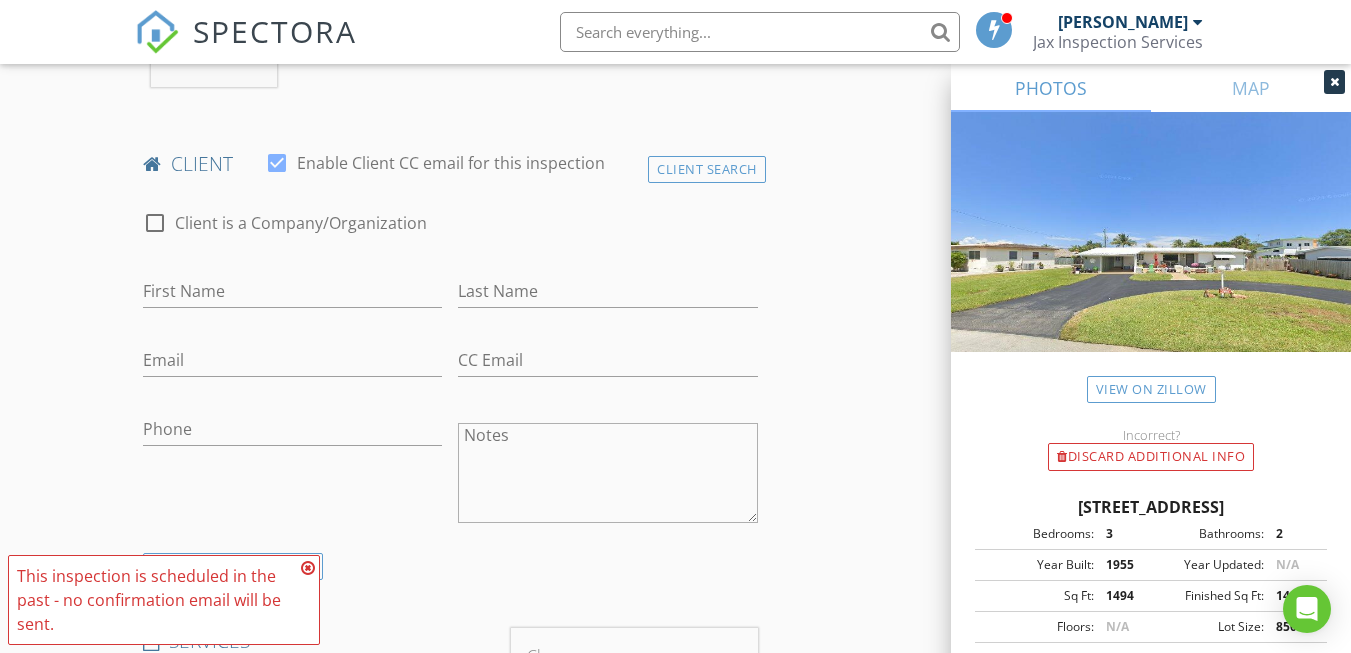 scroll, scrollTop: 900, scrollLeft: 0, axis: vertical 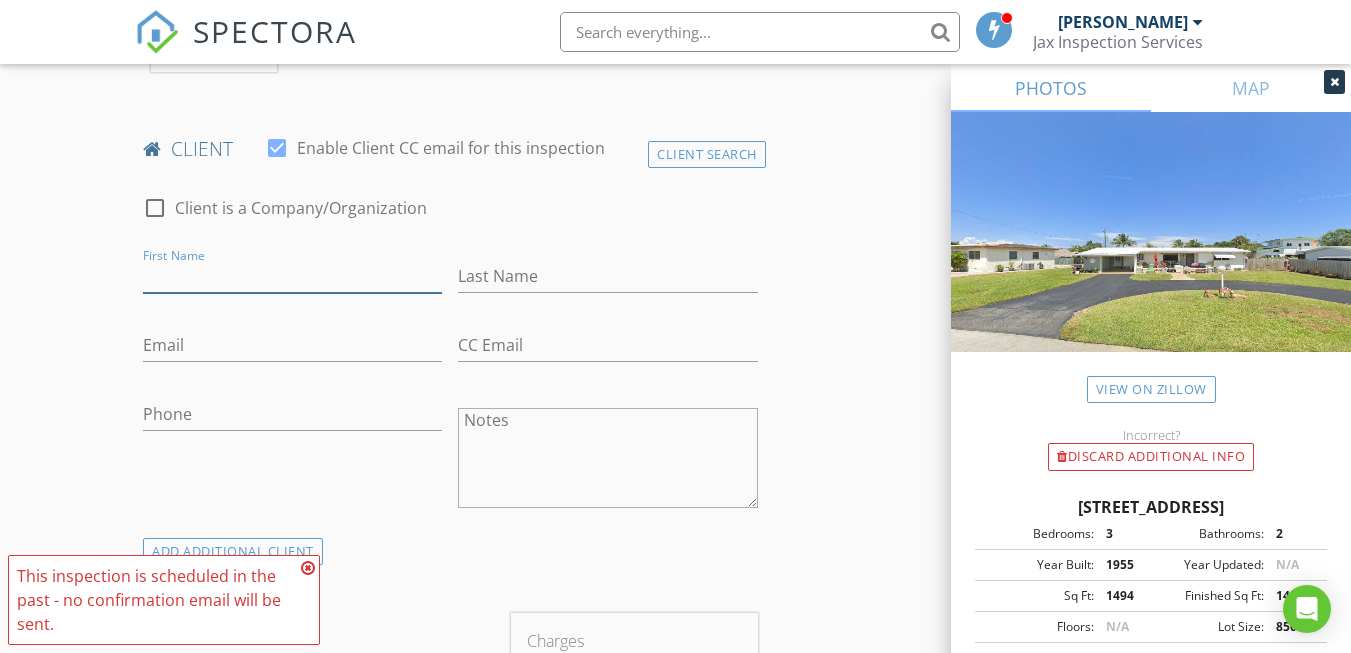 click on "First Name" at bounding box center [292, 276] 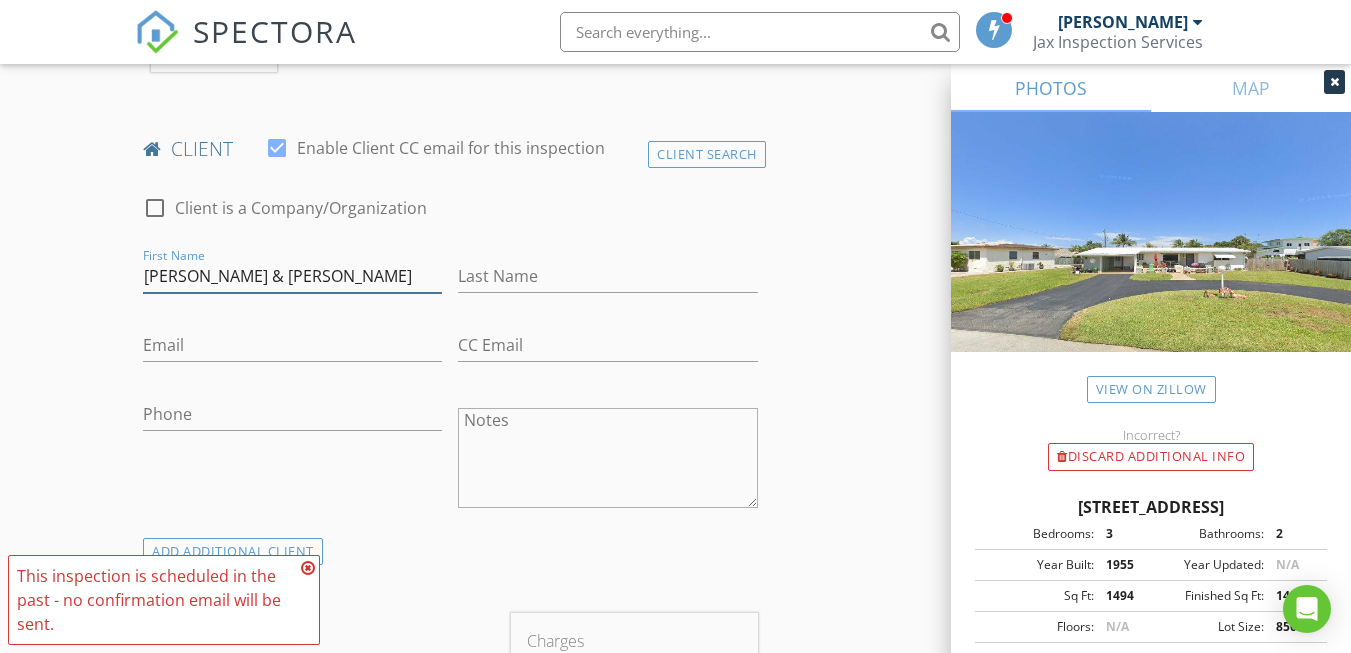 type on "[PERSON_NAME] & [PERSON_NAME]" 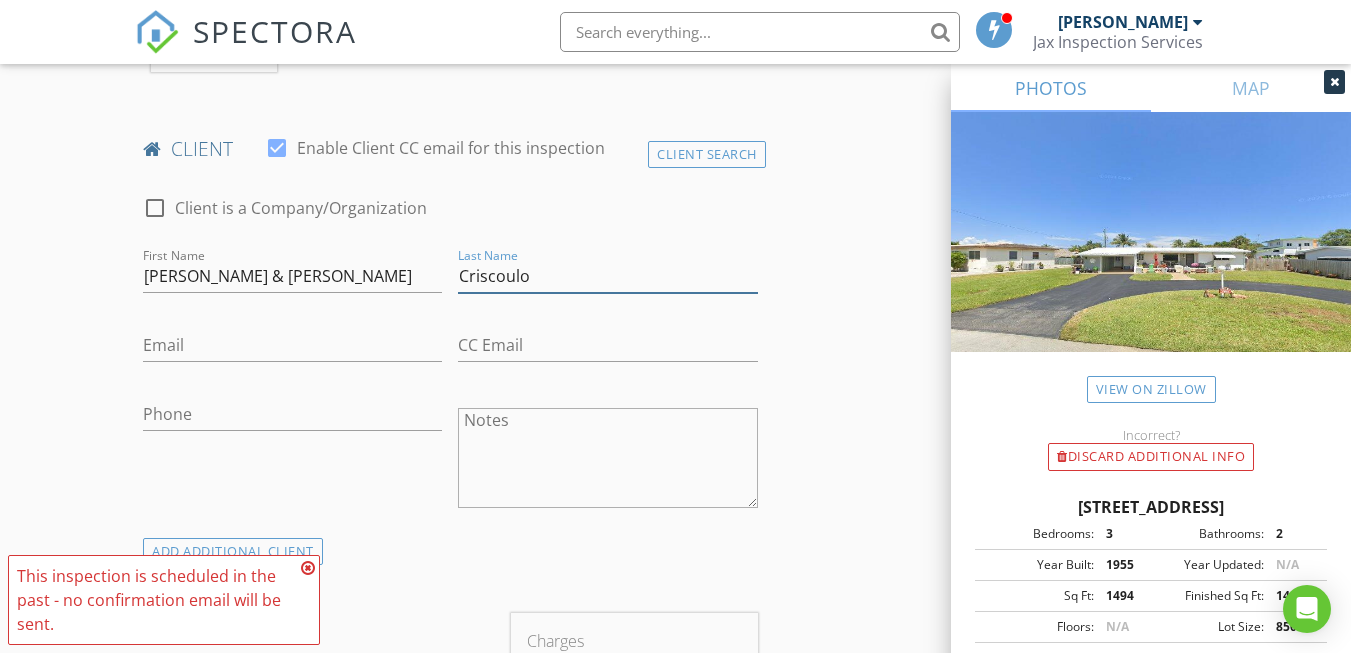 type on "Criscoulo" 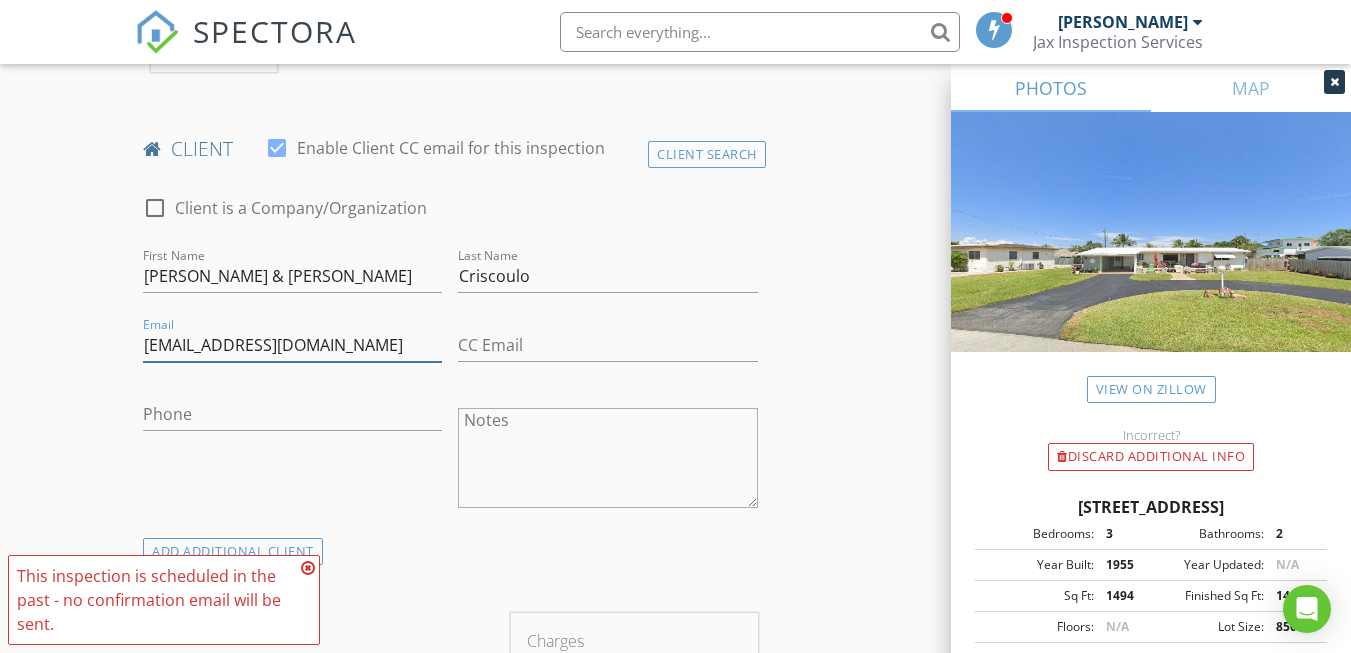 type on "JCriscoulo@gmail.com" 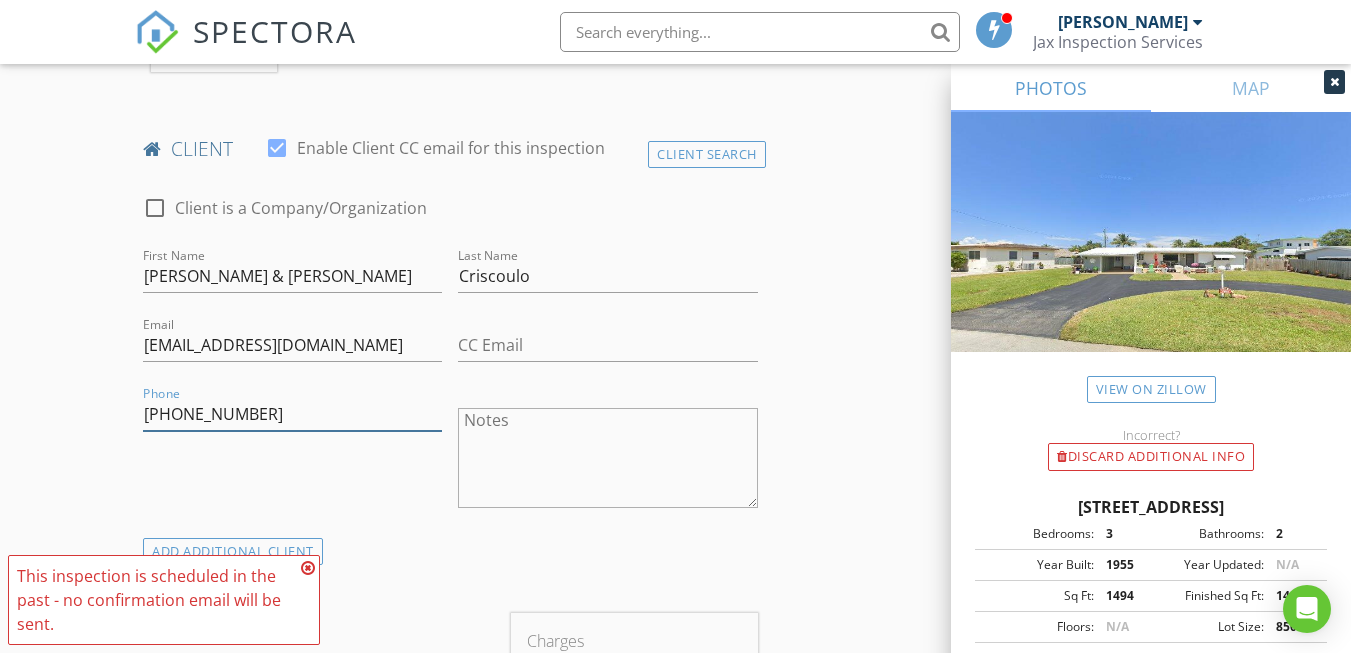 type on "[PHONE_NUMBER]" 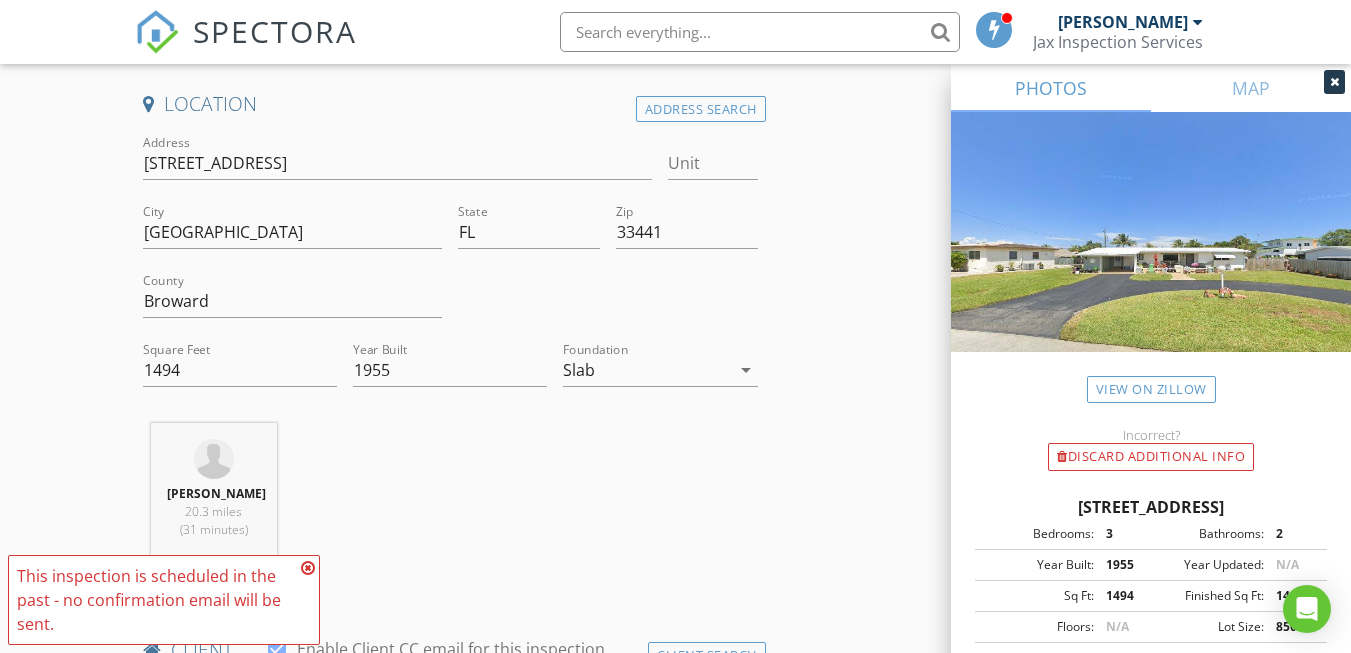 scroll, scrollTop: 400, scrollLeft: 0, axis: vertical 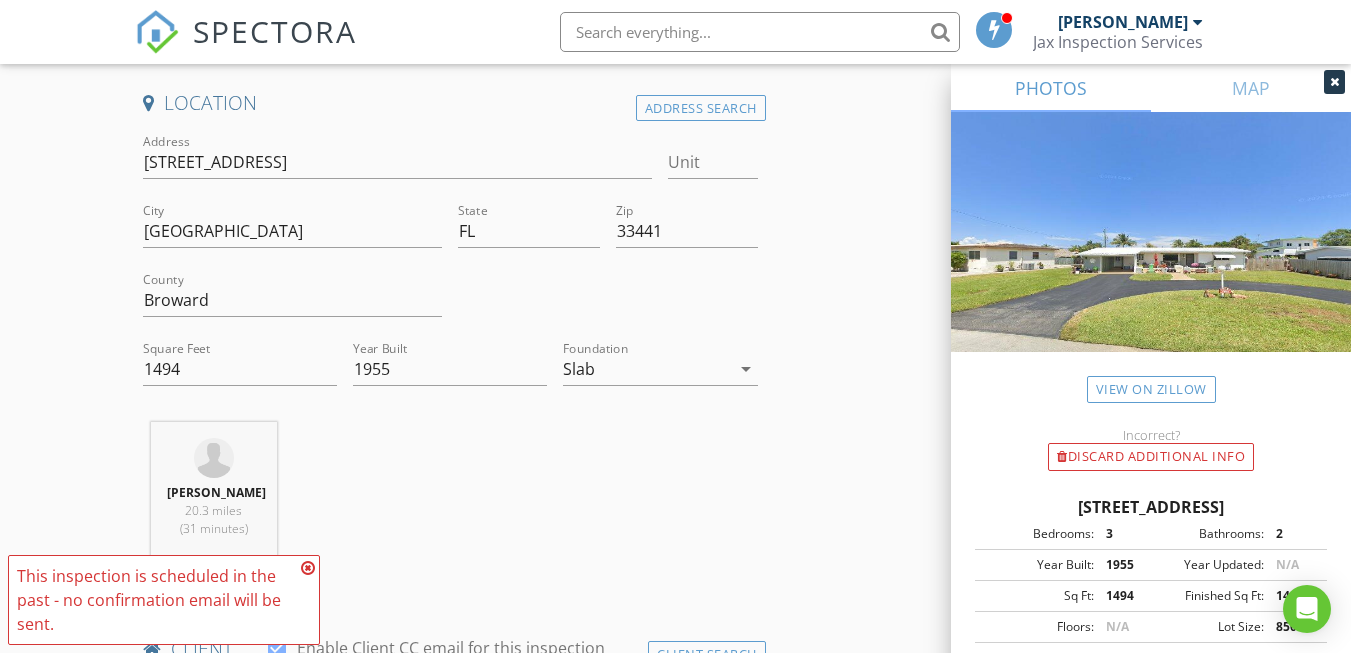 click at bounding box center (308, 568) 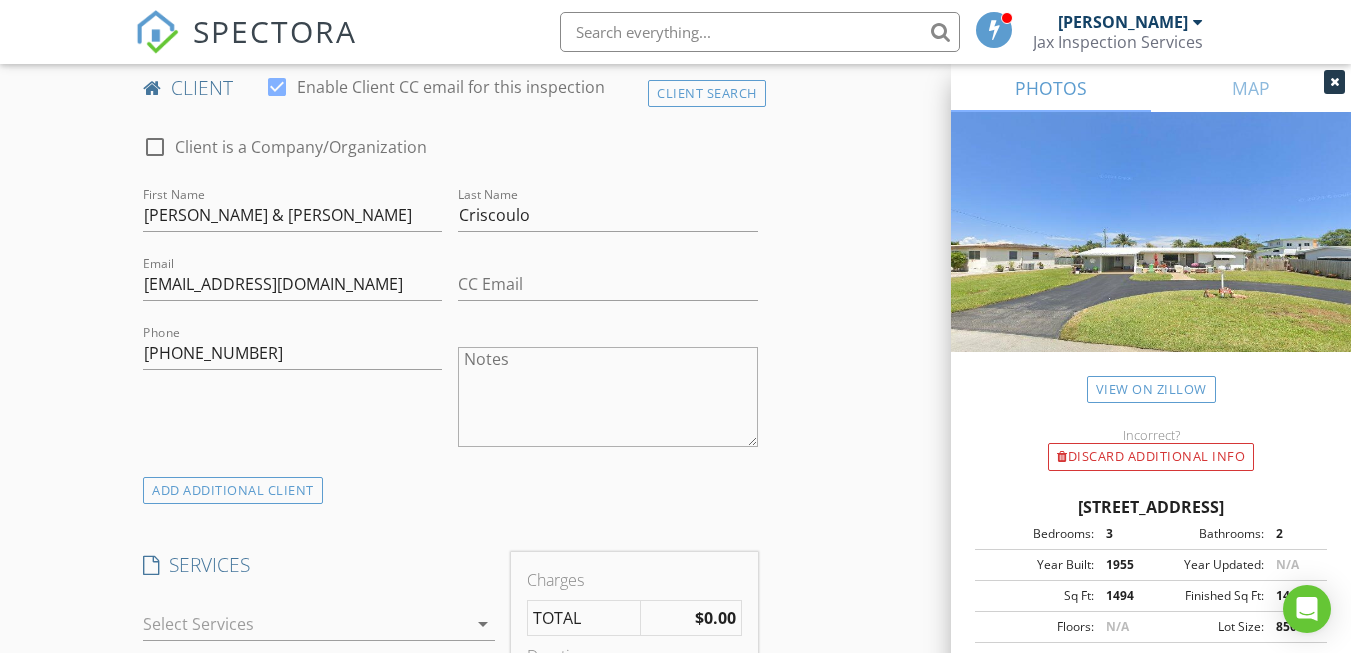 scroll, scrollTop: 1300, scrollLeft: 0, axis: vertical 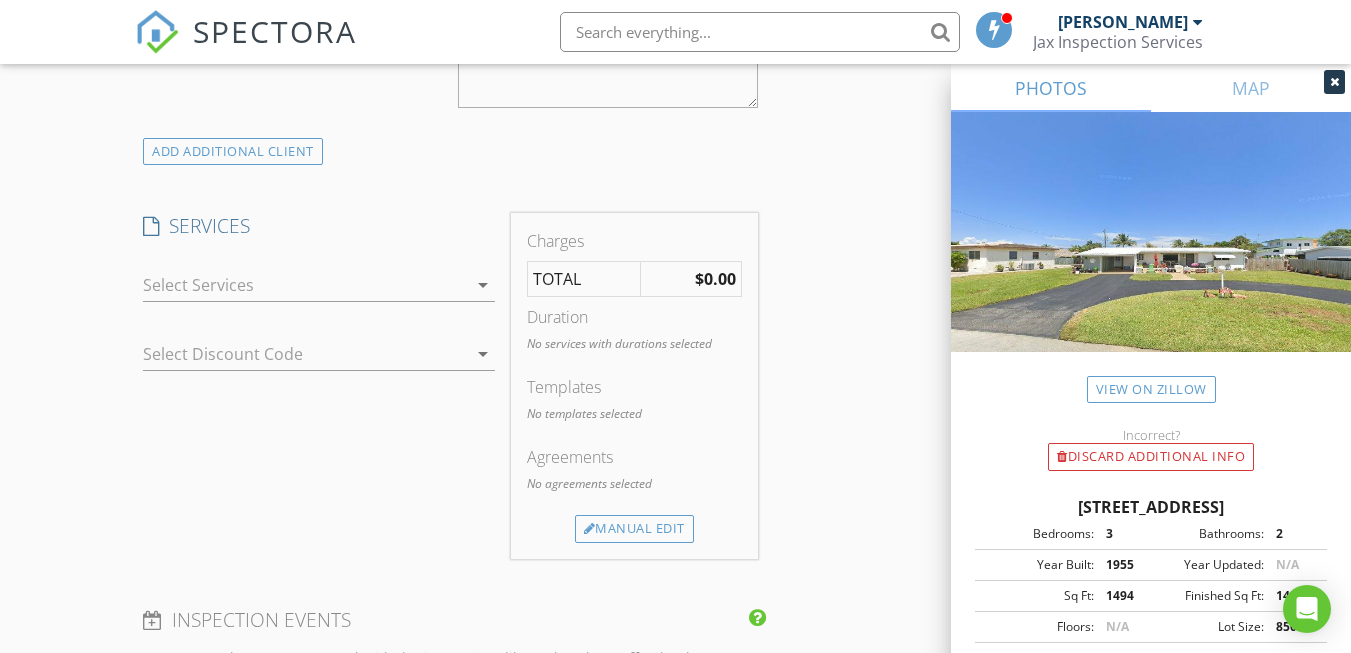 click on "arrow_drop_down" at bounding box center [483, 285] 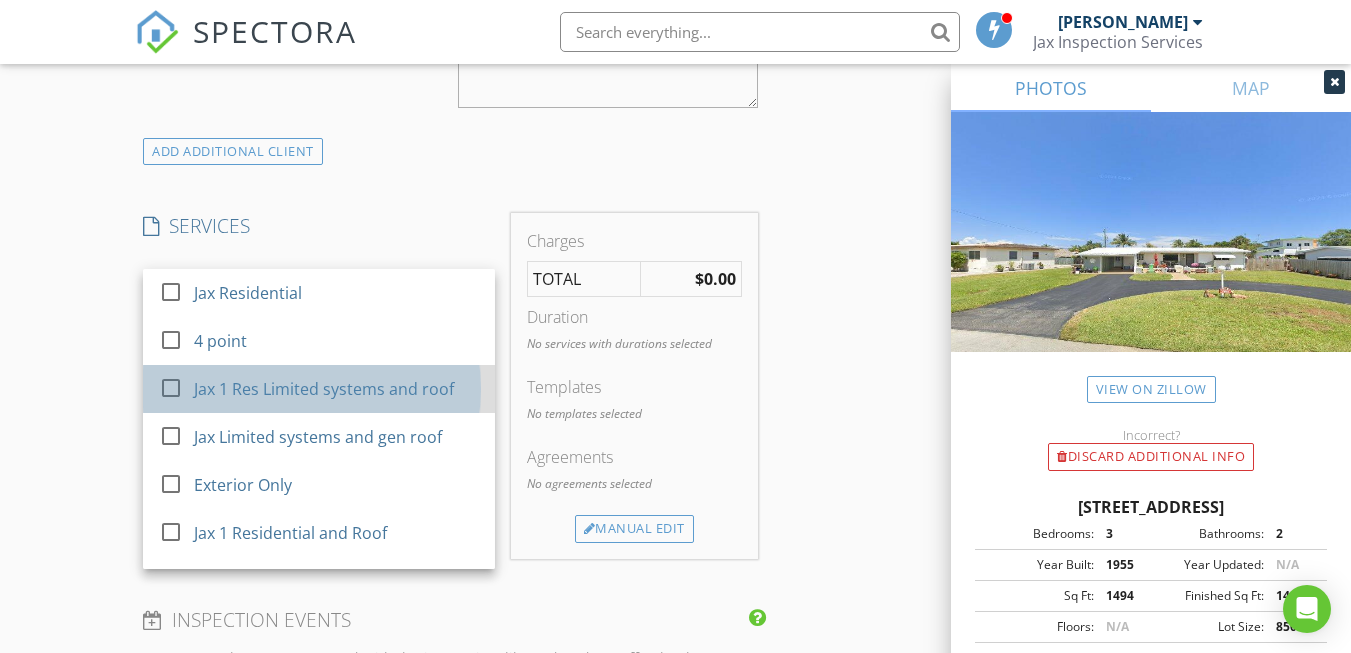 click on "Jax 1 Res Limited systems and roof" at bounding box center [336, 389] 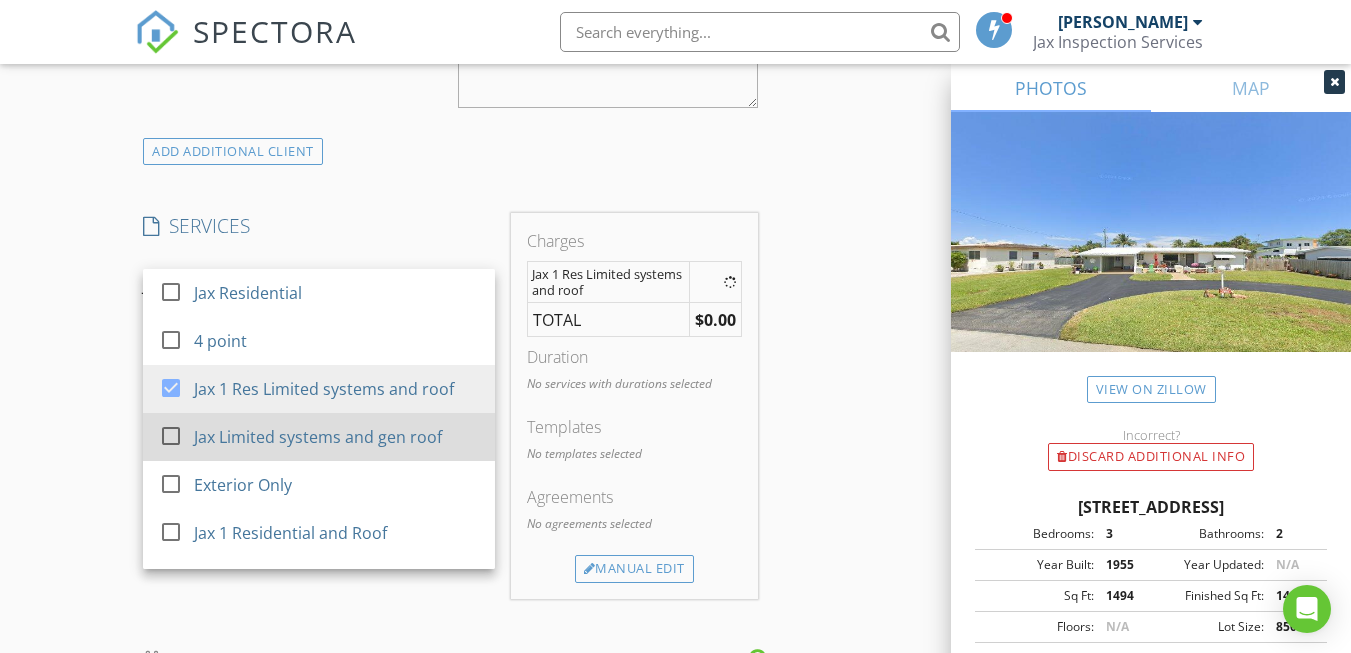 click on "Jax Limited systems and gen roof" at bounding box center (318, 437) 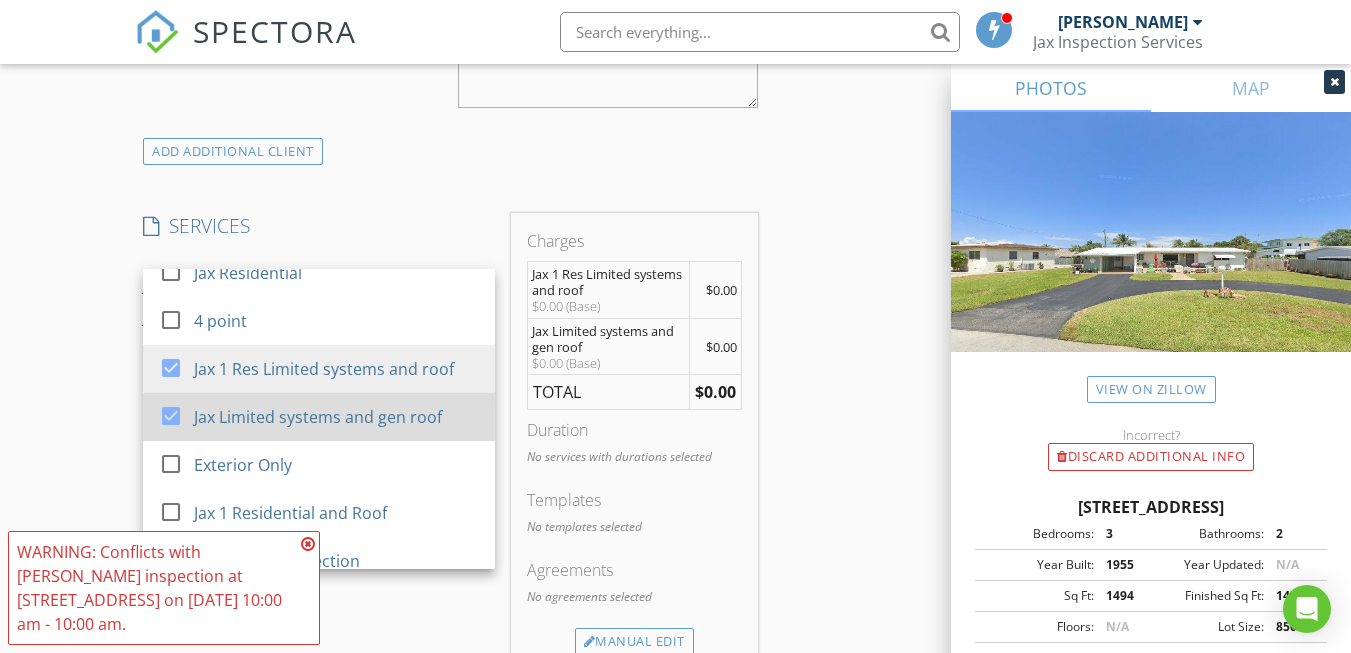 scroll, scrollTop: 36, scrollLeft: 0, axis: vertical 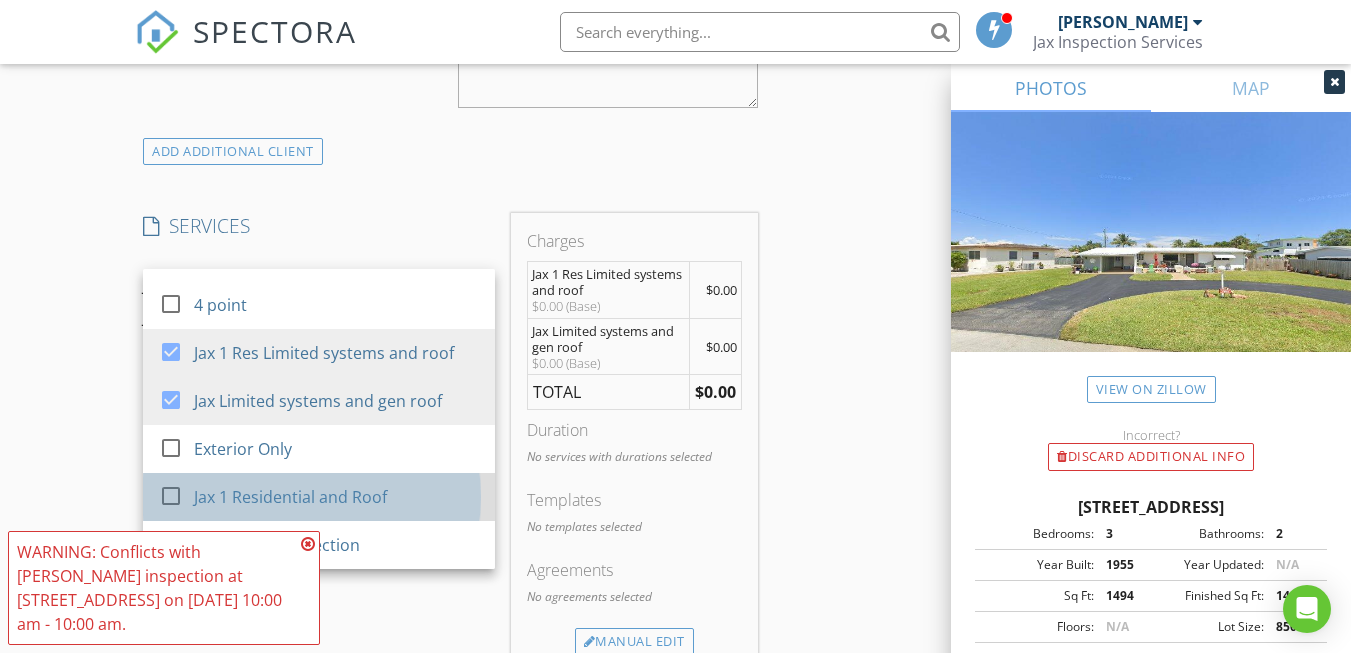 click on "Jax 1 Residential and Roof" at bounding box center (336, 497) 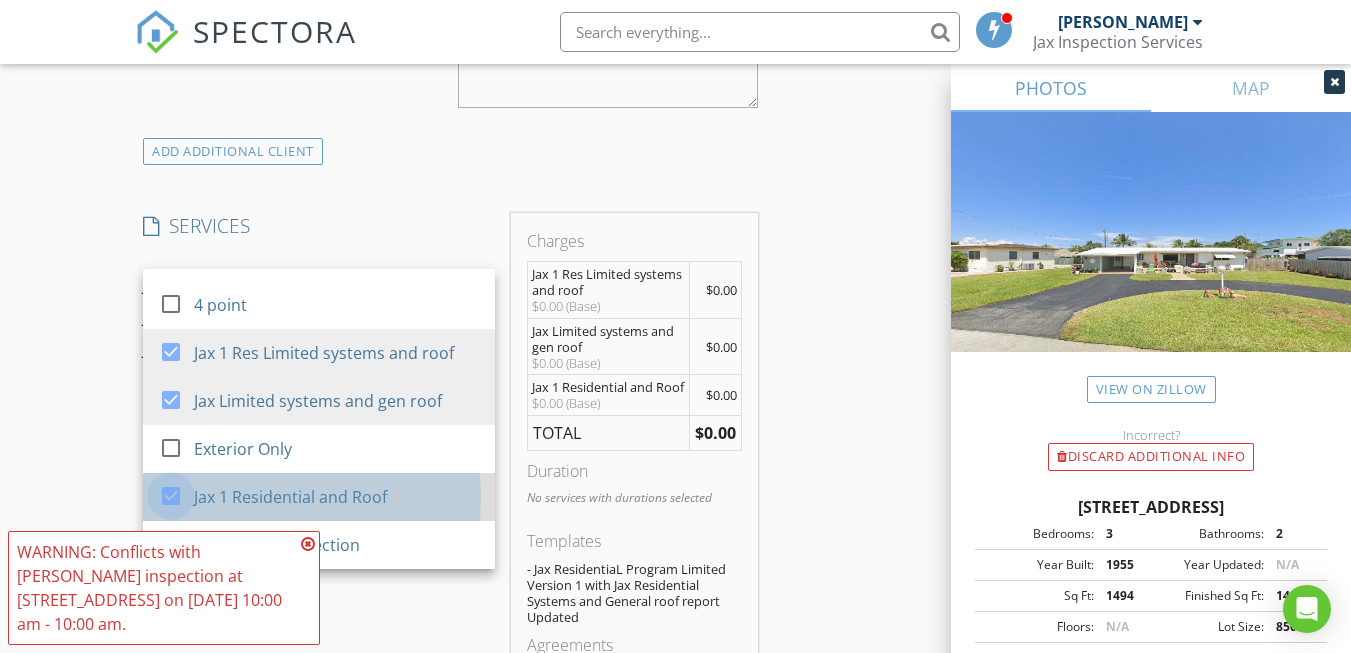 click at bounding box center (171, 496) 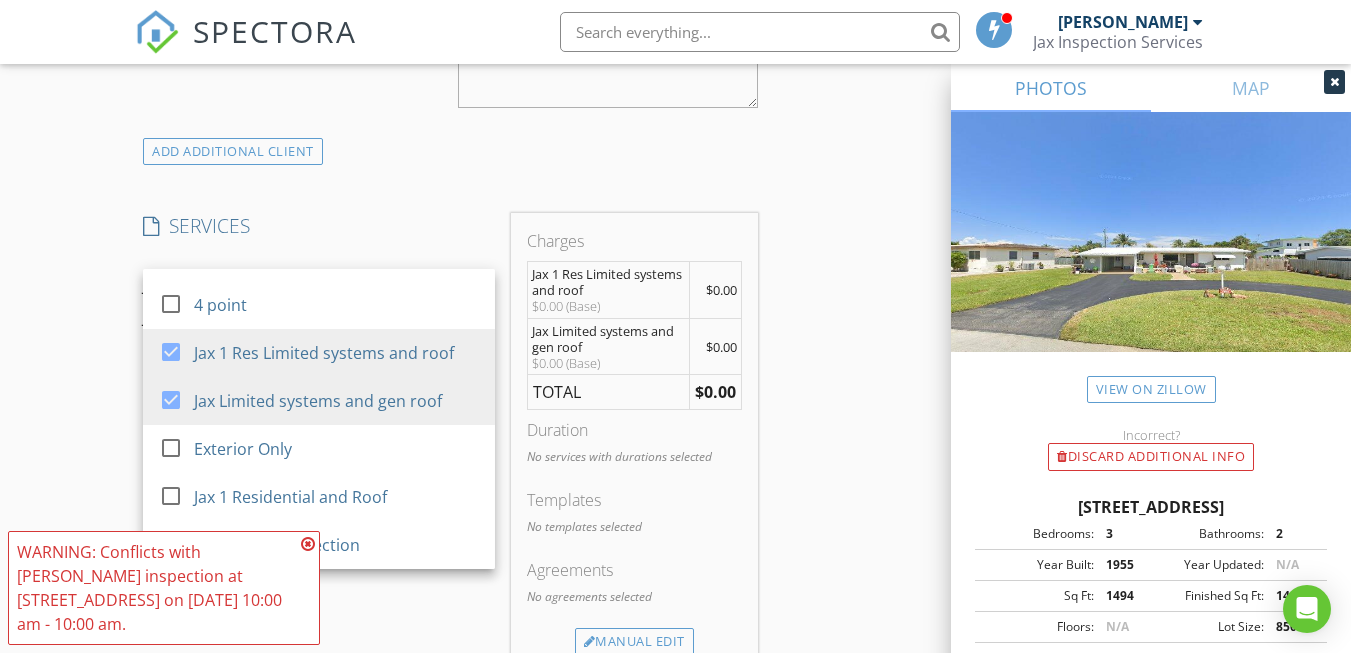 click on "SERVICES
check_box_outline_blank   Jax Residential    check_box_outline_blank   4 point   check_box   Jax 1 Res Limited systems and roof   check_box   Jax Limited systems and gen roof   check_box_outline_blank   Exterior Only   check_box_outline_blank   Jax 1 Residential and Roof   check_box_outline_blank   Residential Inspection   Jax 1 Res Limited systems and roof,  Jax Limited systems and gen roof arrow_drop_down     Select Discount Code arrow_drop_down" at bounding box center [319, 442] 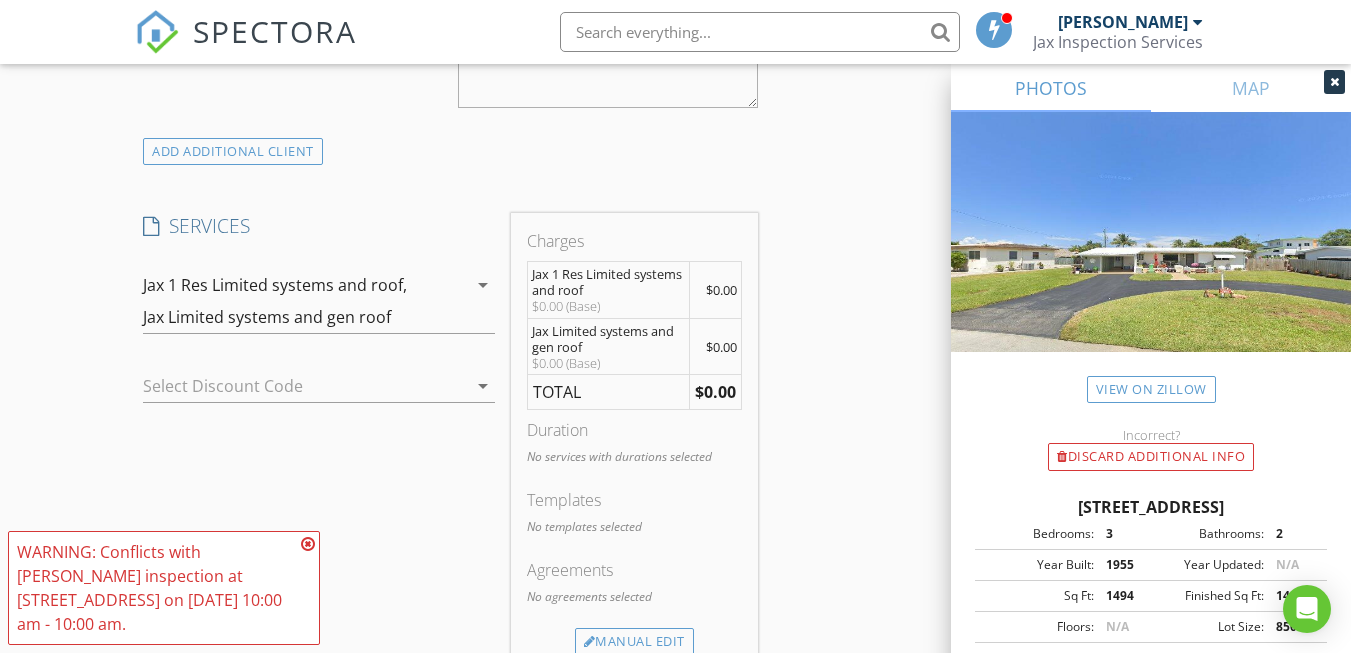 click at bounding box center (308, 544) 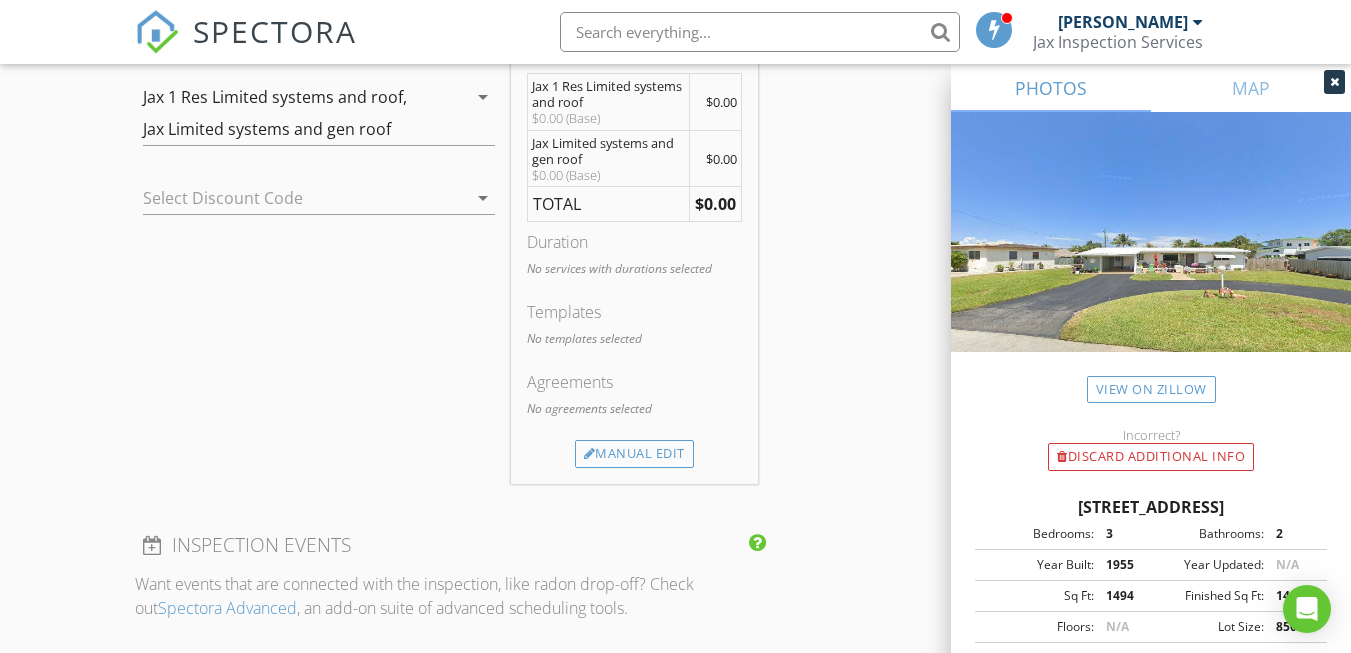 scroll, scrollTop: 1500, scrollLeft: 0, axis: vertical 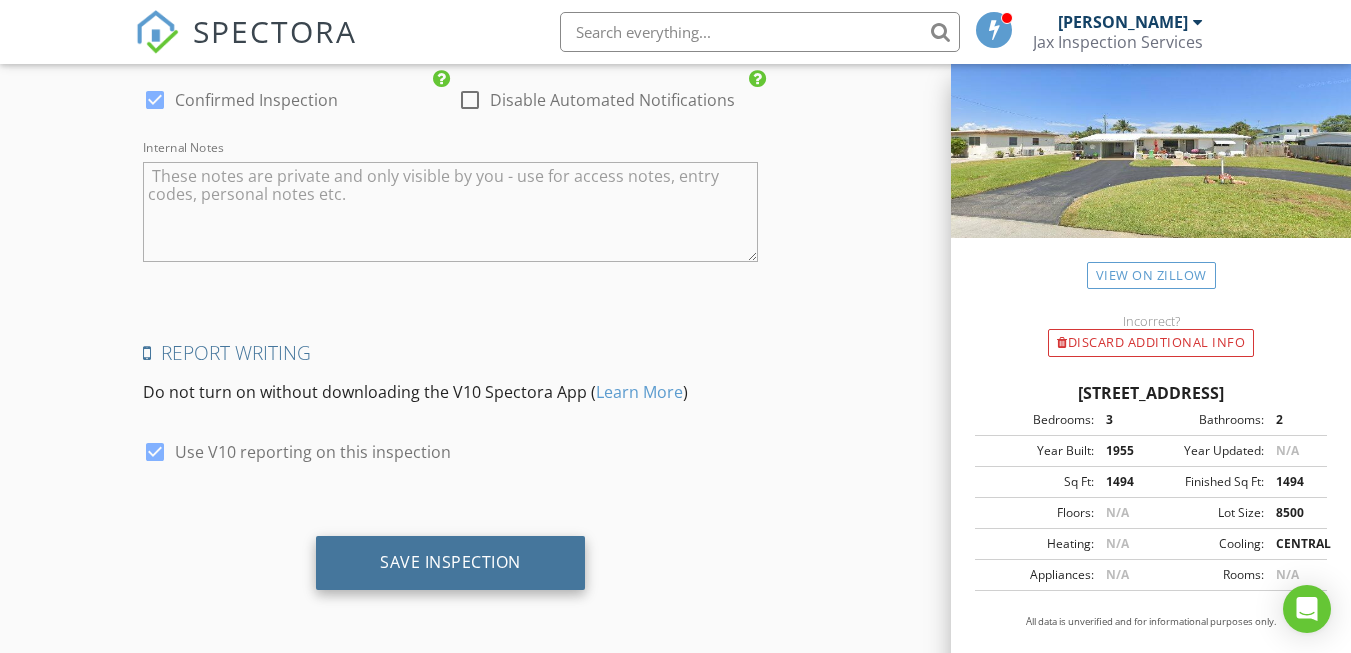click on "Save Inspection" at bounding box center [450, 562] 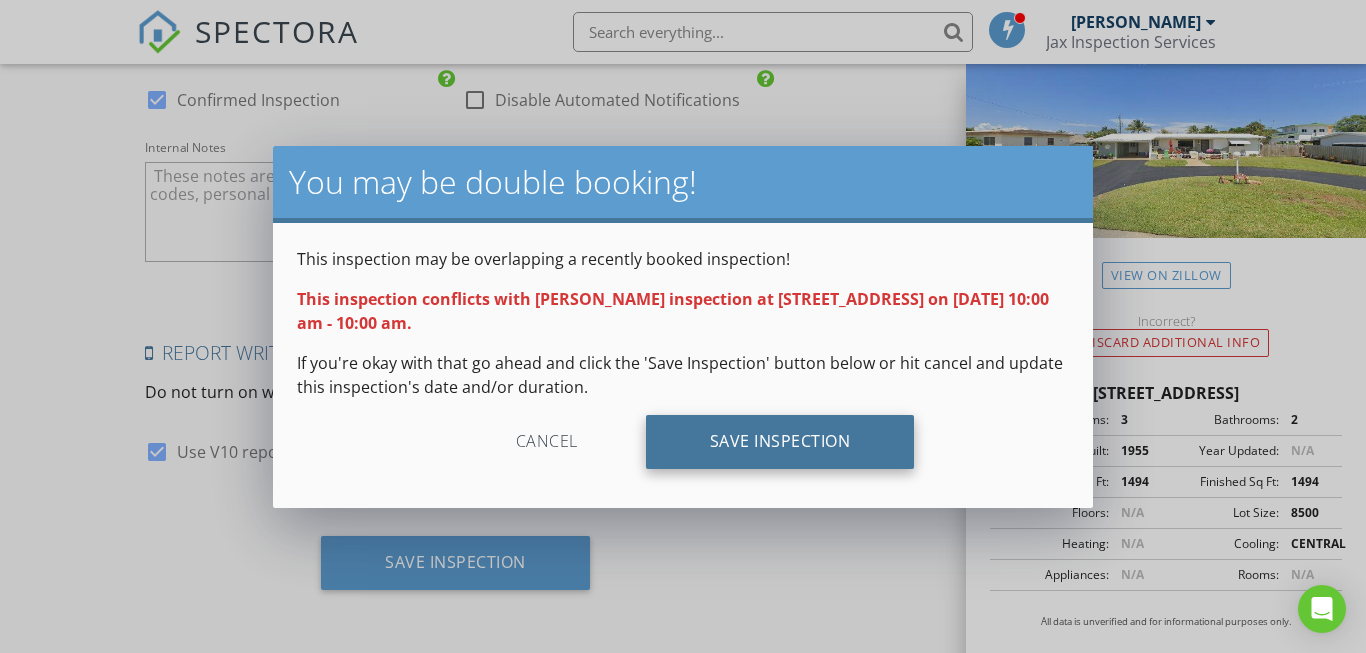 click on "Save Inspection" at bounding box center [780, 442] 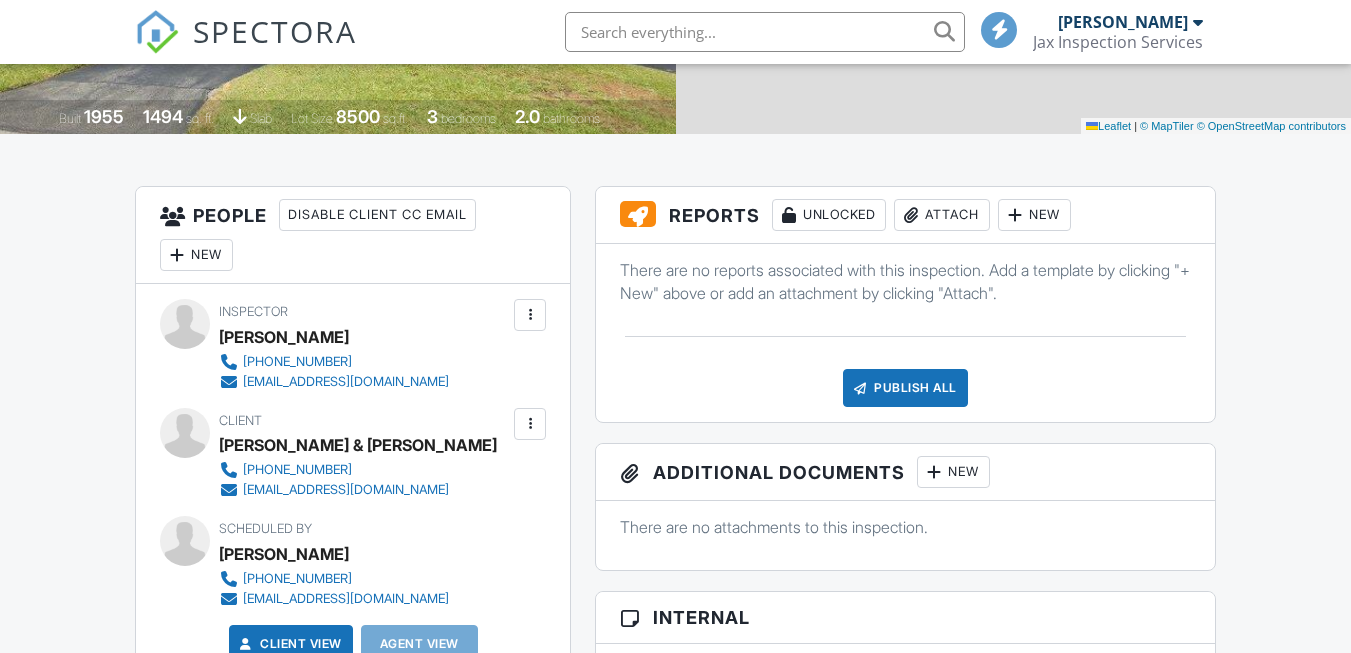 click at bounding box center (1015, 215) 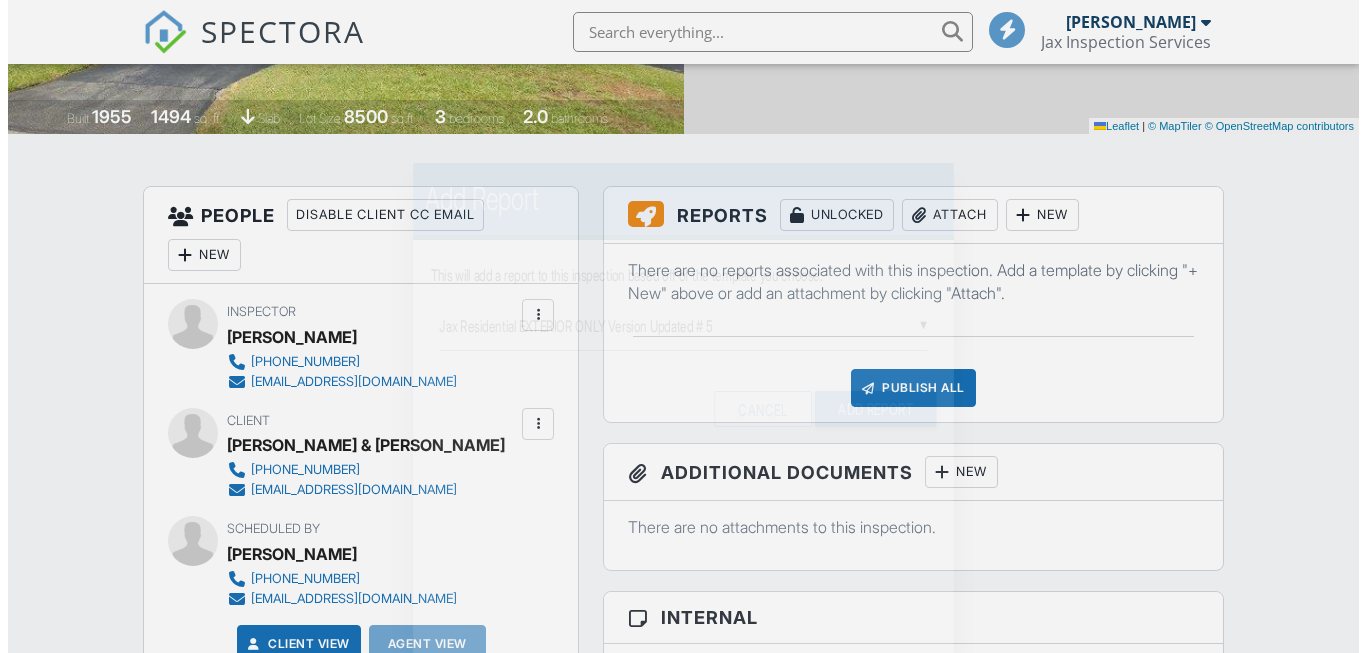 scroll, scrollTop: 400, scrollLeft: 0, axis: vertical 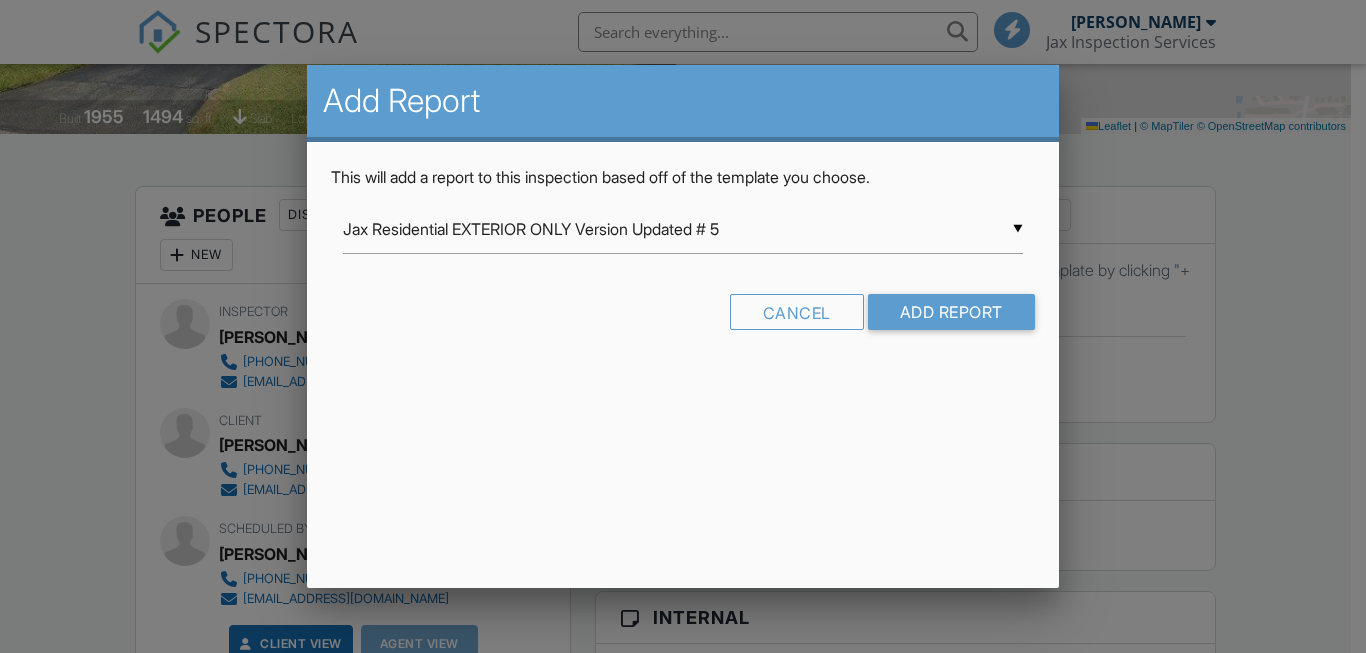 click on "Jax Residential EXTERIOR ONLY Version Updated # 5" at bounding box center [682, 229] 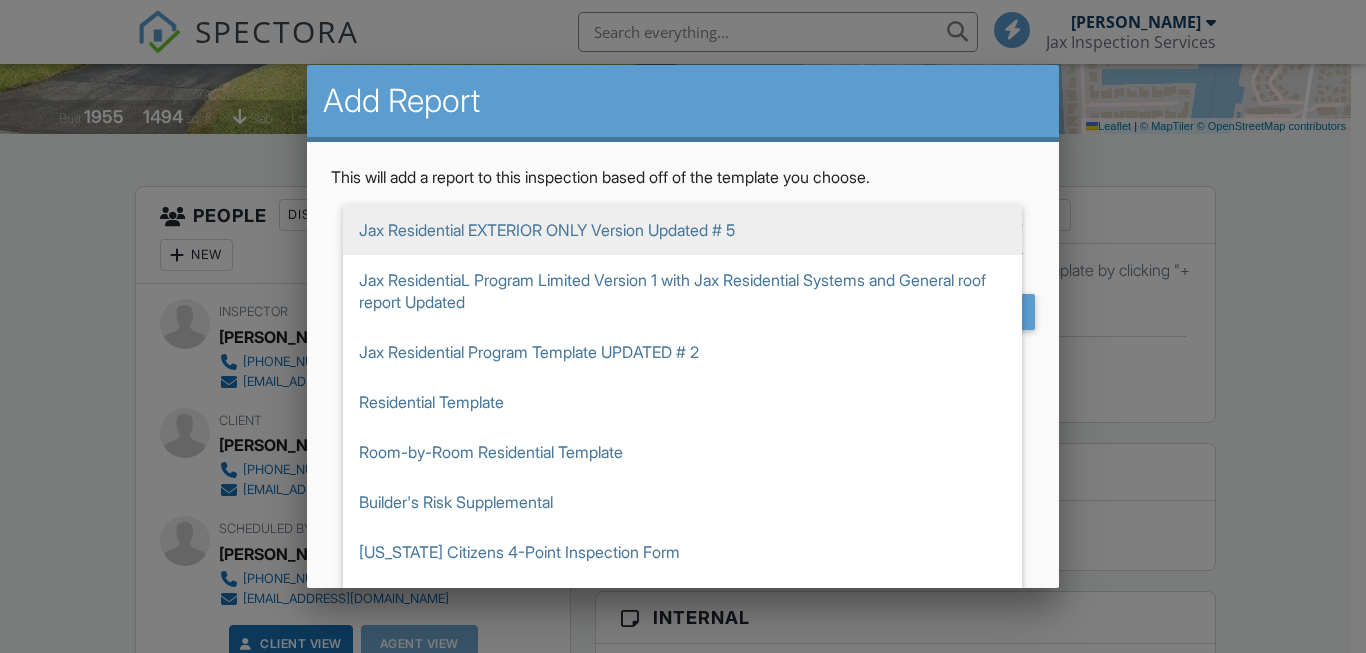 scroll, scrollTop: 0, scrollLeft: 0, axis: both 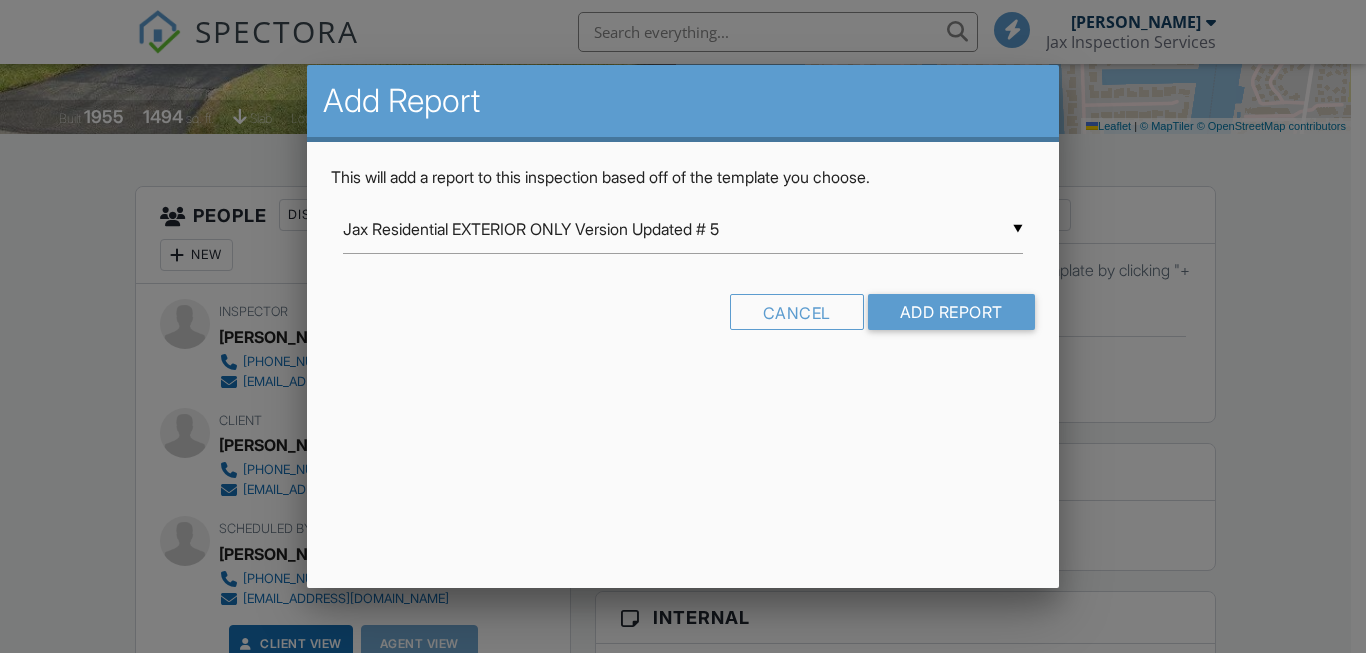 click on "▼ Jax Residential EXTERIOR ONLY Version Updated # 5 Jax Residential EXTERIOR ONLY Version Updated # 5 Jax ResidentiaL Program Limited Version 1 with Jax Residential Systems and General roof report Updated Jax Residential Program Template UPDATED # 2 Residential Template Room-by-Room Residential Template Builder's Risk Supplemental [US_STATE] Citizens 4-Point Inspection Form [US_STATE] Citizens Roof Inspection Form [US_STATE] Uniform Mitigation Verification Inspection Form  Jax Inspection Services STATUS Template Jax Non-Productive Residential  Jax Residential Systems and General Roof Condition Report UPDATED VACANT BUILDING SUPPLEMENTAL UPDATE # 1 Jax Residential EXTERIOR ONLY Version Updated # 5
Jax ResidentiaL Program Limited Version 1 with Jax Residential Systems and General roof report Updated
Jax Residential Program Template UPDATED # 2
Residential Template
Room-by-Room Residential Template
Builder's Risk Supplemental
[US_STATE] Citizens 4-Point Inspection Form
Cancel" at bounding box center [682, 275] 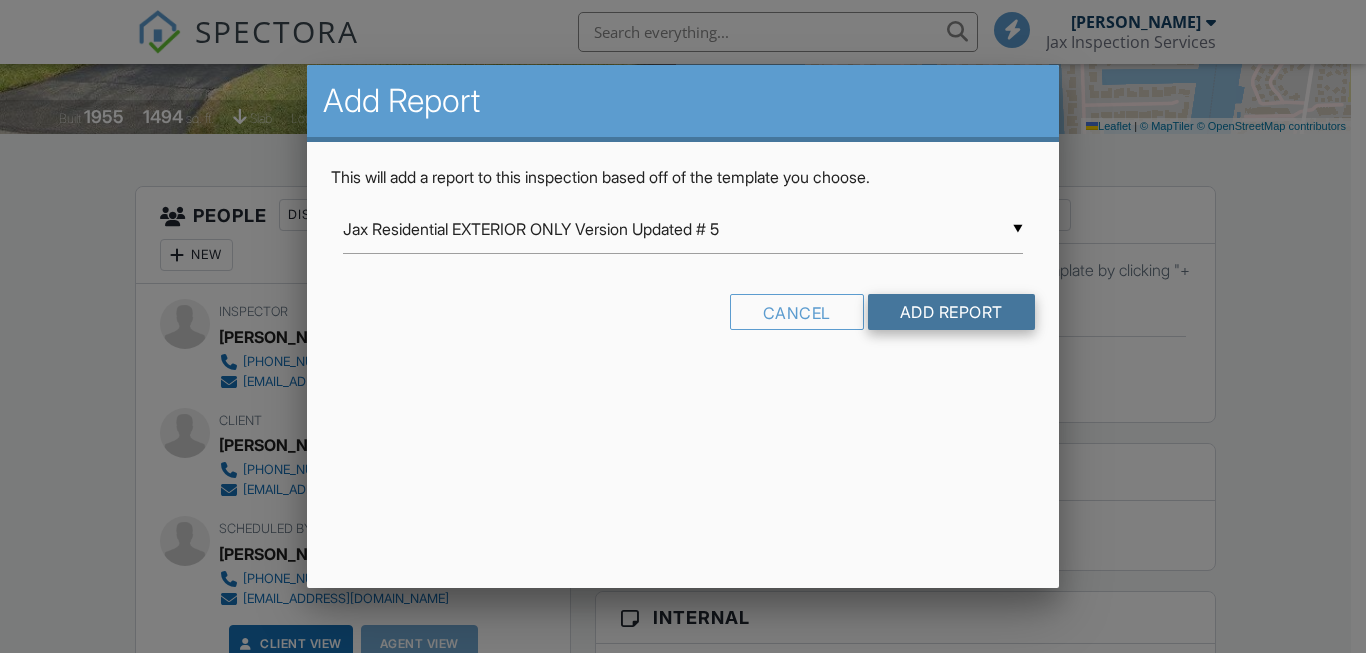 click on "Add Report" at bounding box center [951, 312] 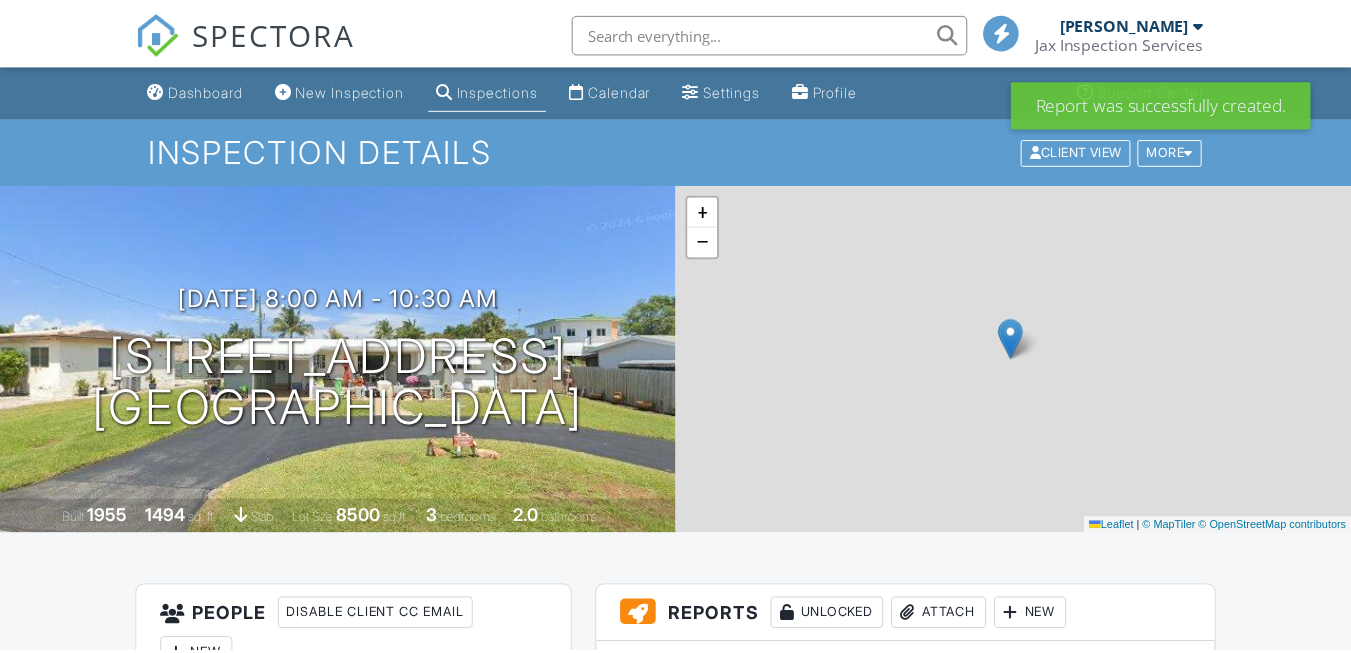 scroll, scrollTop: 0, scrollLeft: 0, axis: both 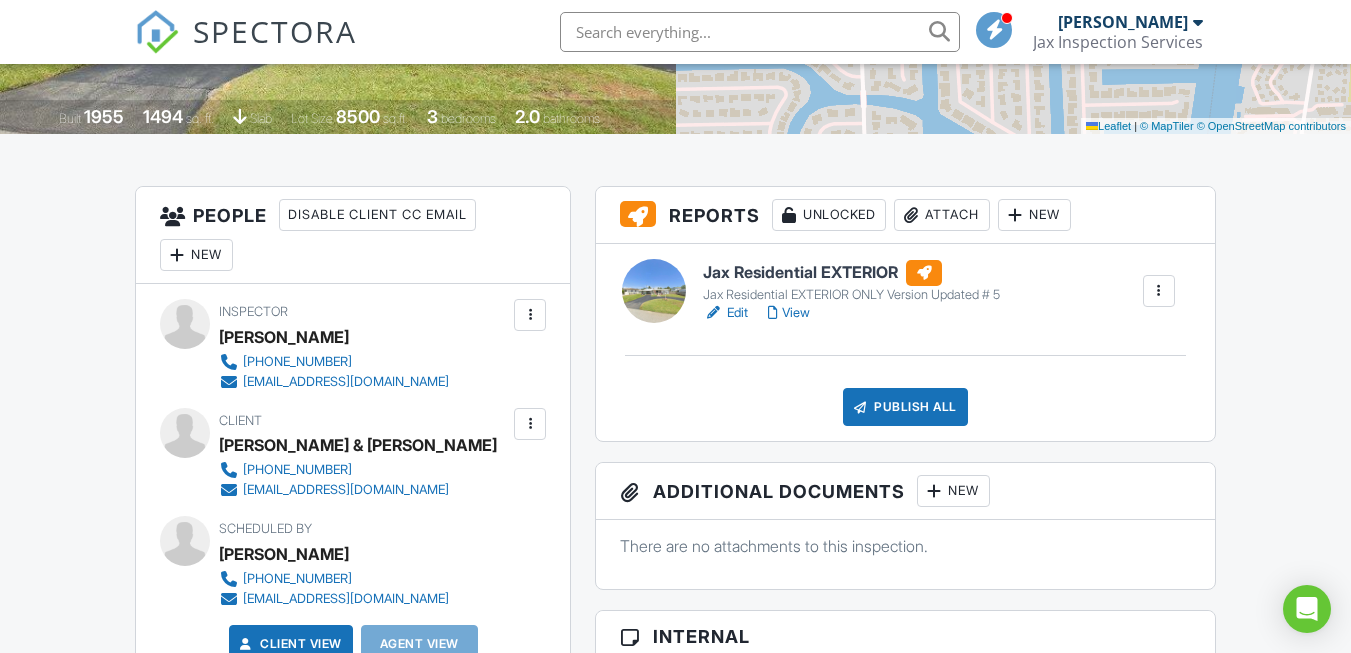 click at bounding box center (1159, 291) 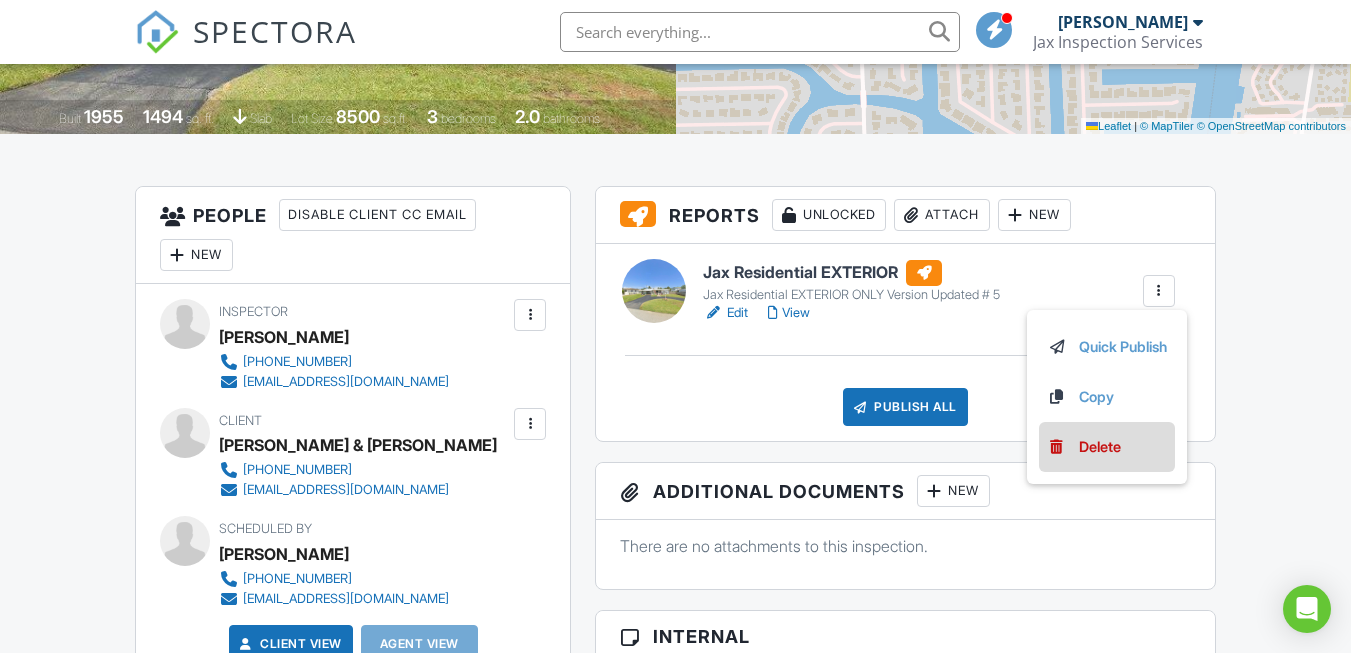 click on "Delete" at bounding box center [1100, 447] 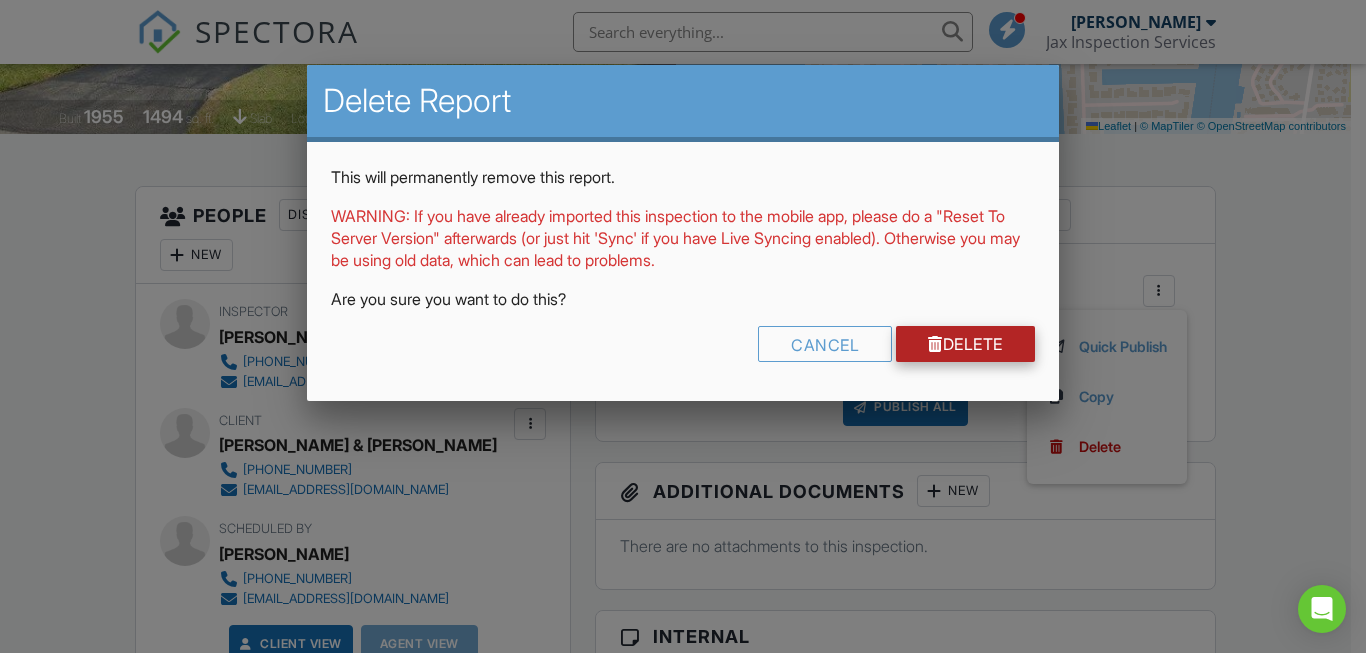 click on "Delete" at bounding box center [965, 344] 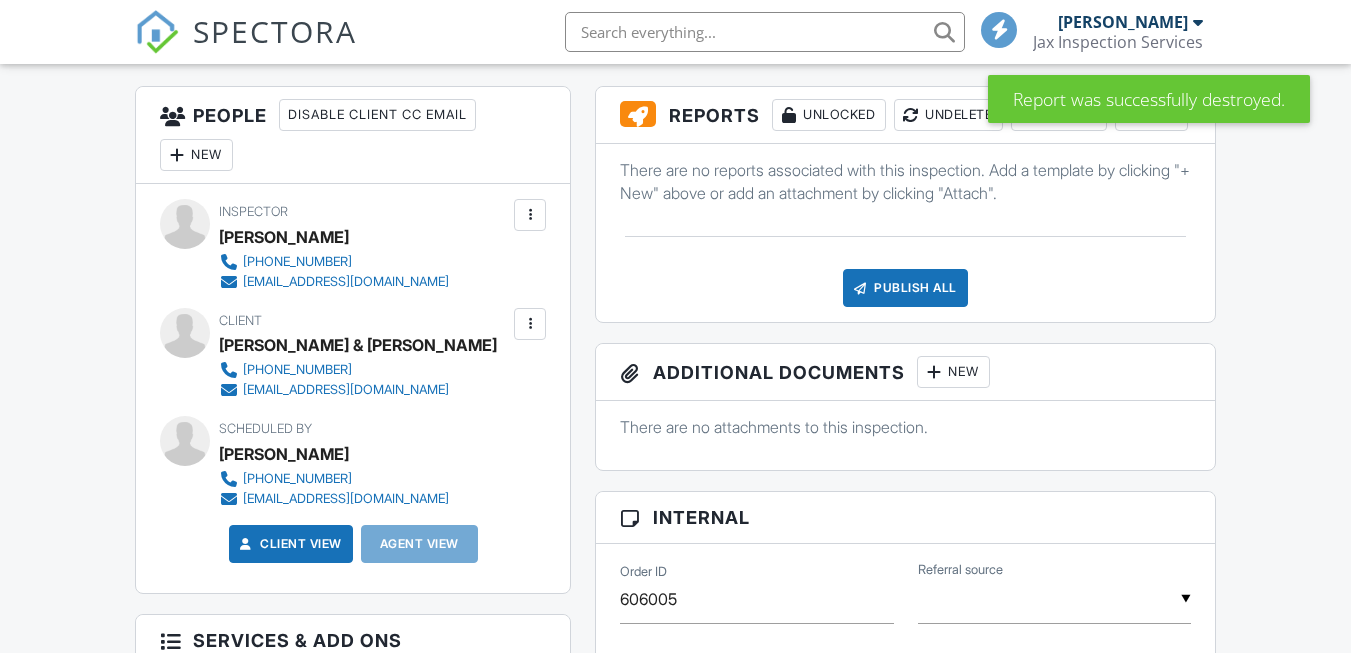 scroll, scrollTop: 500, scrollLeft: 0, axis: vertical 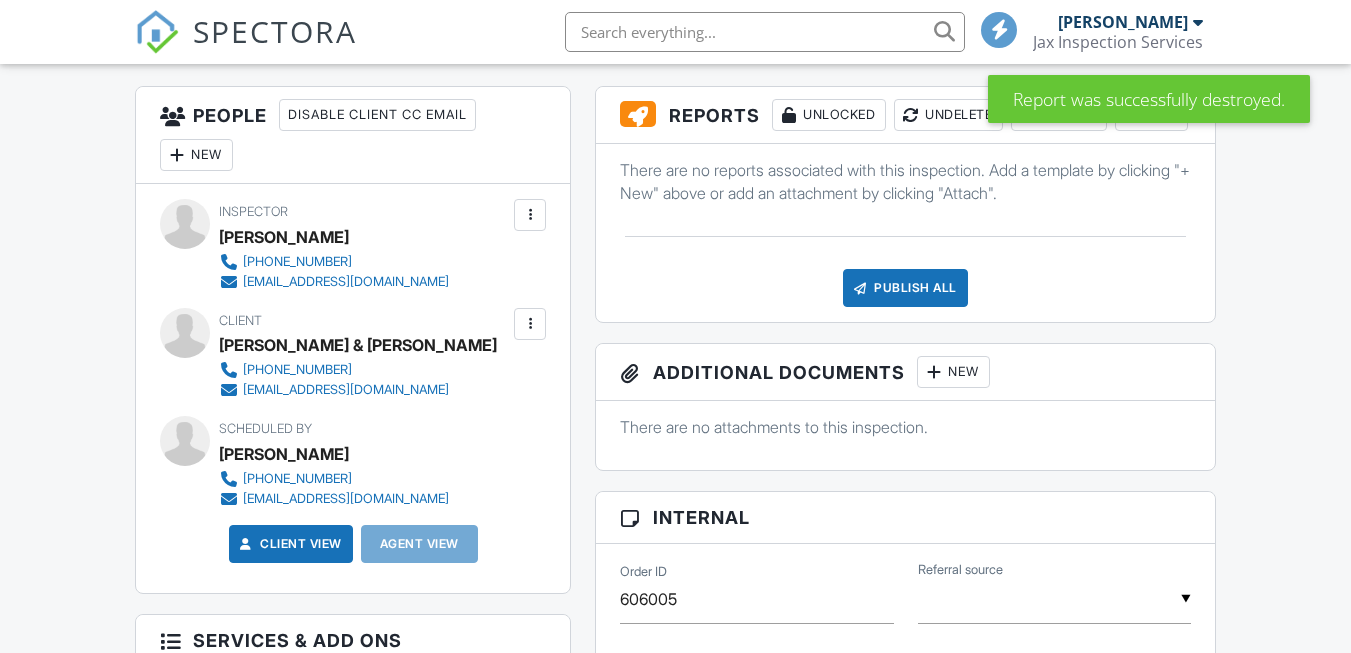 click at bounding box center (1132, 115) 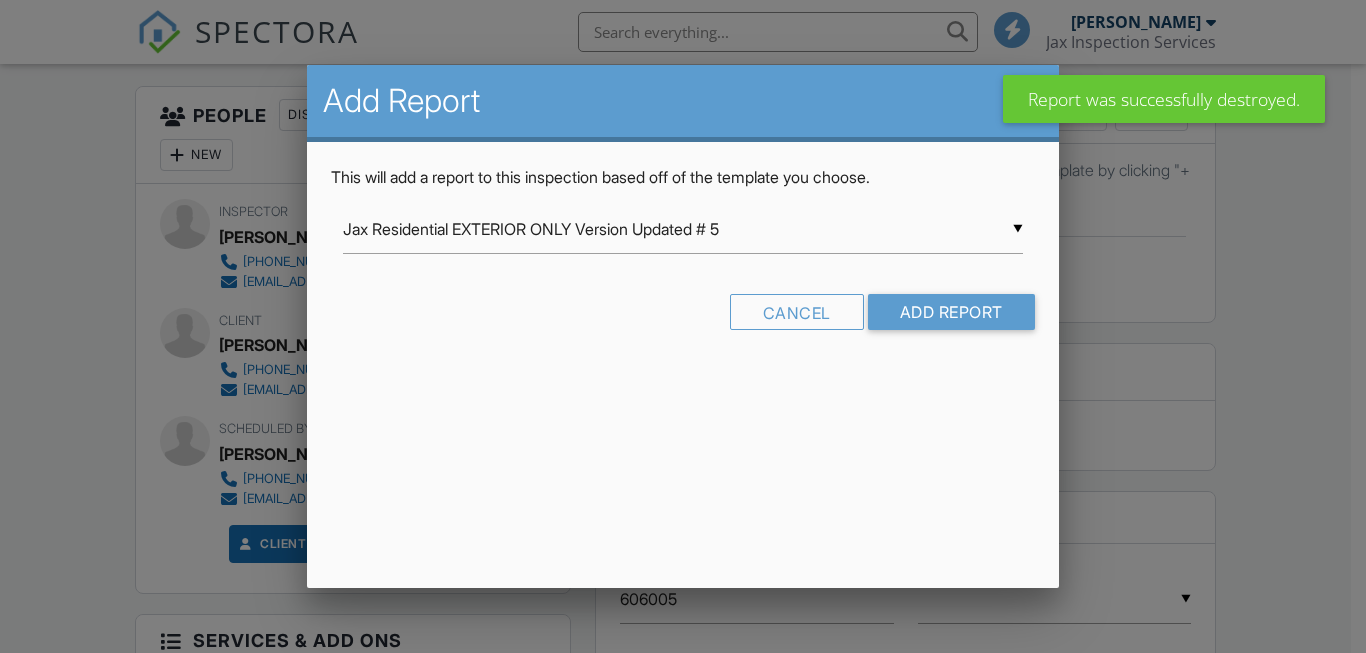 click on "Jax Residential EXTERIOR ONLY Version Updated # 5" at bounding box center (682, 229) 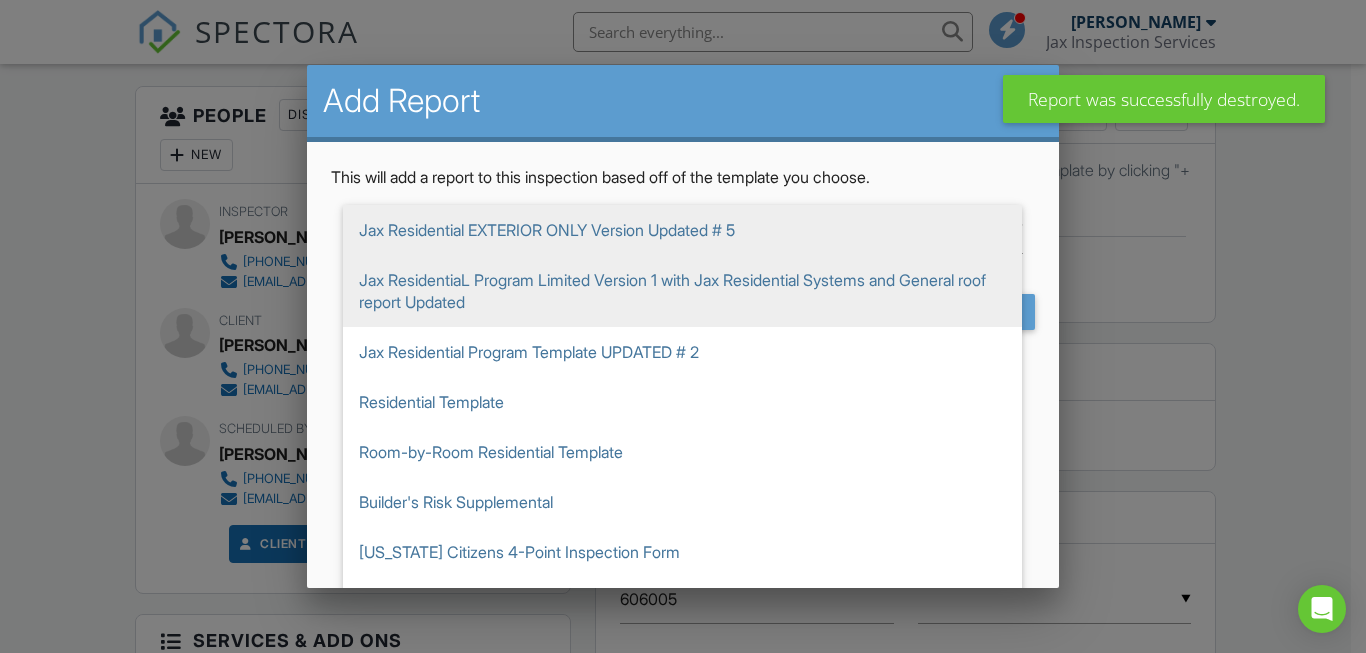 click on "Jax ResidentiaL Program Limited Version 1 with Jax Residential Systems and General roof report Updated" at bounding box center [682, 291] 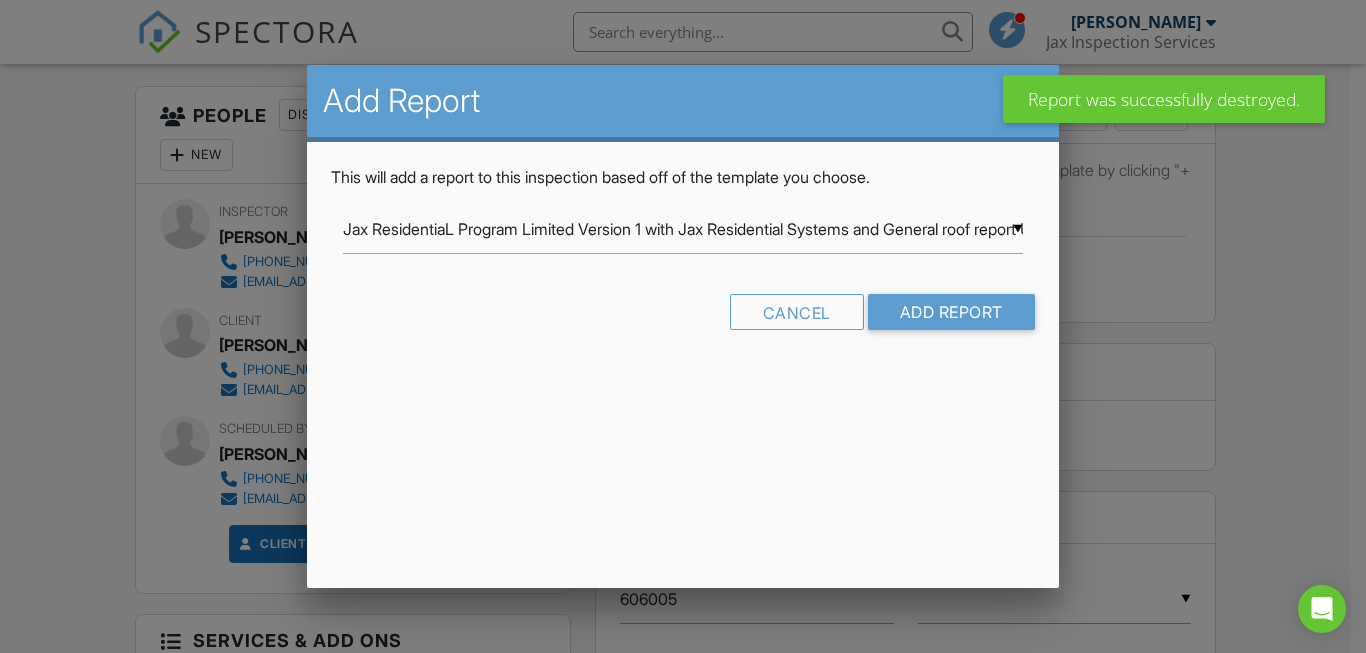 scroll, scrollTop: 0, scrollLeft: 0, axis: both 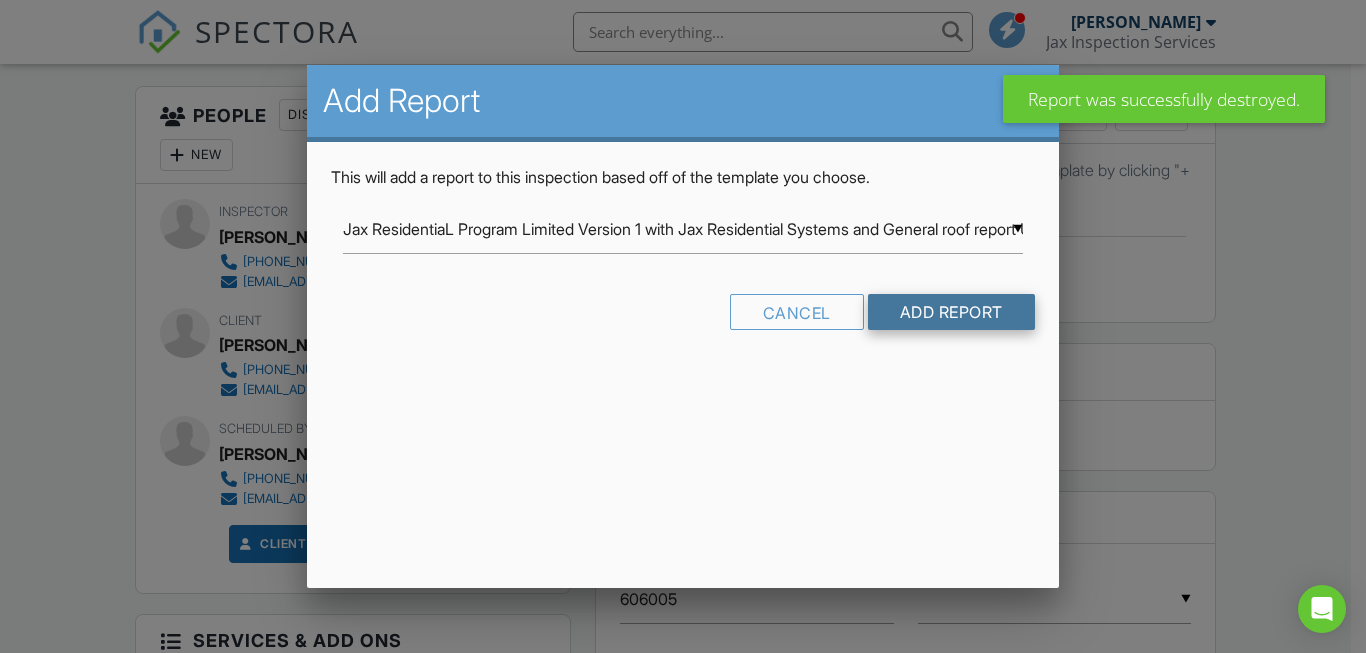 click on "Add Report" at bounding box center [951, 312] 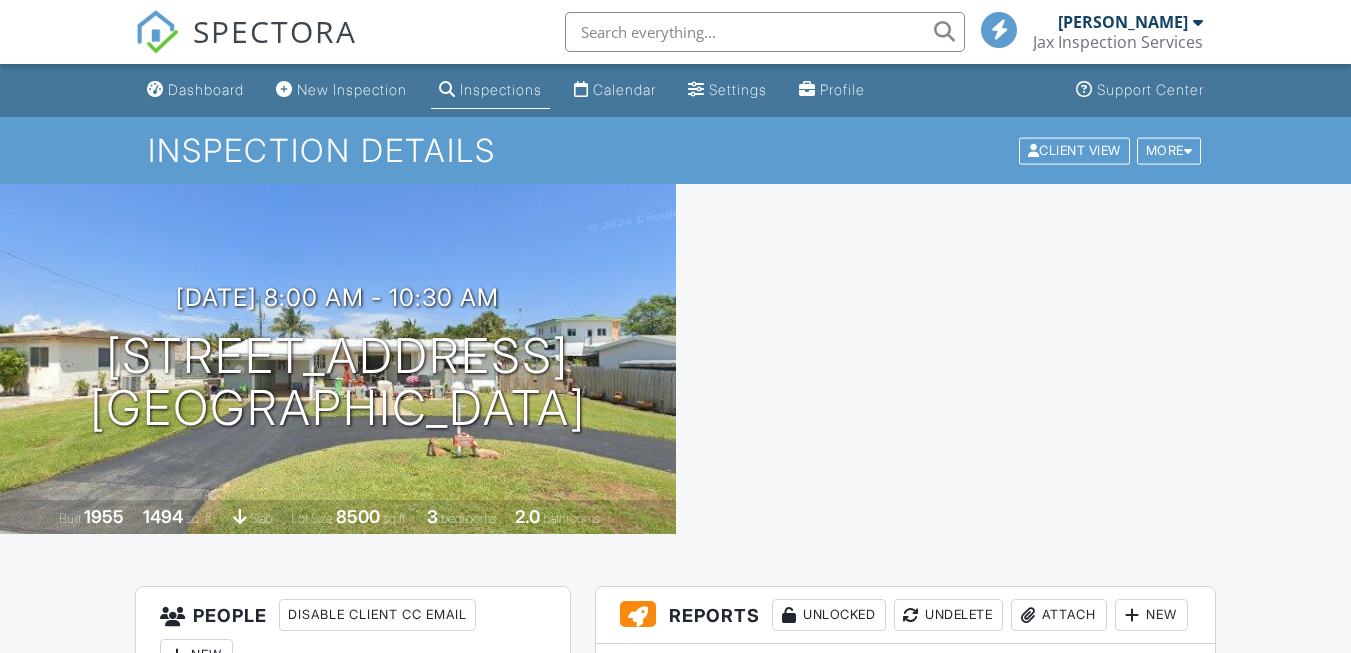 scroll, scrollTop: 300, scrollLeft: 0, axis: vertical 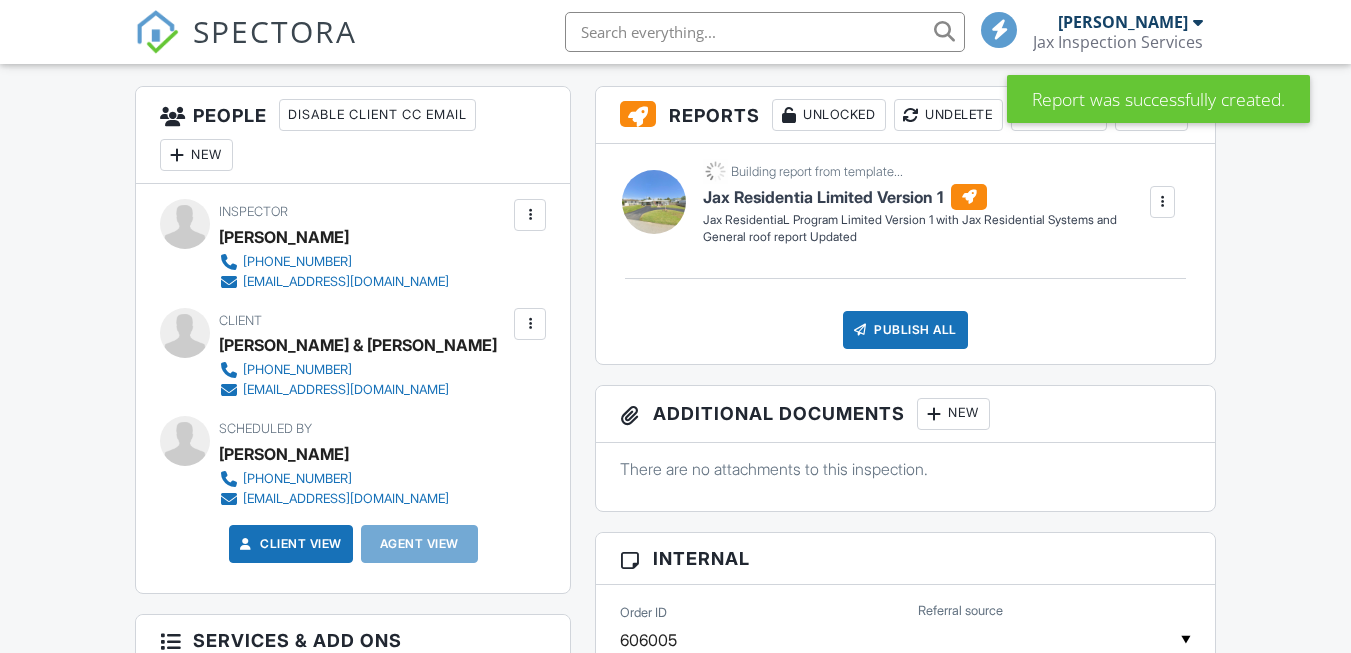 click on "New" at bounding box center [1151, 115] 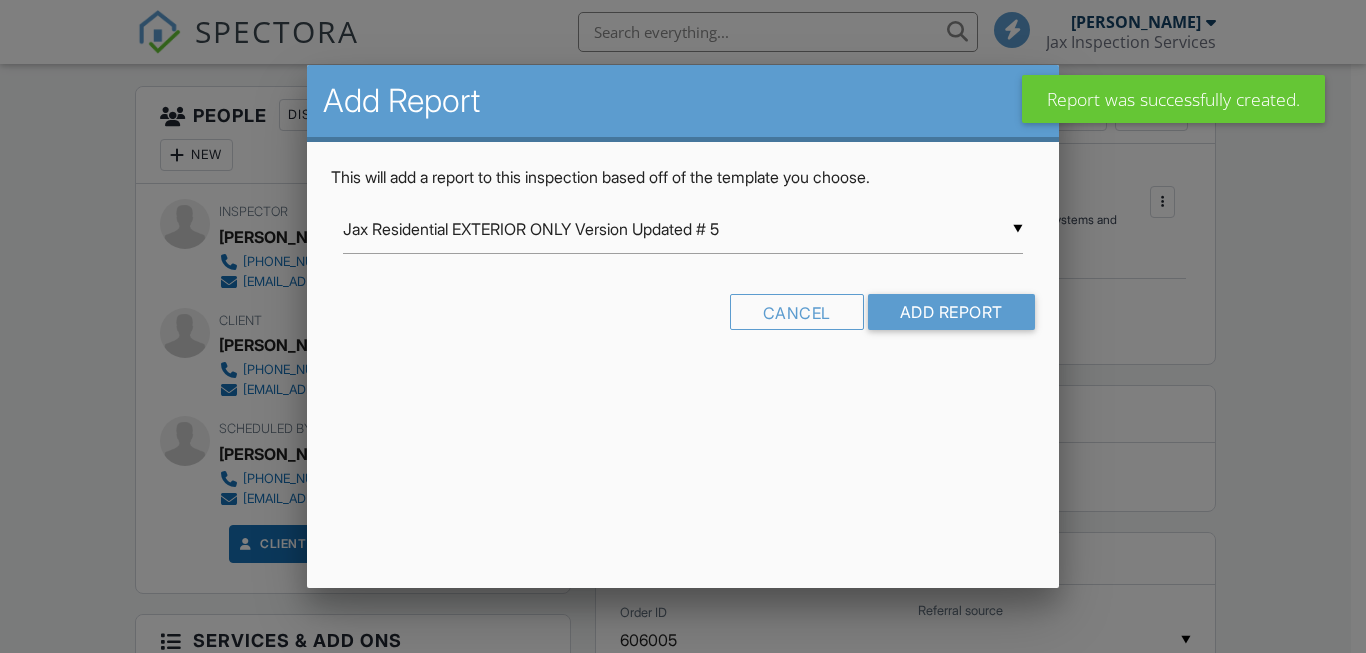 click on "▼ Jax Residential EXTERIOR ONLY Version Updated # 5 Jax Residential EXTERIOR ONLY Version Updated # 5 Jax ResidentiaL Program Limited Version 1 with Jax Residential Systems and General roof report Updated Jax Residential Program Template UPDATED # 2 Residential Template Room-by-Room Residential Template Builder's Risk Supplemental Florida Citizens 4-Point Inspection Form Florida Citizens Roof Inspection Form Florida Uniform Mitigation Verification Inspection Form  Jax Inspection Services STATUS Template Jax Non-Productive Residential  Jax Residential Systems and General Roof Condition Report UPDATED VACANT BUILDING SUPPLEMENTAL UPDATE # 1 Jax Residential EXTERIOR ONLY Version Updated # 5
Jax ResidentiaL Program Limited Version 1 with Jax Residential Systems and General roof report Updated
Jax Residential Program Template UPDATED # 2
Residential Template
Room-by-Room Residential Template
Builder's Risk Supplemental
Florida Citizens 4-Point Inspection Form
Florida Citizens Roof Inspection Form" at bounding box center [682, 229] 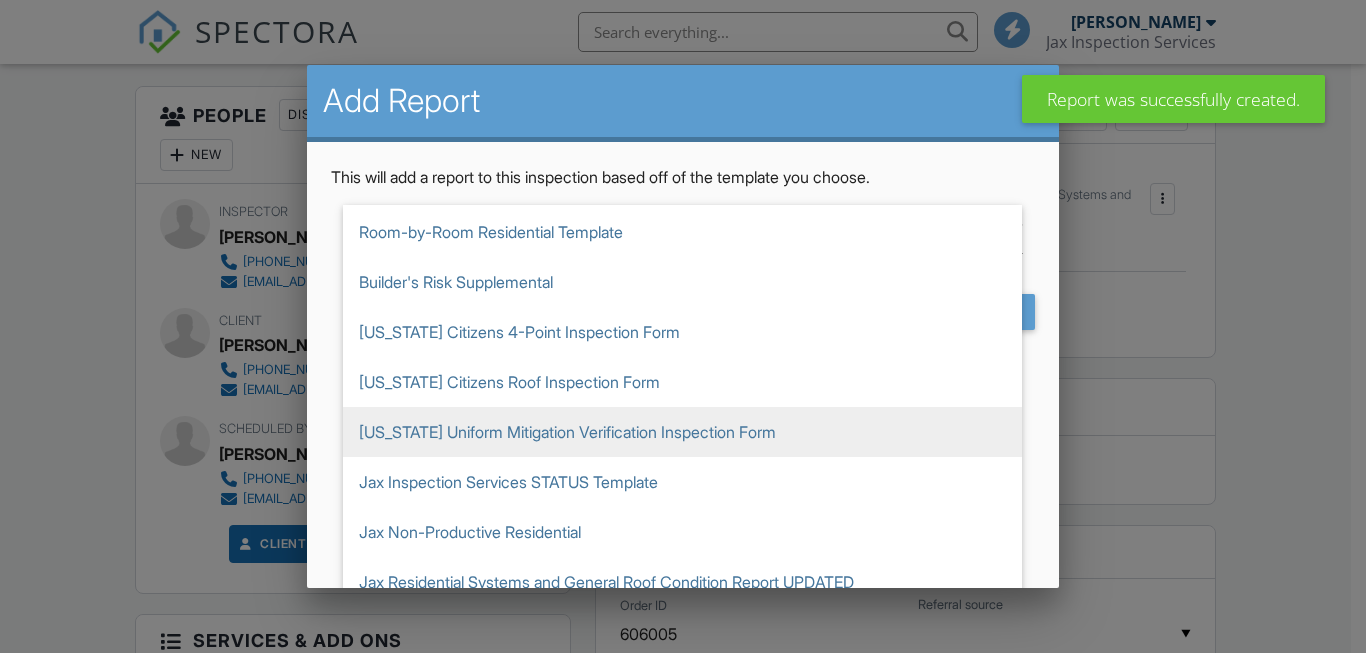scroll, scrollTop: 224, scrollLeft: 0, axis: vertical 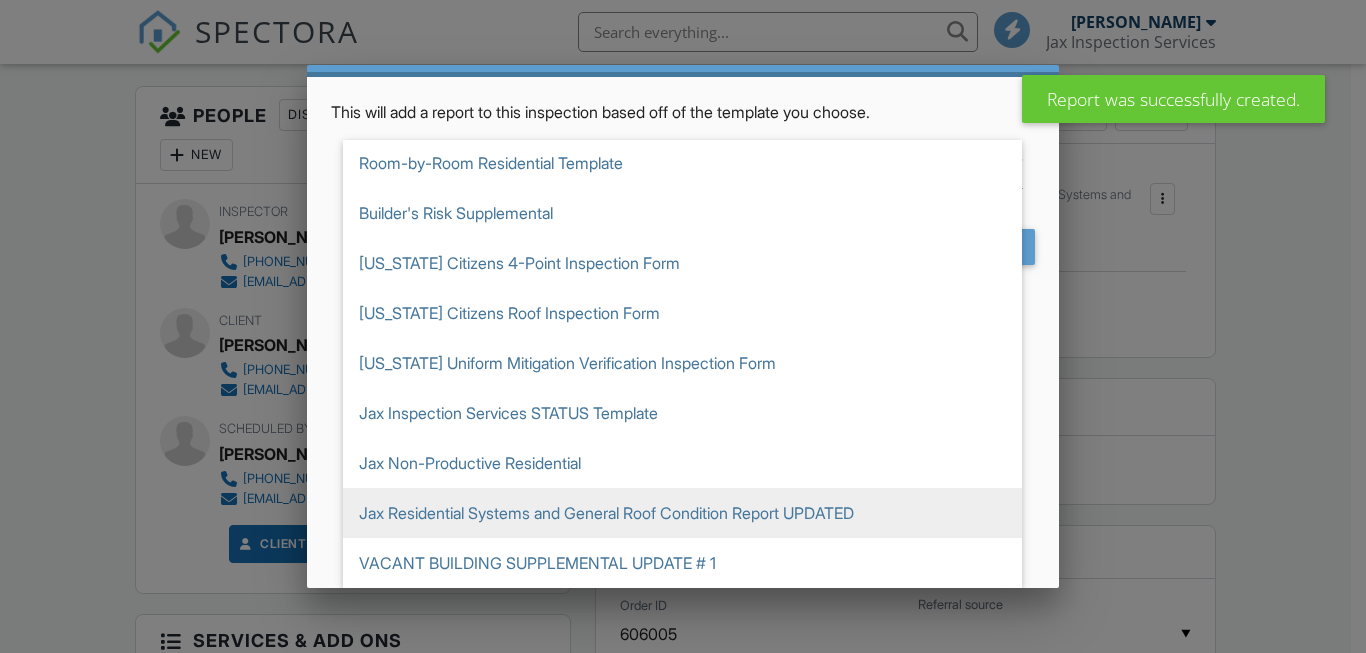 click on "Jax Residential Systems and General Roof Condition Report UPDATED" at bounding box center [682, 513] 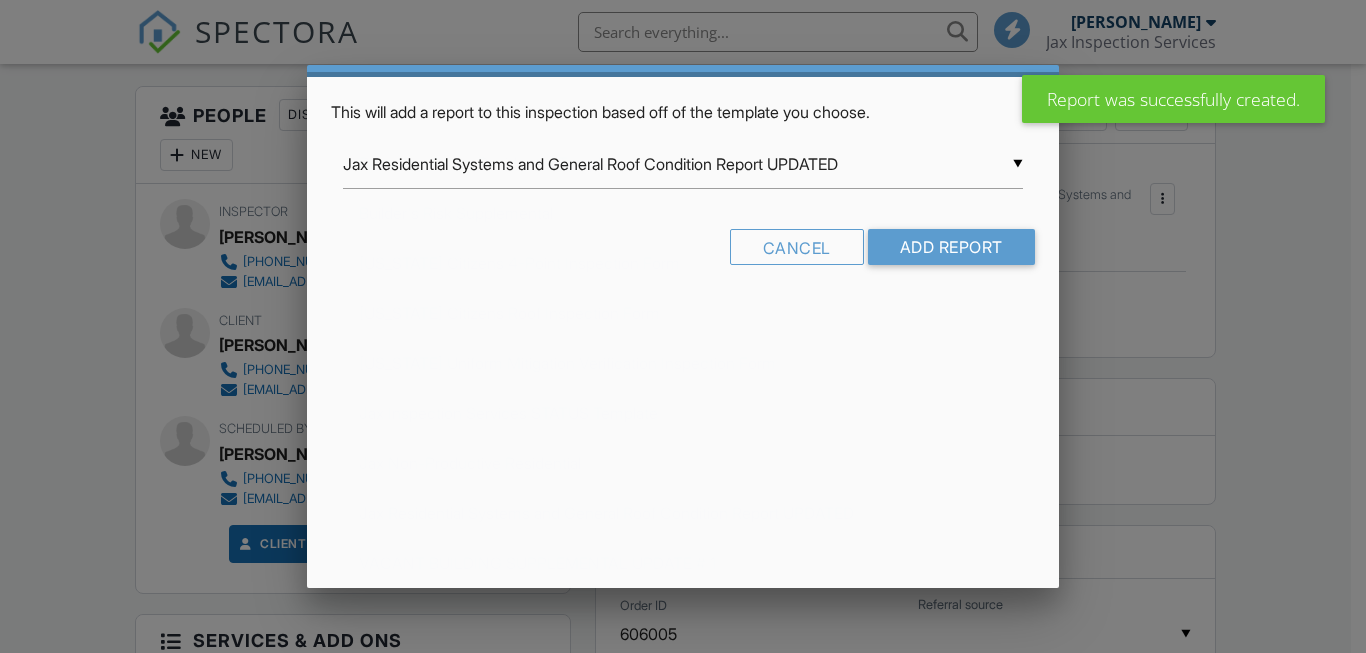 scroll, scrollTop: 0, scrollLeft: 0, axis: both 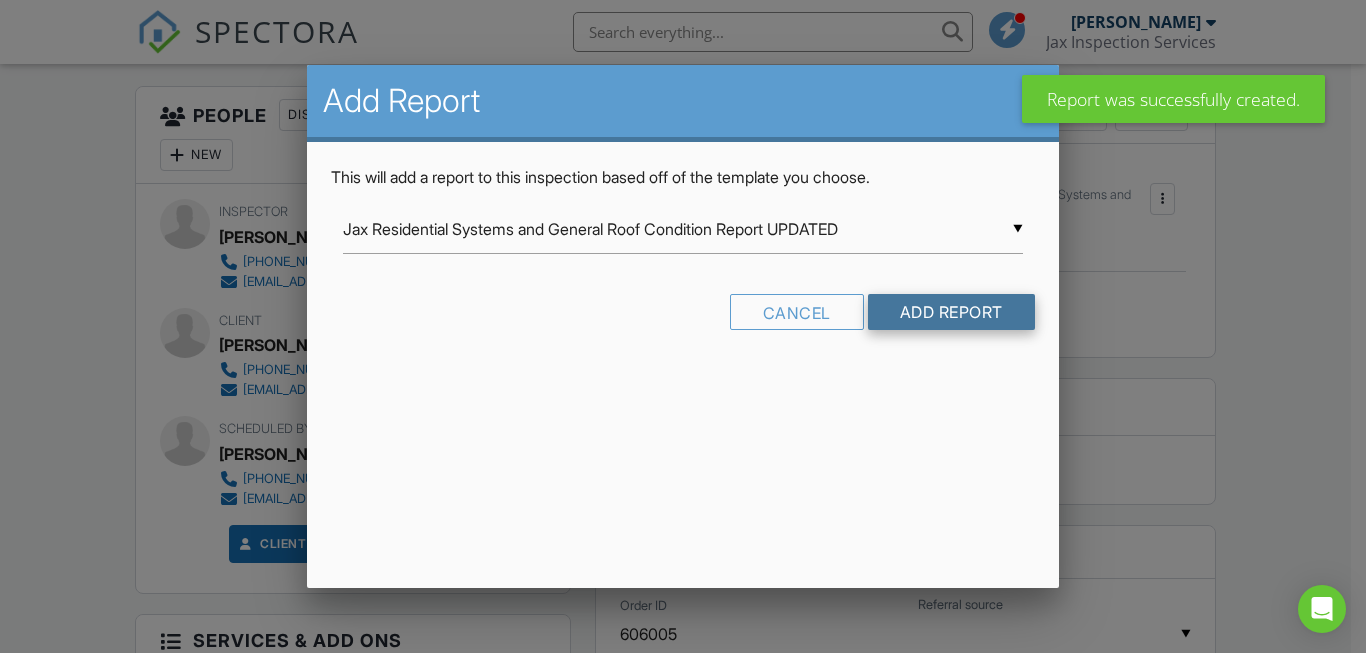 click on "Add Report" at bounding box center [951, 312] 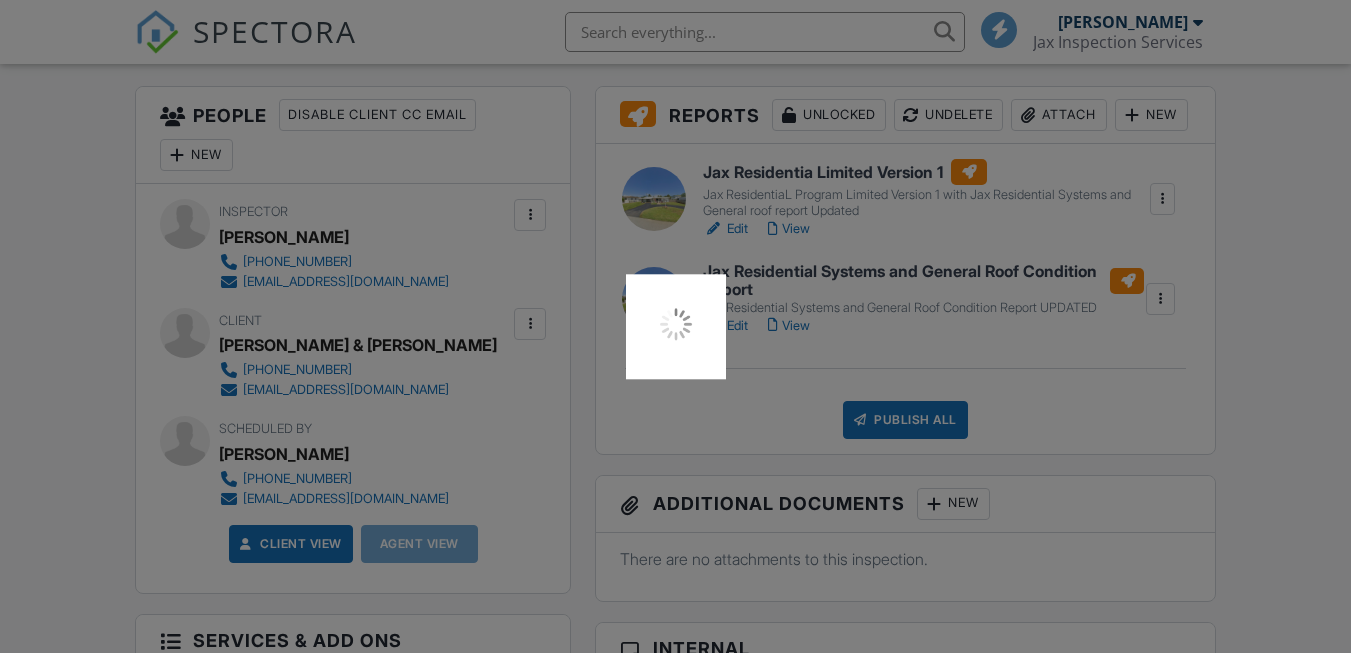 scroll, scrollTop: 500, scrollLeft: 0, axis: vertical 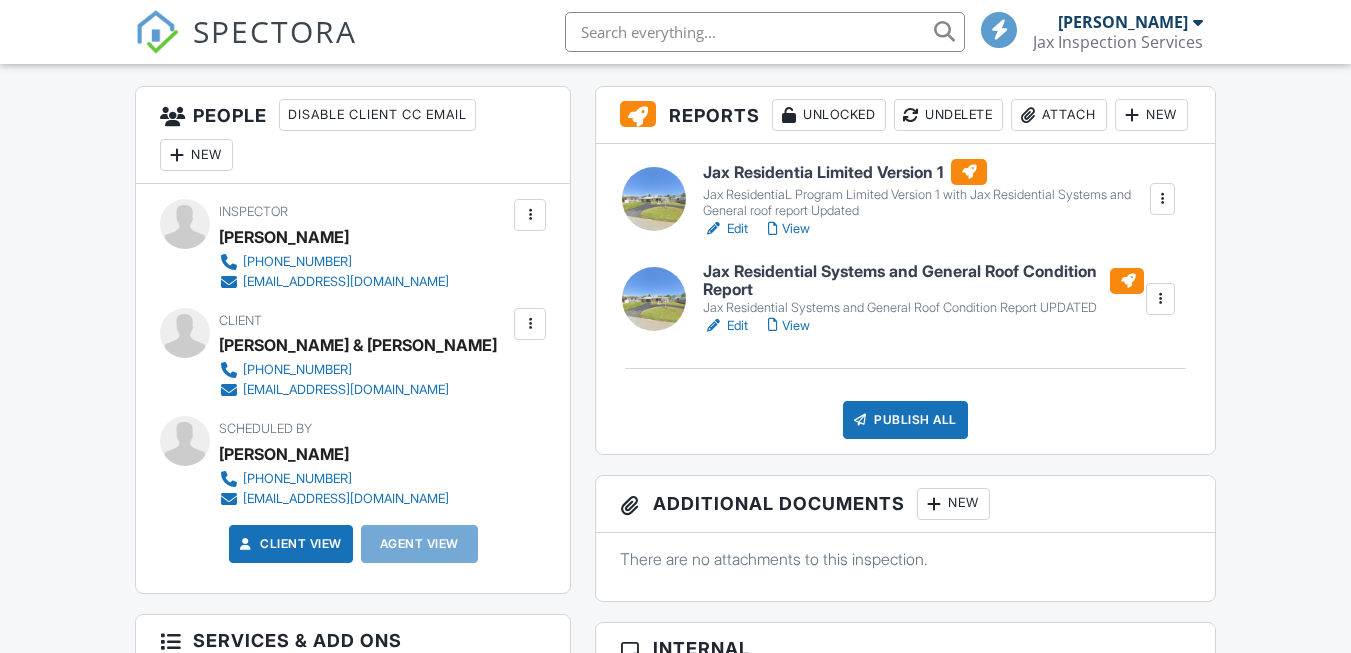 drag, startPoint x: 0, startPoint y: 0, endPoint x: 738, endPoint y: 263, distance: 783.46216 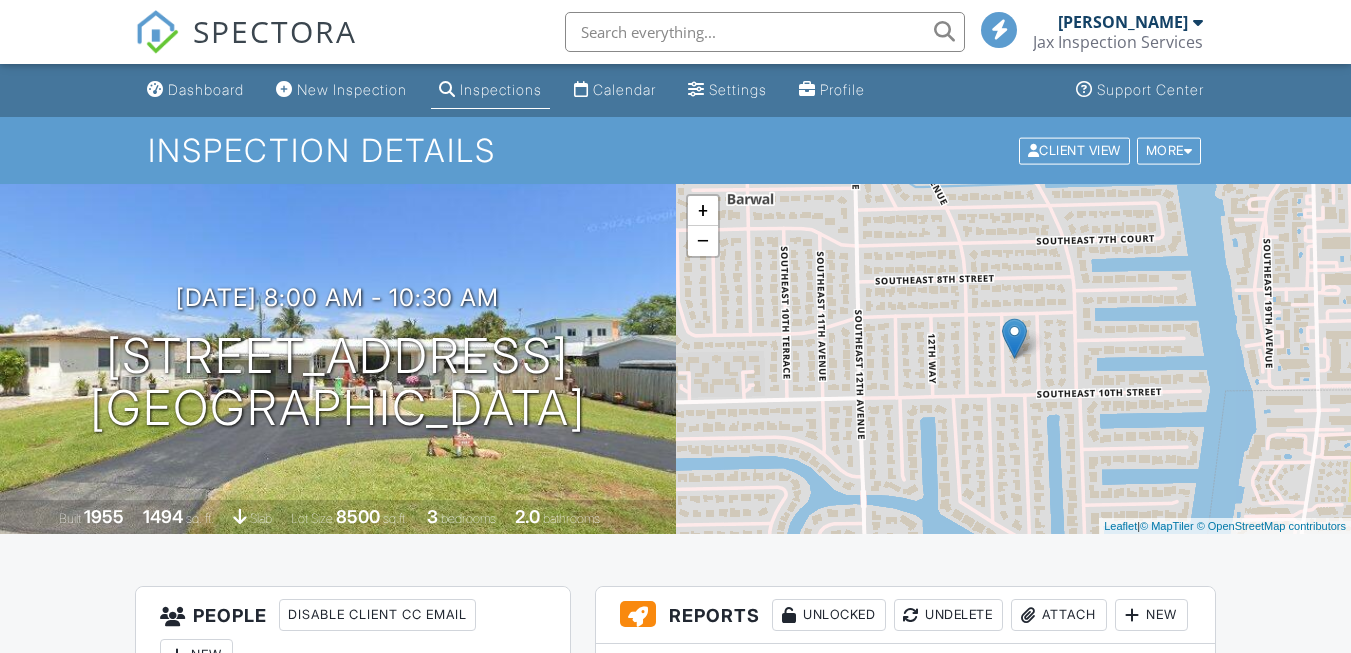 scroll, scrollTop: 0, scrollLeft: 0, axis: both 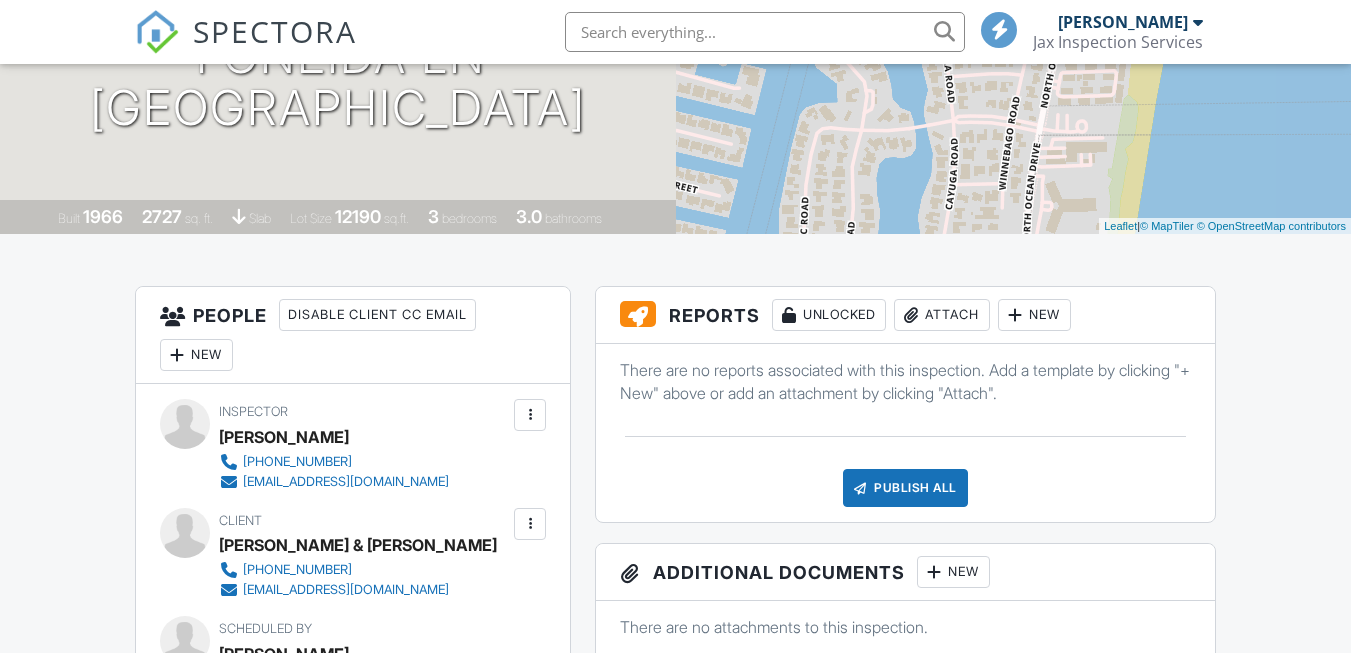 click at bounding box center (1015, 315) 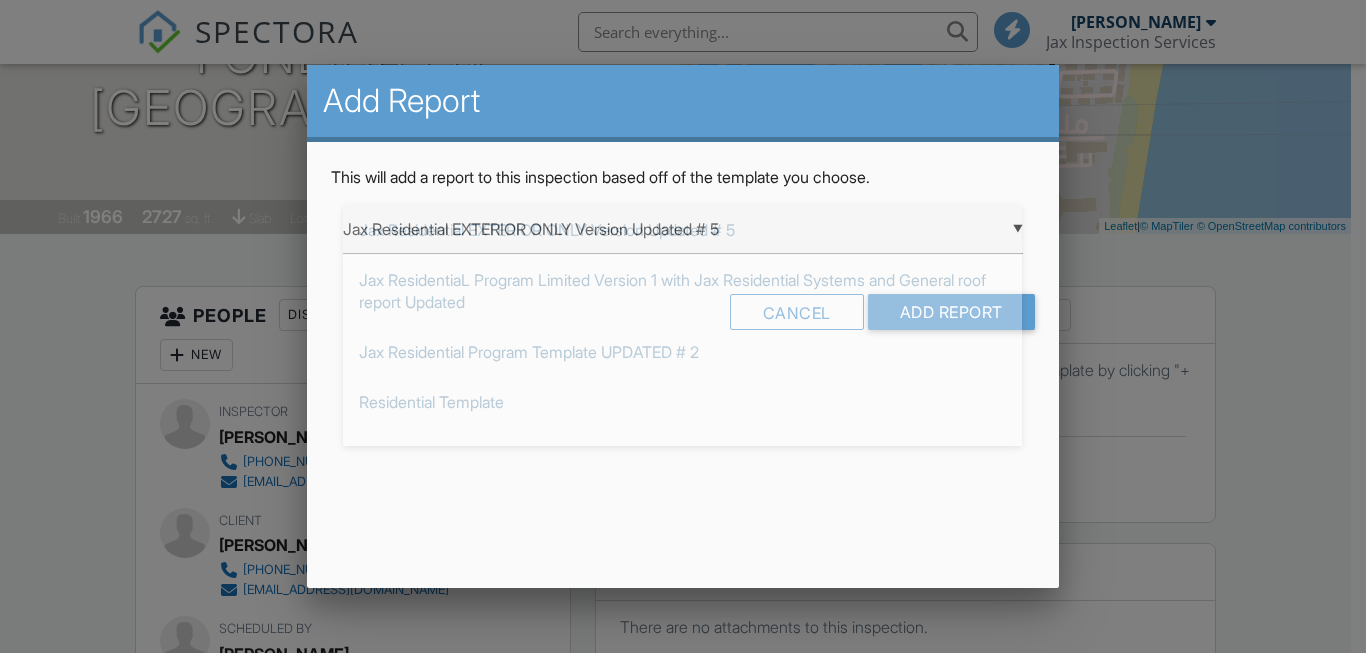 click on "▼ Jax Residential EXTERIOR ONLY Version Updated # 5 Jax Residential EXTERIOR ONLY Version Updated # 5 Jax ResidentiaL Program Limited Version 1 with Jax Residential Systems and General roof report Updated Jax Residential Program Template UPDATED # 2 Residential Template Room-by-Room Residential Template Builder's Risk Supplemental [US_STATE] Citizens 4-Point Inspection Form [US_STATE] Citizens Roof Inspection Form [US_STATE] Uniform Mitigation Verification Inspection Form  Jax Inspection Services STATUS Template Jax Non-Productive Residential  Jax Residential Systems and General Roof Condition Report UPDATED VACANT BUILDING SUPPLEMENTAL UPDATE # 1 Jax Residential EXTERIOR ONLY Version Updated # 5
Jax ResidentiaL Program Limited Version 1 with Jax Residential Systems and General roof report Updated
Jax Residential Program Template UPDATED # 2
Residential Template
Room-by-Room Residential Template
Builder's Risk Supplemental
[US_STATE] Citizens 4-Point Inspection Form
[US_STATE] Citizens Roof Inspection Form" at bounding box center [682, 229] 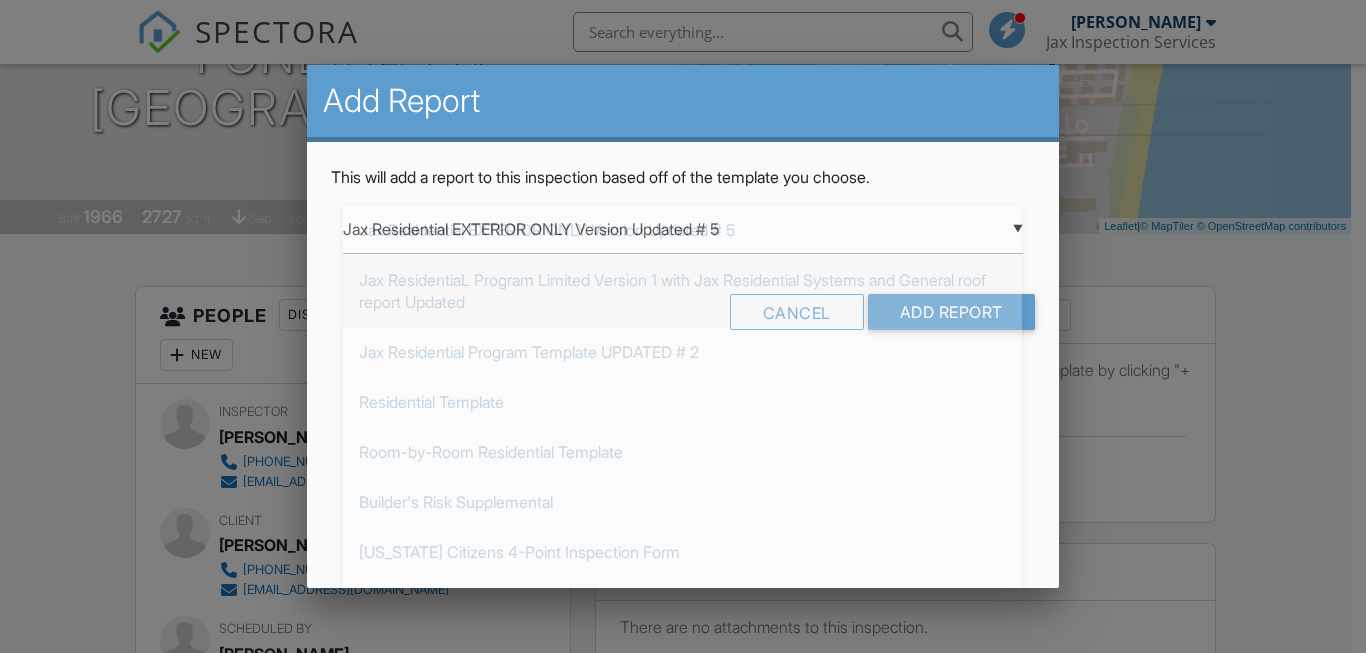 click on "Jax ResidentiaL Program Limited Version 1 with Jax Residential Systems and General roof report Updated" at bounding box center (682, 291) 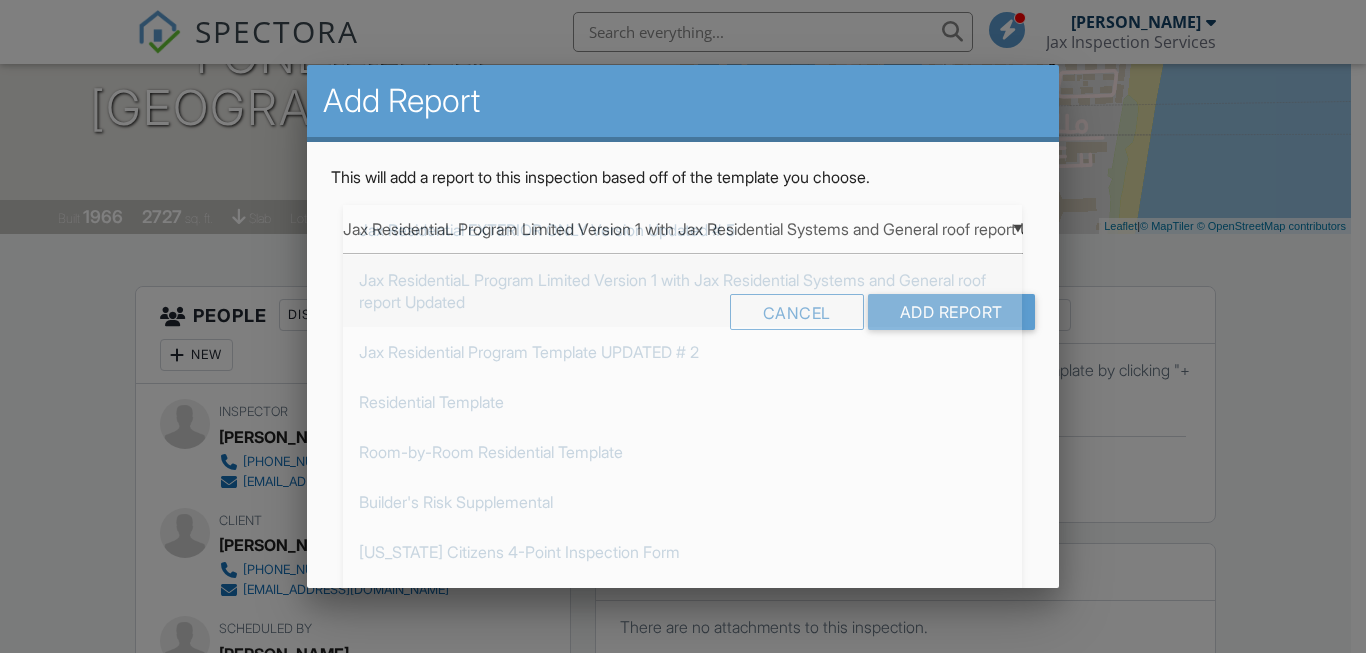 scroll, scrollTop: 0, scrollLeft: 0, axis: both 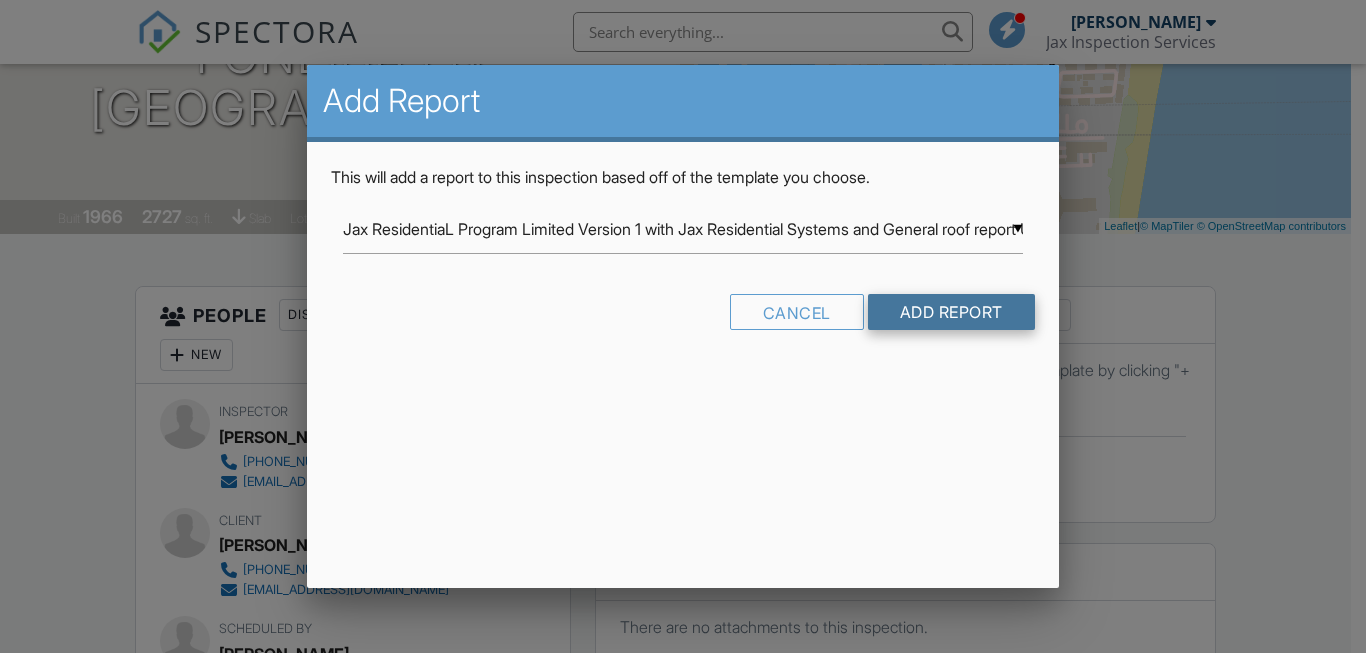 click on "Add Report" at bounding box center (951, 312) 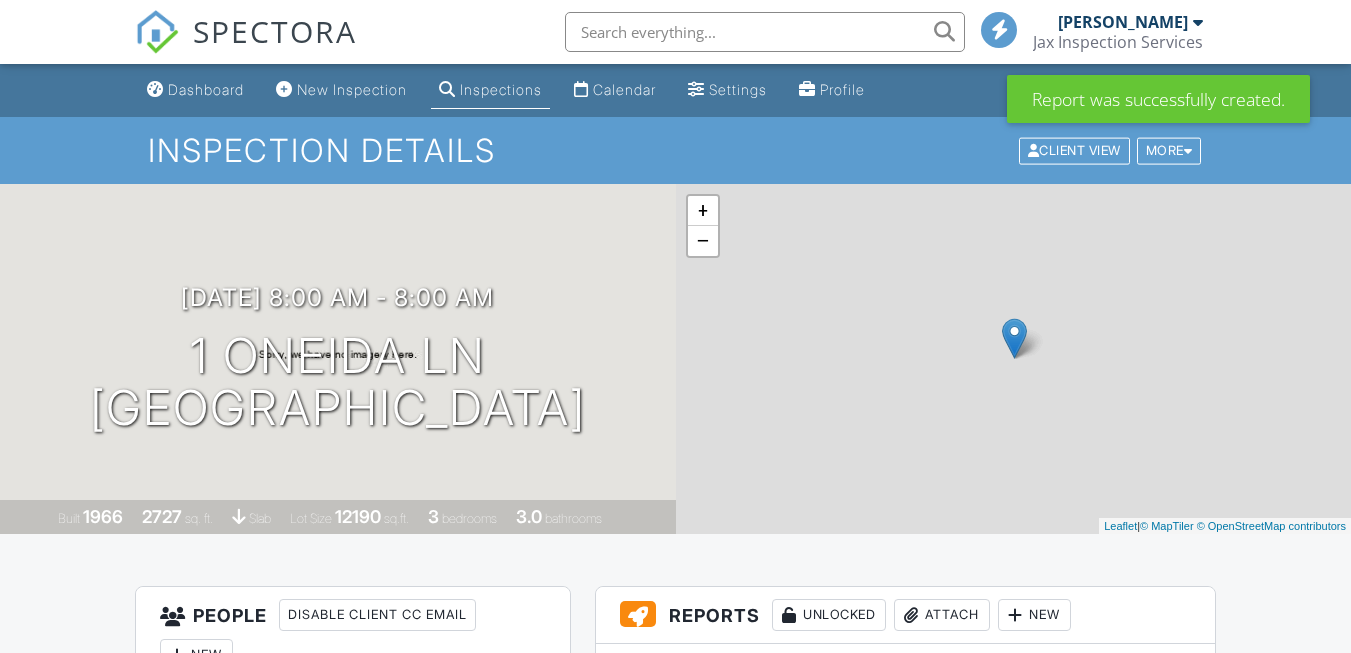 scroll, scrollTop: 306, scrollLeft: 0, axis: vertical 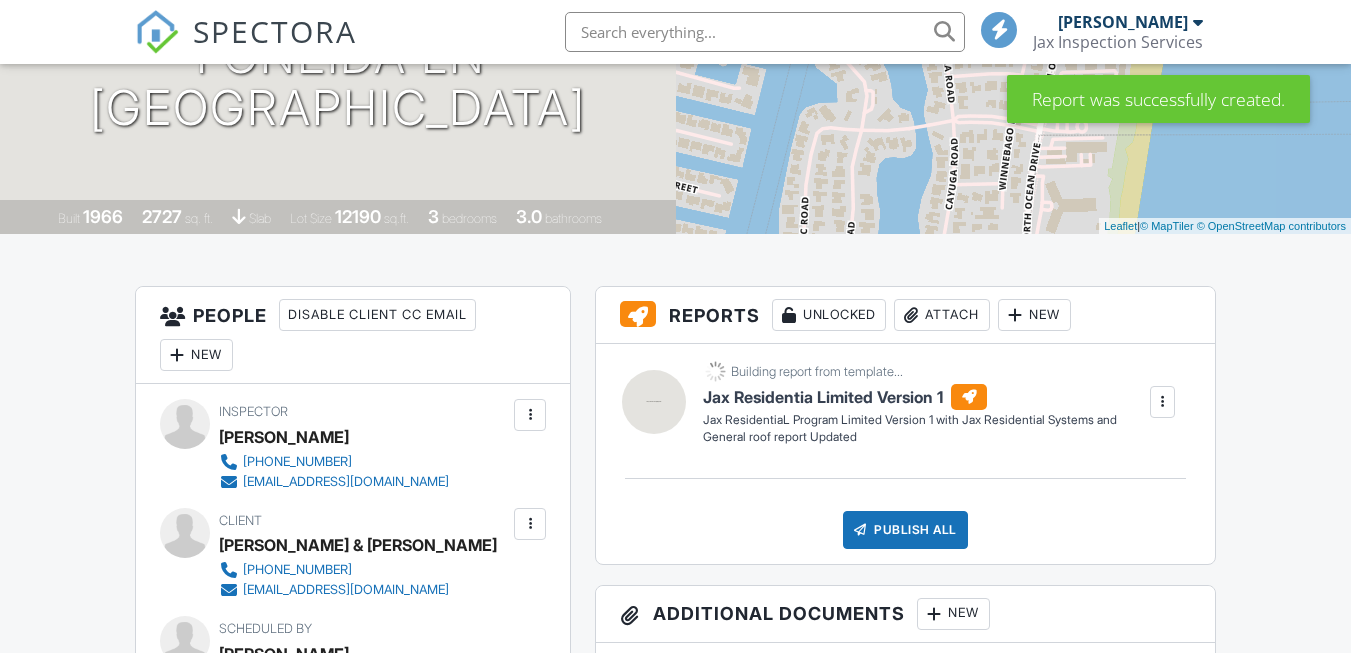 click at bounding box center [1015, 315] 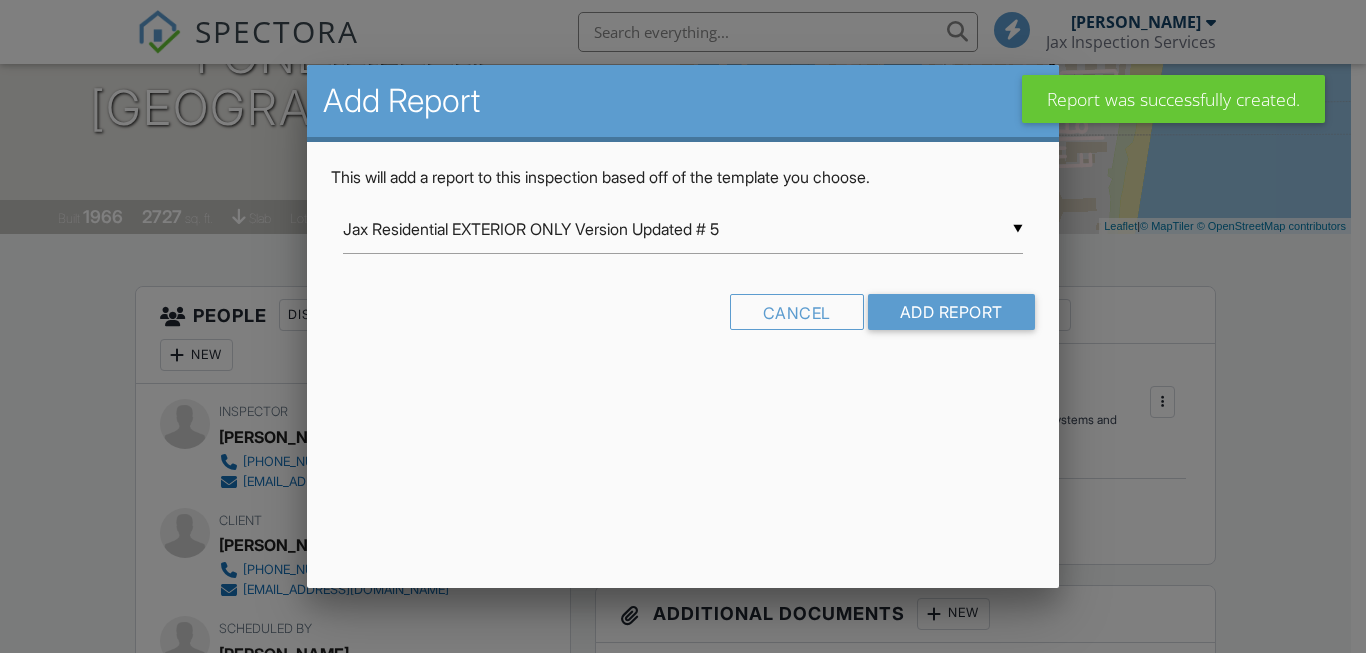 click on "▼ Jax Residential EXTERIOR ONLY Version Updated # 5 Jax Residential EXTERIOR ONLY Version Updated # 5 Jax ResidentiaL Program Limited Version 1 with Jax Residential Systems and General roof report Updated Jax Residential Program Template UPDATED # 2 Residential Template Room-by-Room Residential Template Builder's Risk Supplemental Florida Citizens 4-Point Inspection Form Florida Citizens Roof Inspection Form Florida Uniform Mitigation Verification Inspection Form  Jax Inspection Services STATUS Template Jax Non-Productive Residential  Jax Residential Systems and General Roof Condition Report UPDATED VACANT BUILDING SUPPLEMENTAL UPDATE # 1 Jax Residential EXTERIOR ONLY Version Updated # 5
Jax ResidentiaL Program Limited Version 1 with Jax Residential Systems and General roof report Updated
Jax Residential Program Template UPDATED # 2
Residential Template
Room-by-Room Residential Template
Builder's Risk Supplemental
Florida Citizens 4-Point Inspection Form
Florida Citizens Roof Inspection Form" at bounding box center [682, 229] 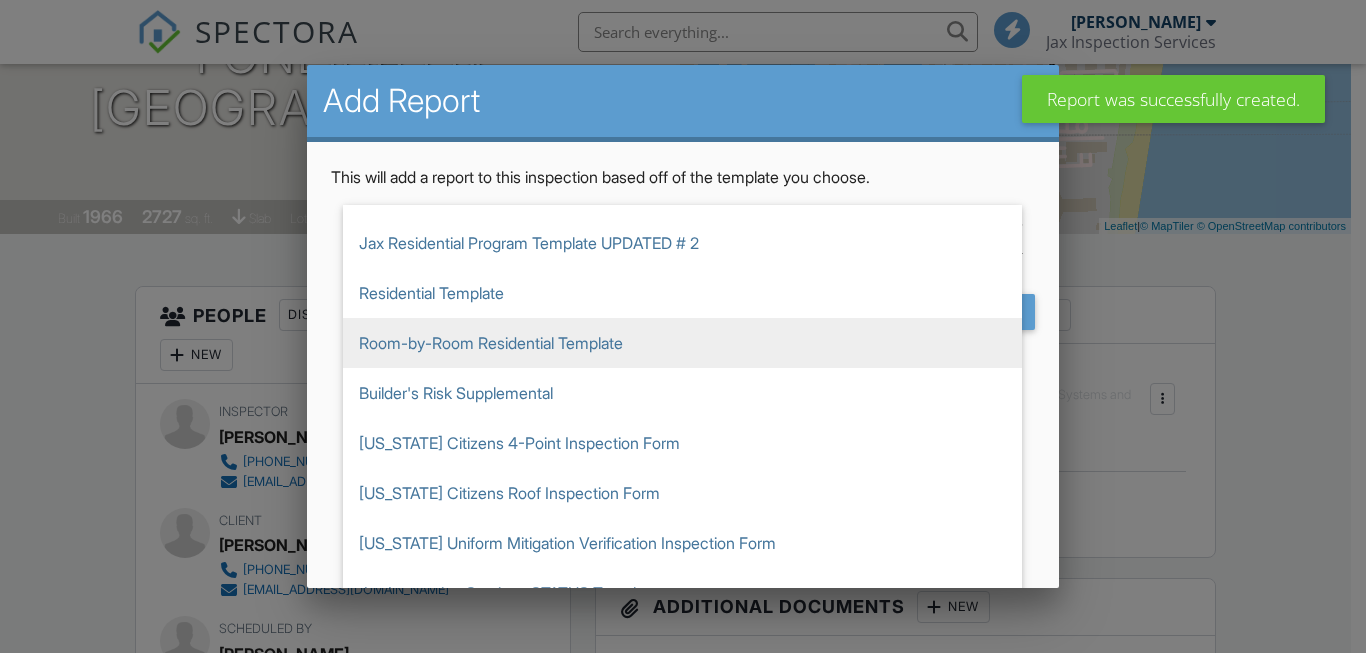 scroll, scrollTop: 224, scrollLeft: 0, axis: vertical 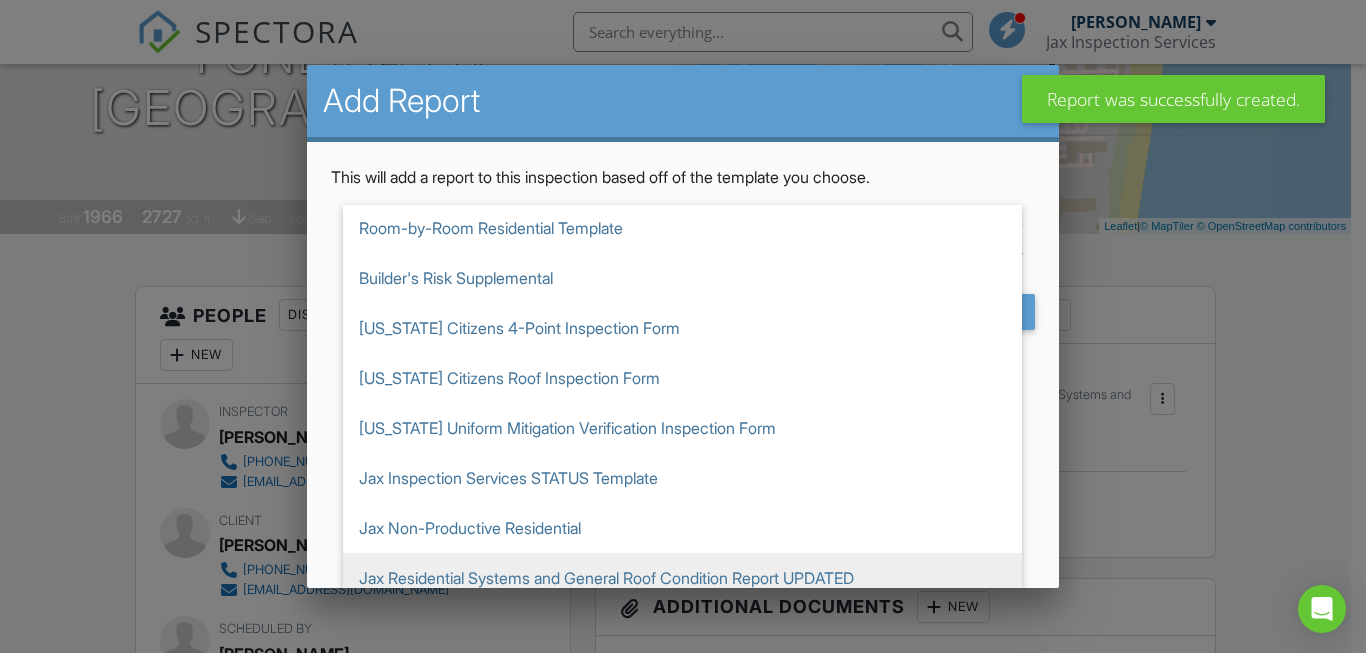 click on "Jax Residential Systems and General Roof Condition Report UPDATED" at bounding box center (682, 578) 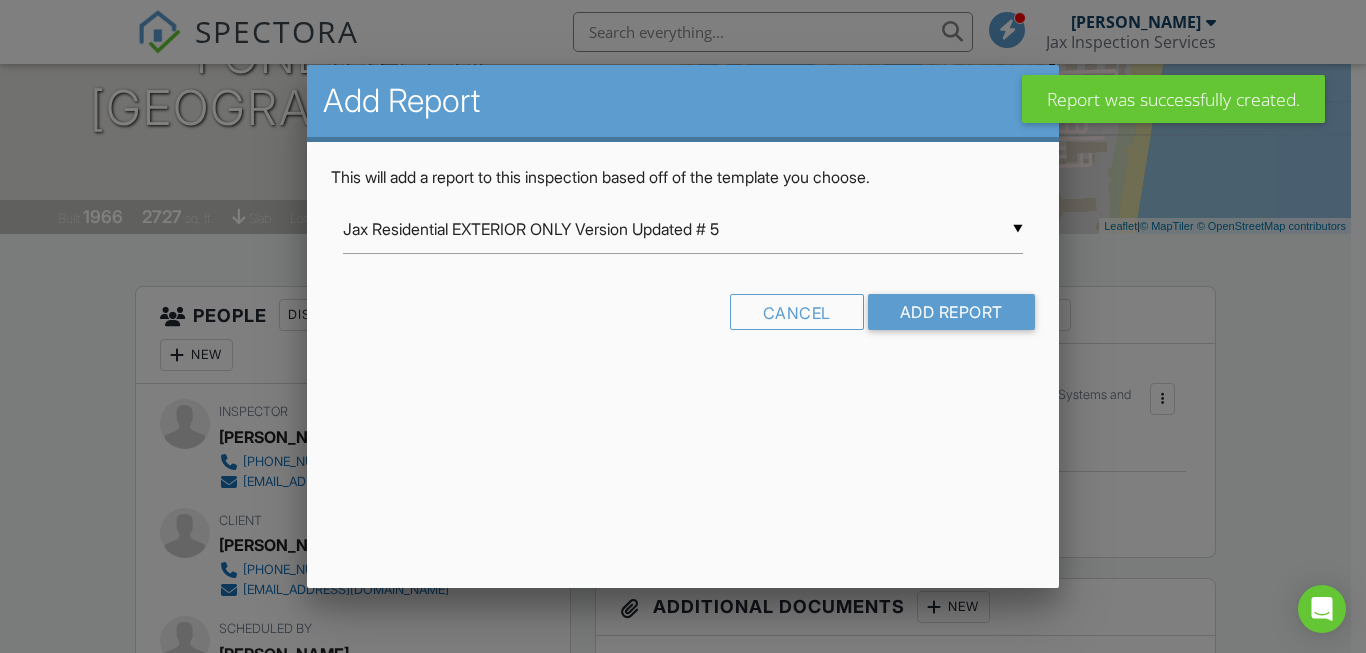type on "Jax Residential Systems and General Roof Condition Report UPDATED" 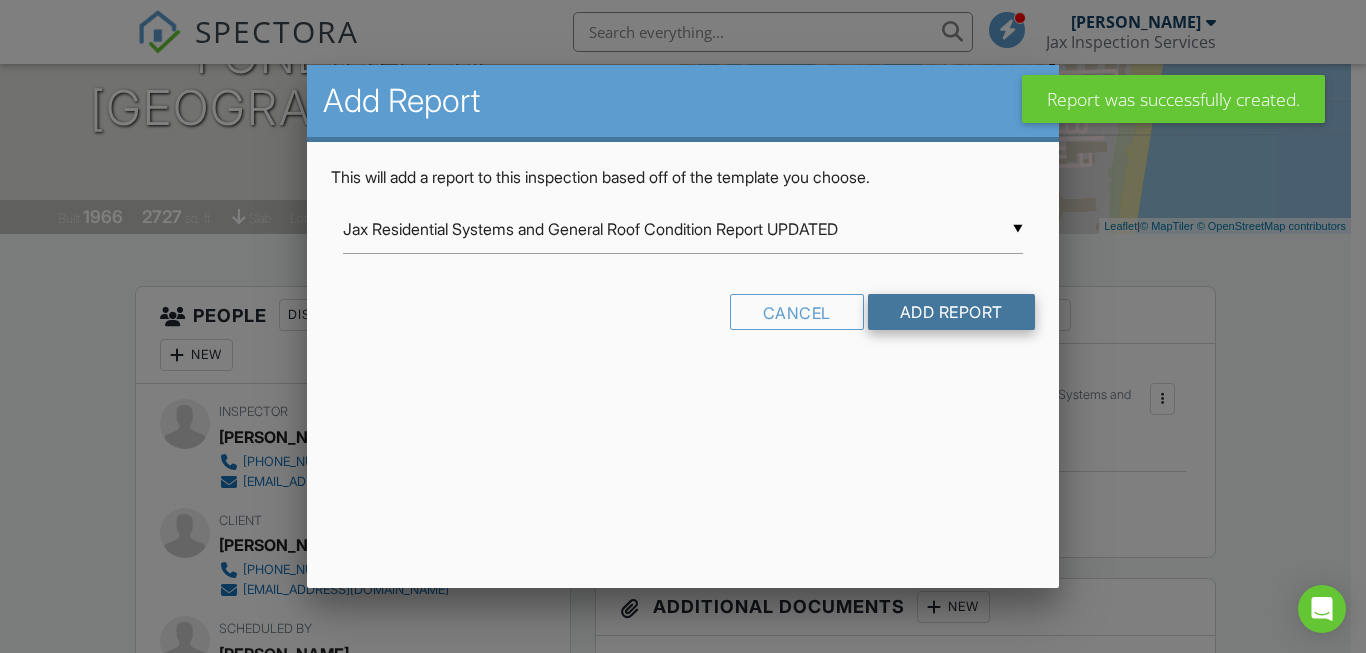 click on "Add Report" at bounding box center (951, 312) 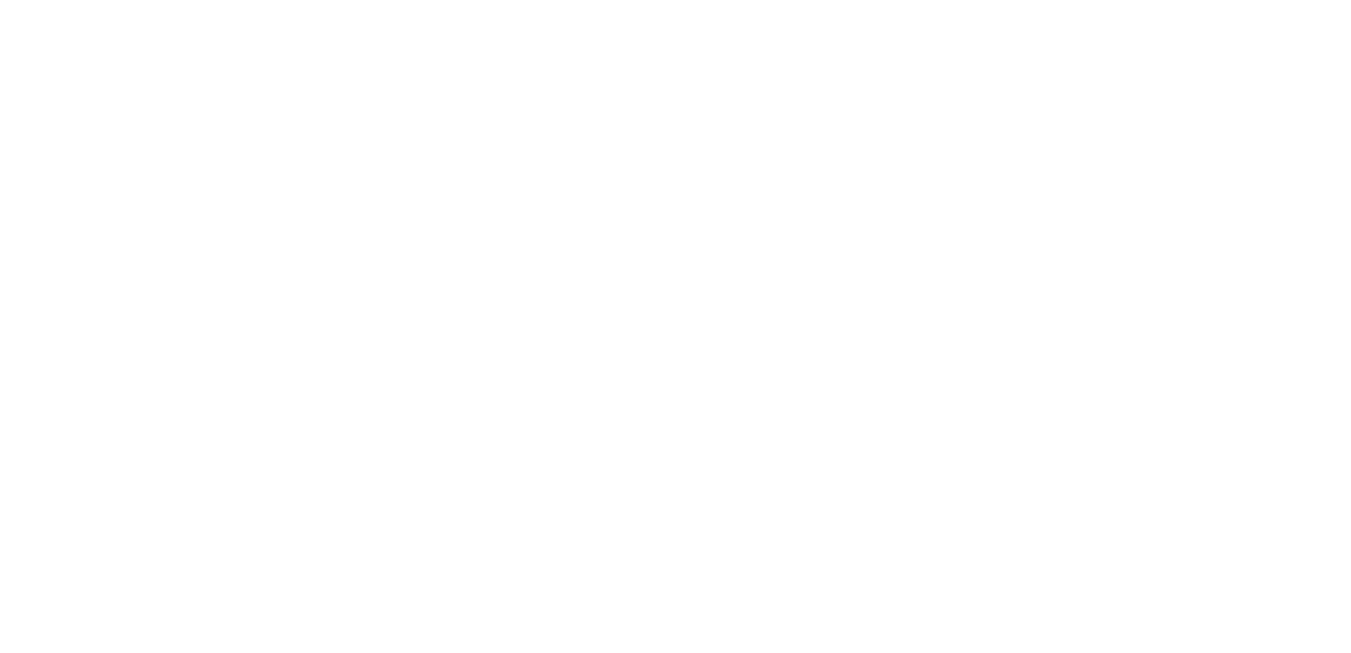 scroll, scrollTop: 0, scrollLeft: 0, axis: both 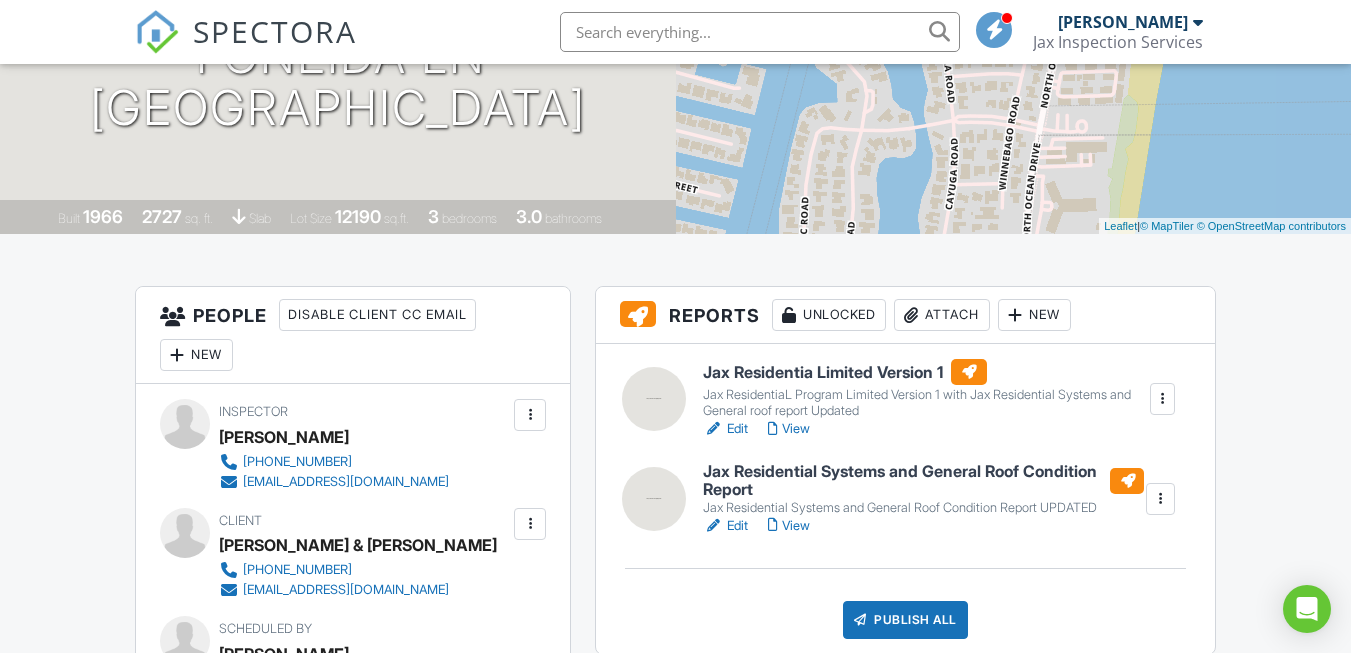click on "Edit" at bounding box center [725, 429] 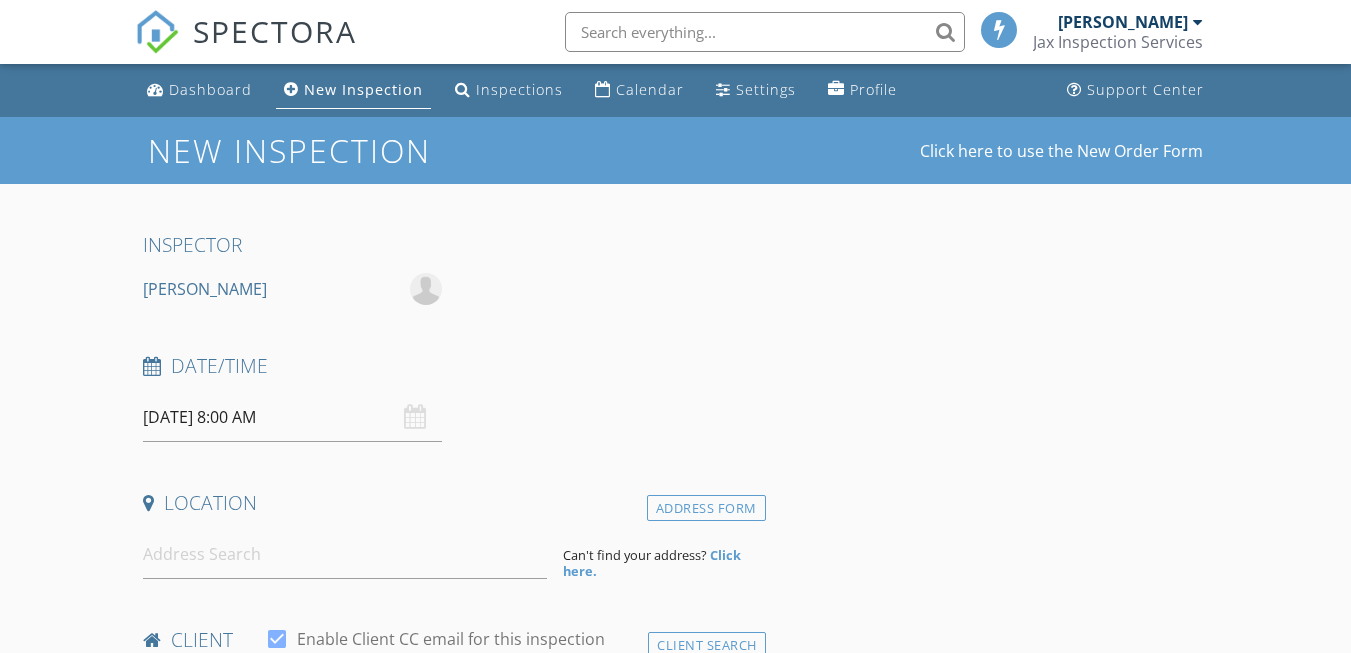 scroll, scrollTop: 0, scrollLeft: 0, axis: both 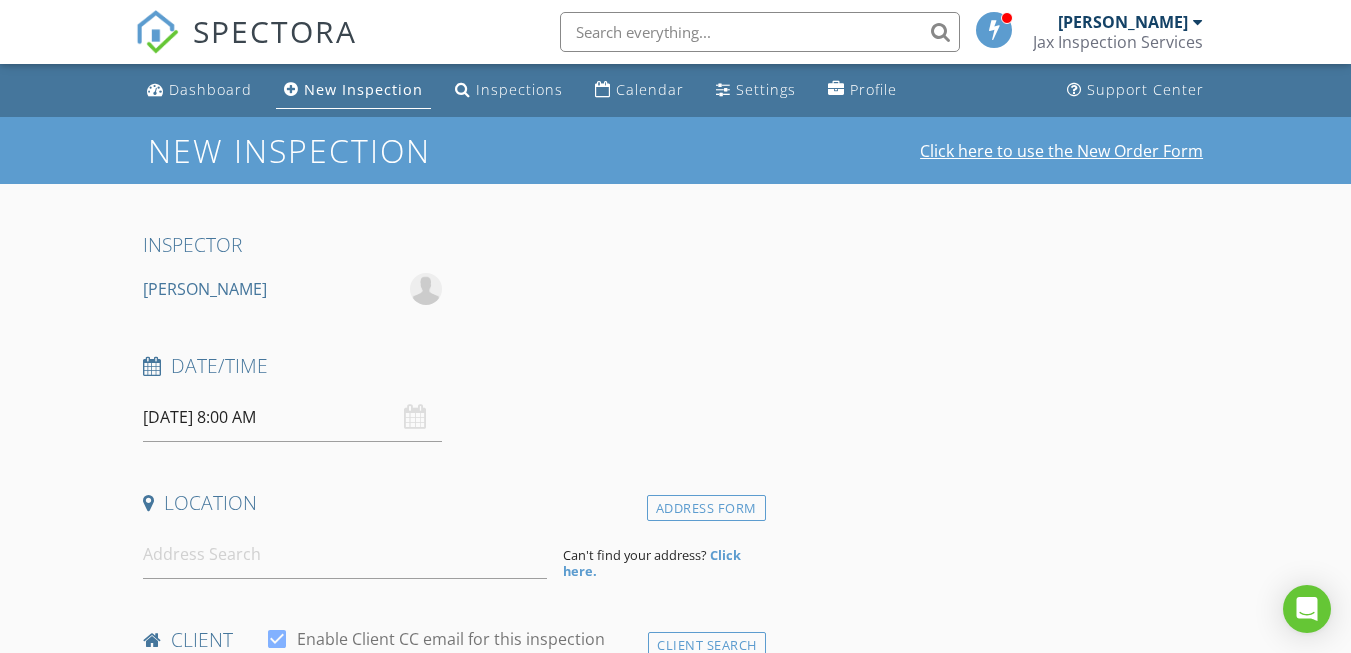click on "Click here to use the New Order Form" at bounding box center (1061, 151) 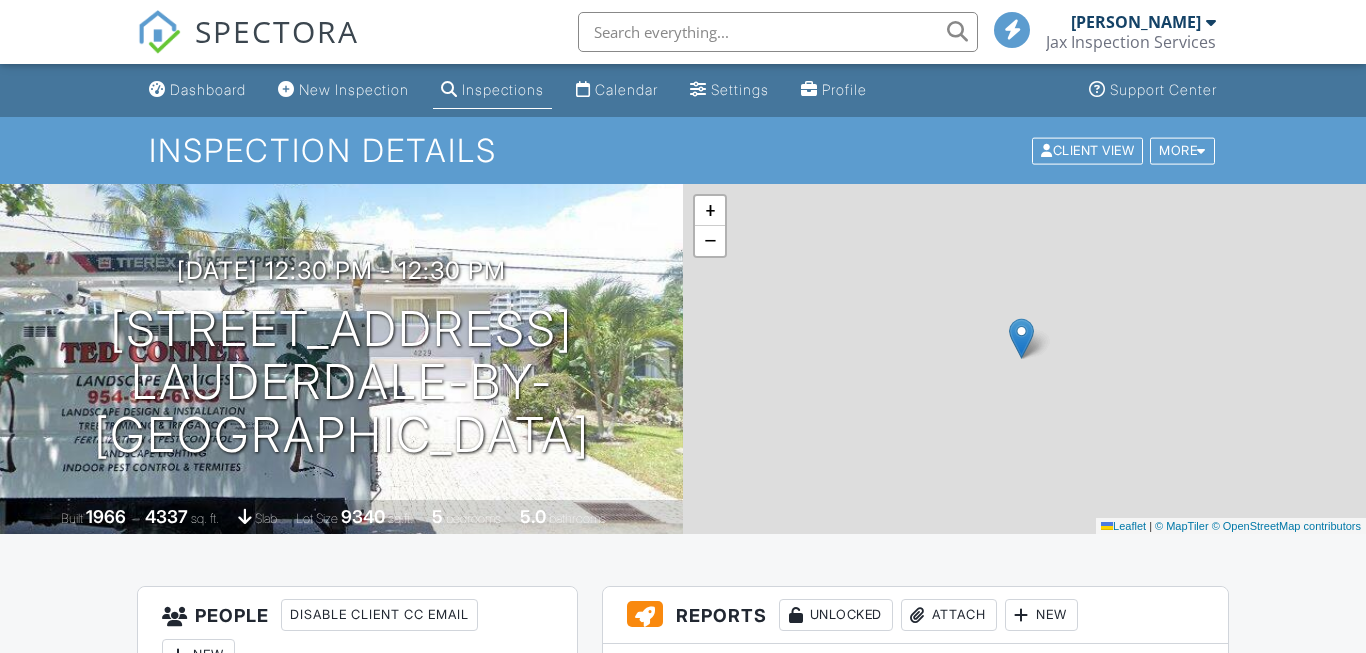 click on "New" at bounding box center [1041, 615] 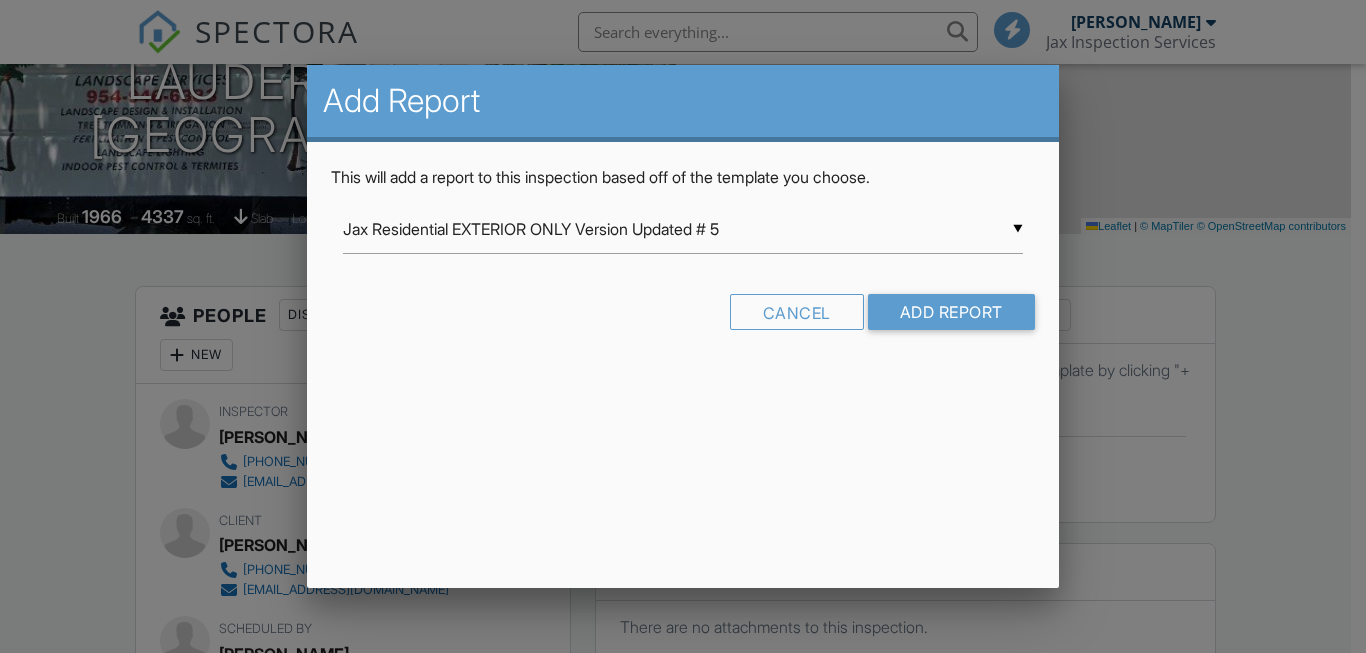 scroll, scrollTop: 300, scrollLeft: 0, axis: vertical 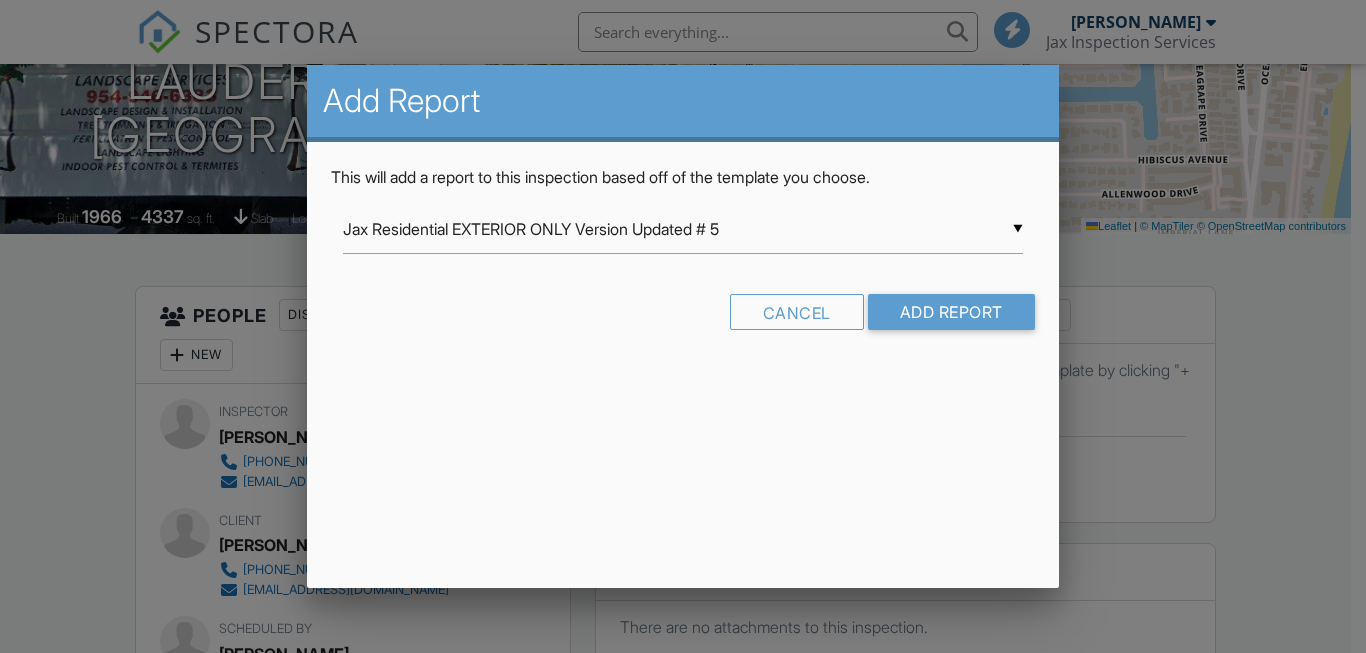 click on "Jax Residential EXTERIOR ONLY Version Updated # 5" at bounding box center [682, 229] 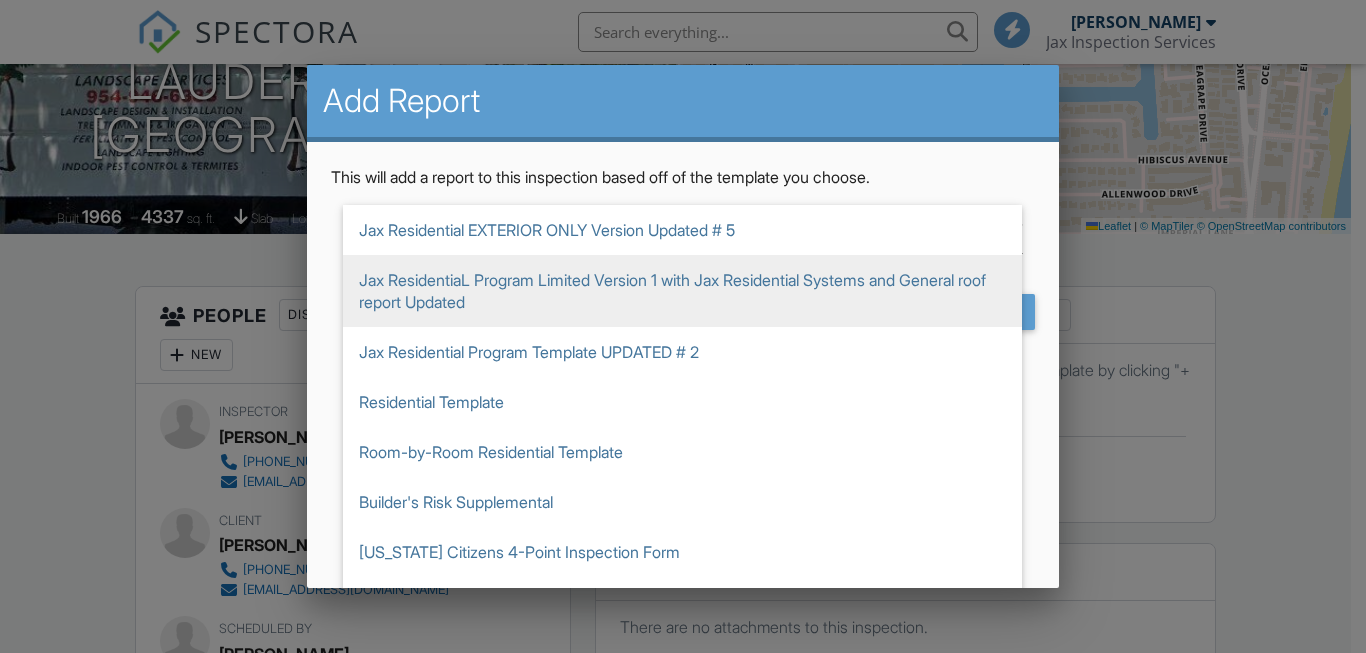 click on "Jax ResidentiaL Program Limited Version 1 with Jax Residential Systems and General roof report Updated" at bounding box center (682, 291) 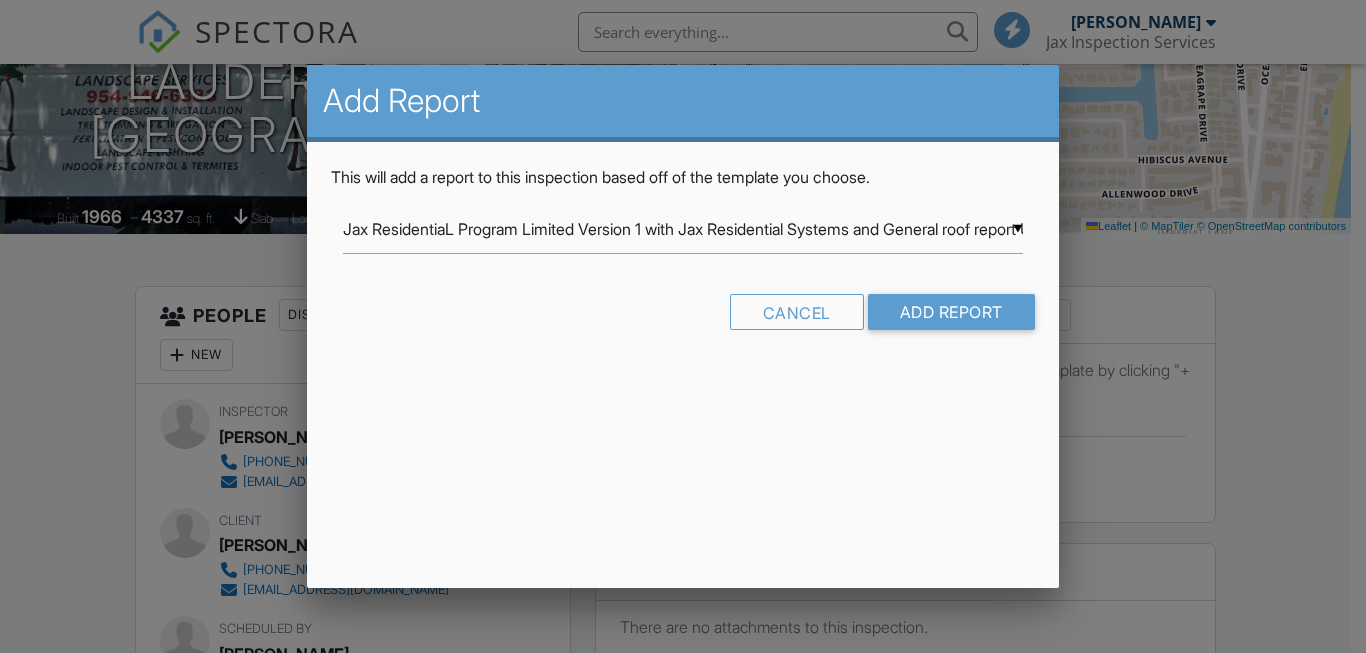 scroll, scrollTop: 50, scrollLeft: 0, axis: vertical 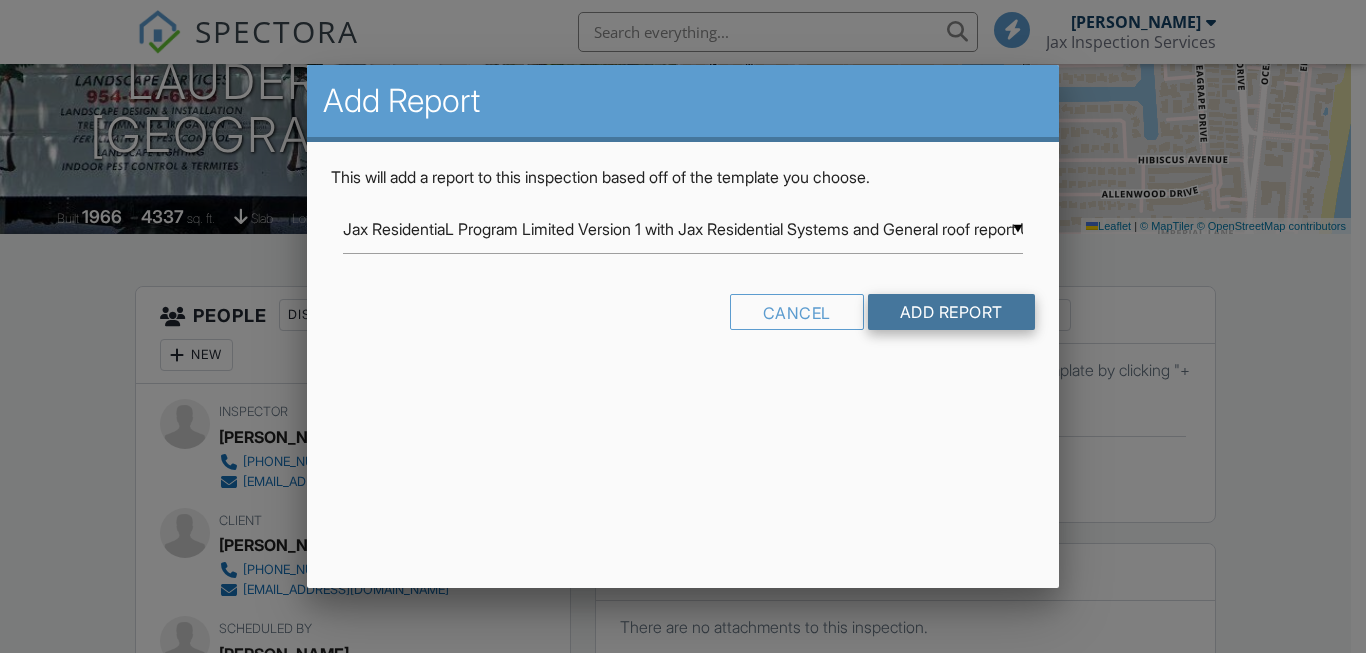 click on "Add Report" at bounding box center (951, 312) 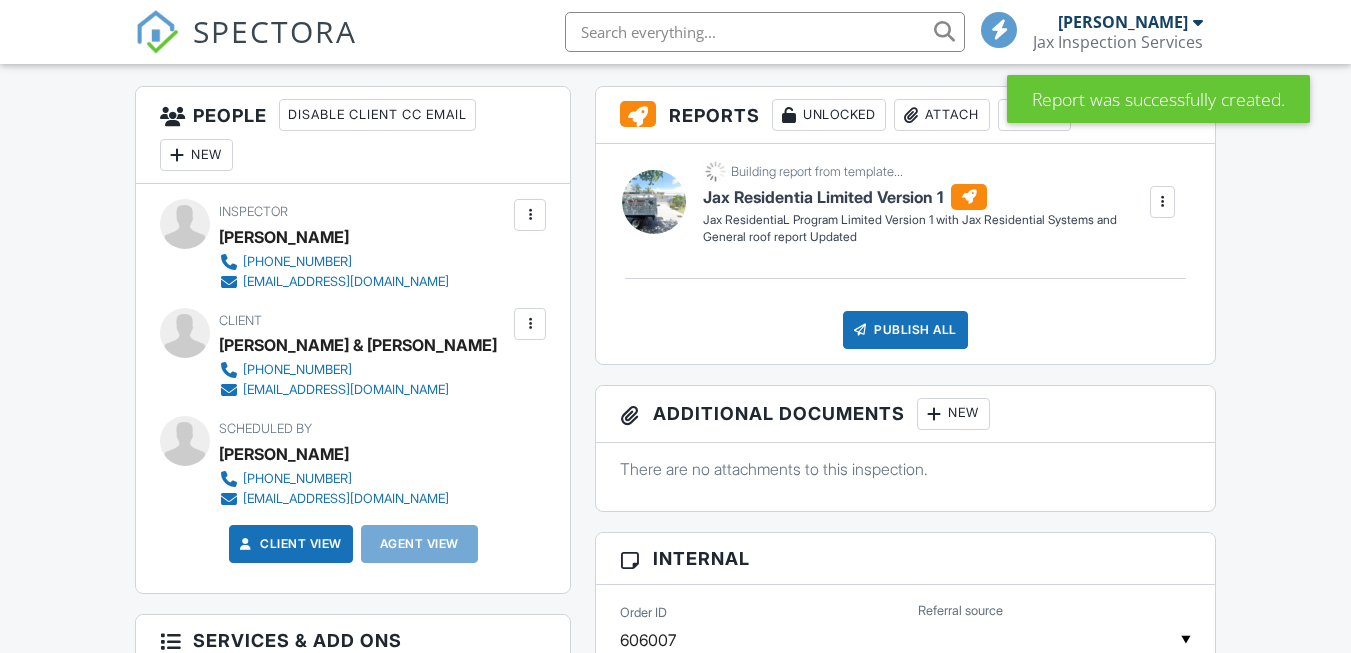 scroll, scrollTop: 500, scrollLeft: 0, axis: vertical 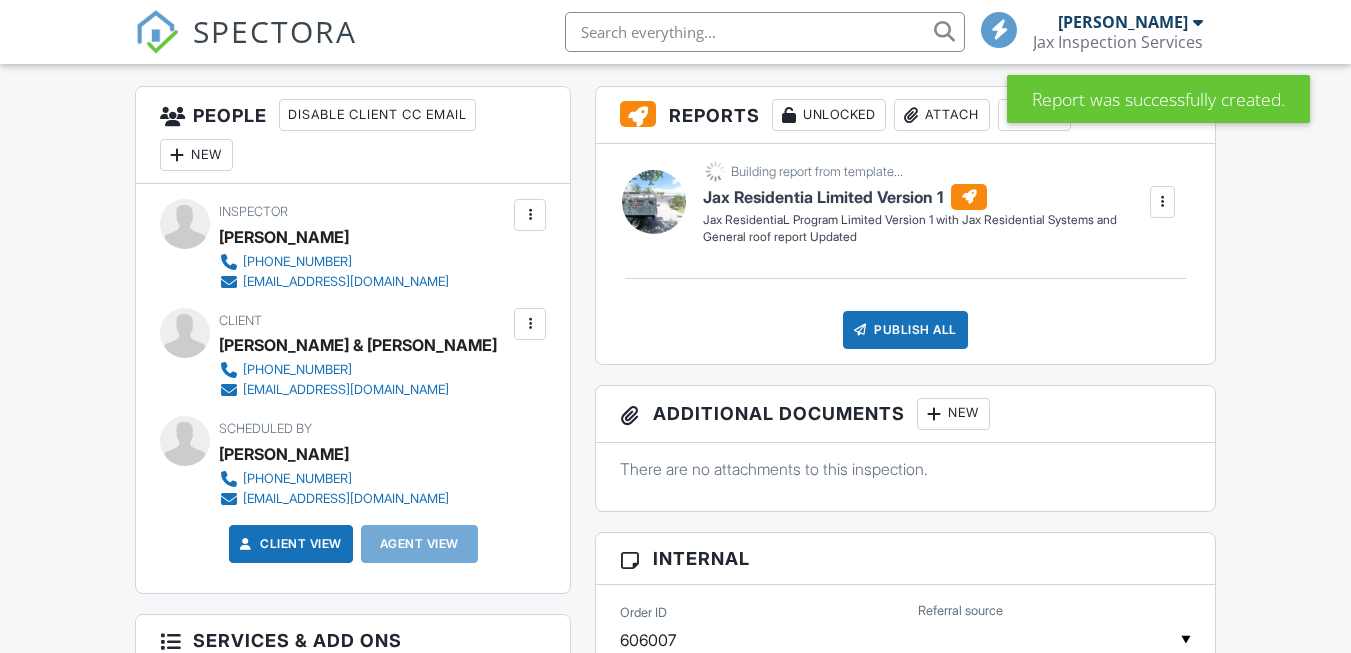 click on "Report was successfully created." at bounding box center [1158, 99] 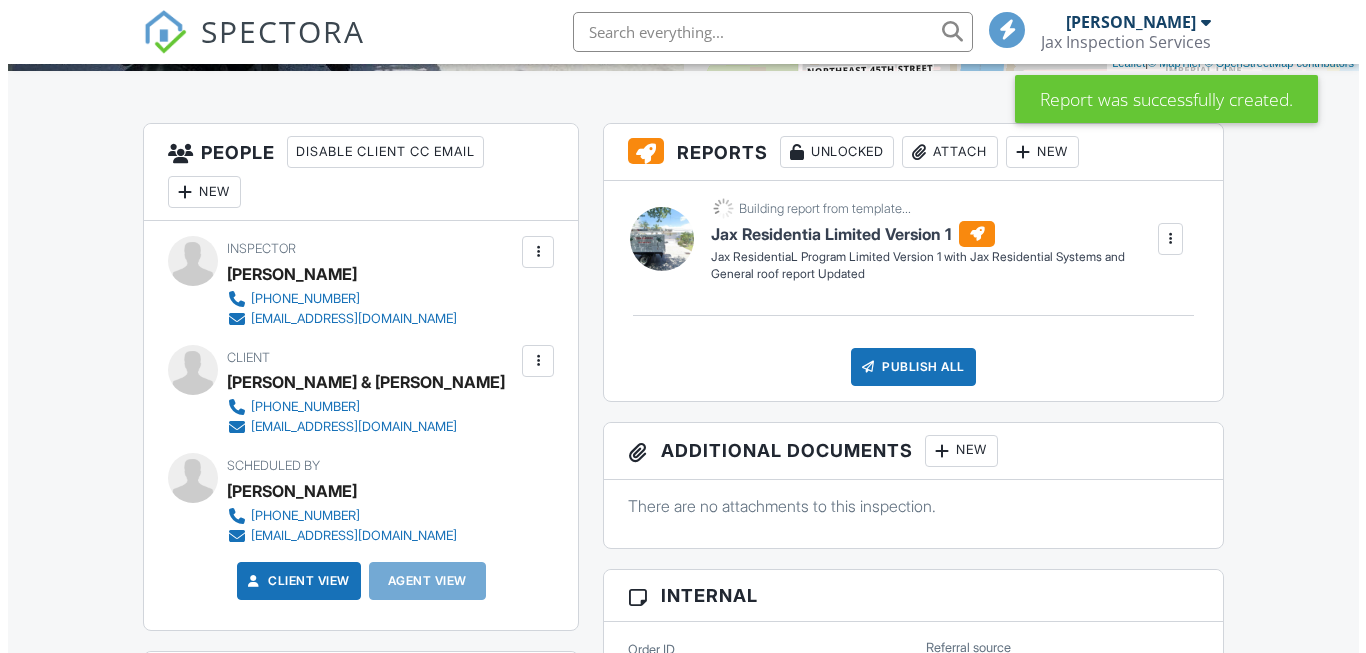 scroll, scrollTop: 300, scrollLeft: 0, axis: vertical 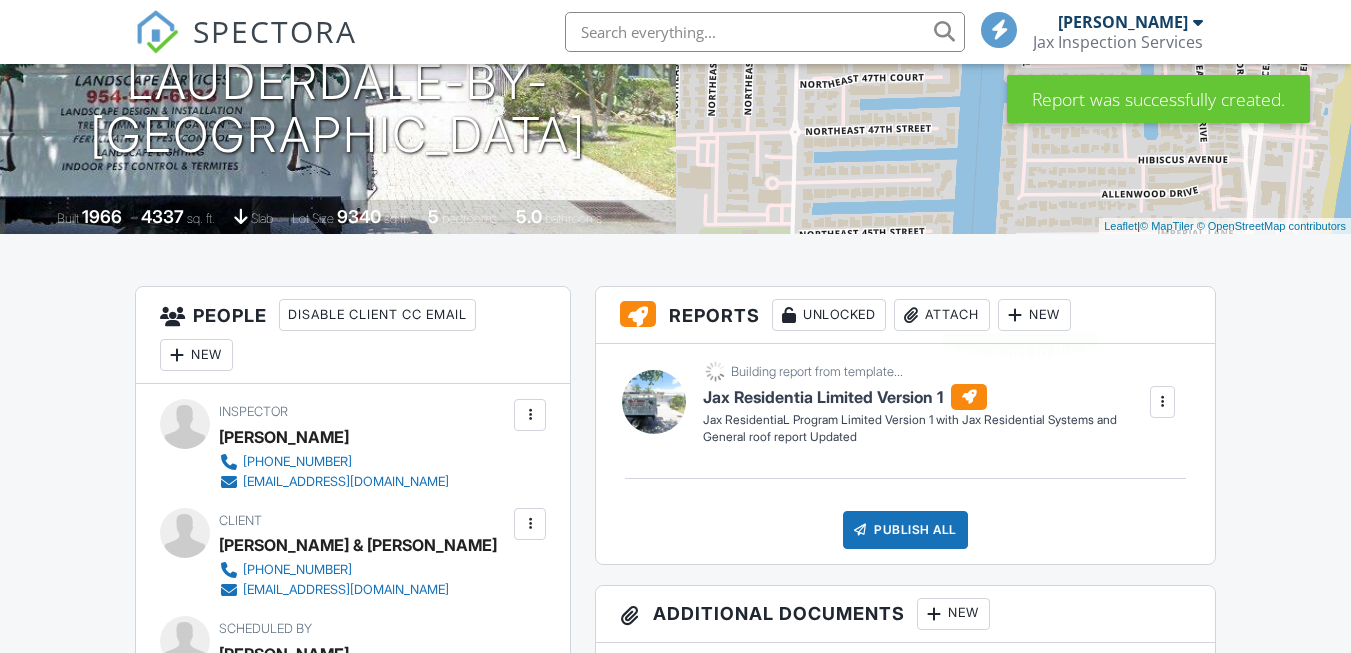 click at bounding box center (1015, 315) 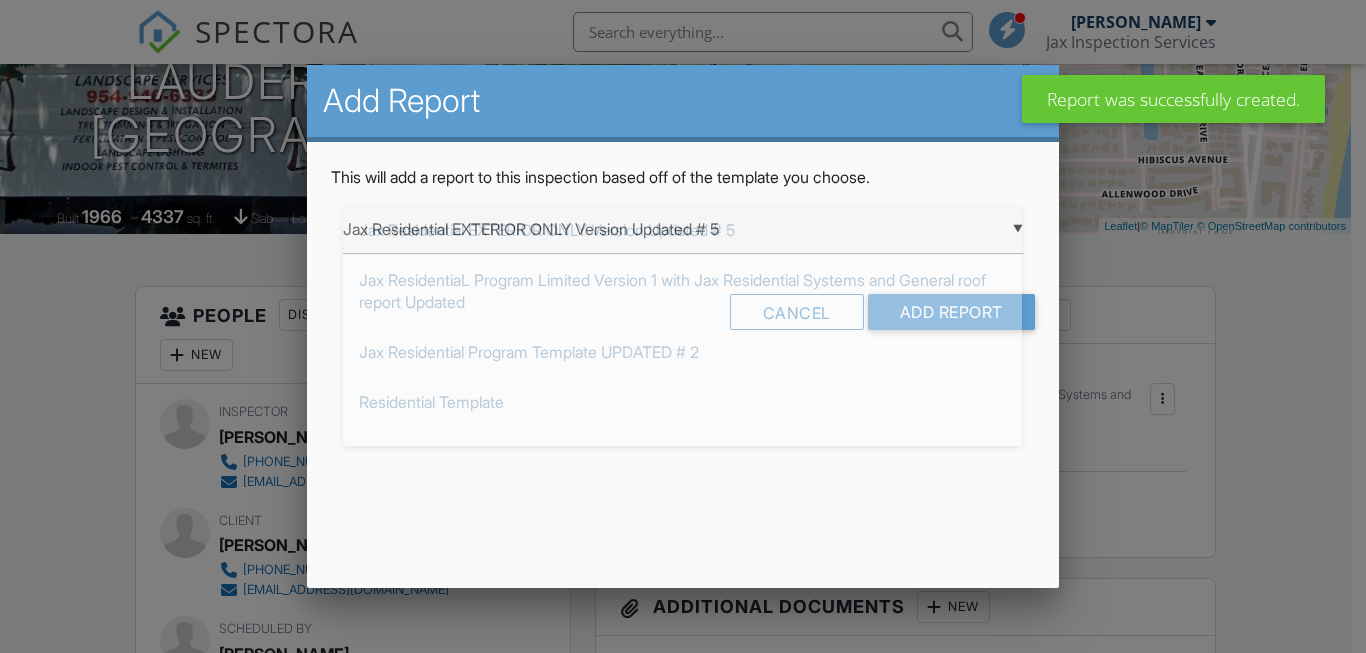 click on "▼ Jax Residential EXTERIOR ONLY Version Updated # 5 Jax Residential EXTERIOR ONLY Version Updated # 5 Jax ResidentiaL Program Limited Version 1 with Jax Residential Systems and General roof report Updated Jax Residential Program Template UPDATED # 2 Residential Template Room-by-Room Residential Template Builder's Risk Supplemental Florida Citizens 4-Point Inspection Form Florida Citizens Roof Inspection Form Florida Uniform Mitigation Verification Inspection Form  Jax Inspection Services STATUS Template Jax Non-Productive Residential  Jax Residential Systems and General Roof Condition Report UPDATED VACANT BUILDING SUPPLEMENTAL UPDATE # 1 Jax Residential EXTERIOR ONLY Version Updated # 5
Jax ResidentiaL Program Limited Version 1 with Jax Residential Systems and General roof report Updated
Jax Residential Program Template UPDATED # 2
Residential Template
Room-by-Room Residential Template
Builder's Risk Supplemental
Florida Citizens 4-Point Inspection Form
Florida Citizens Roof Inspection Form" at bounding box center (682, 229) 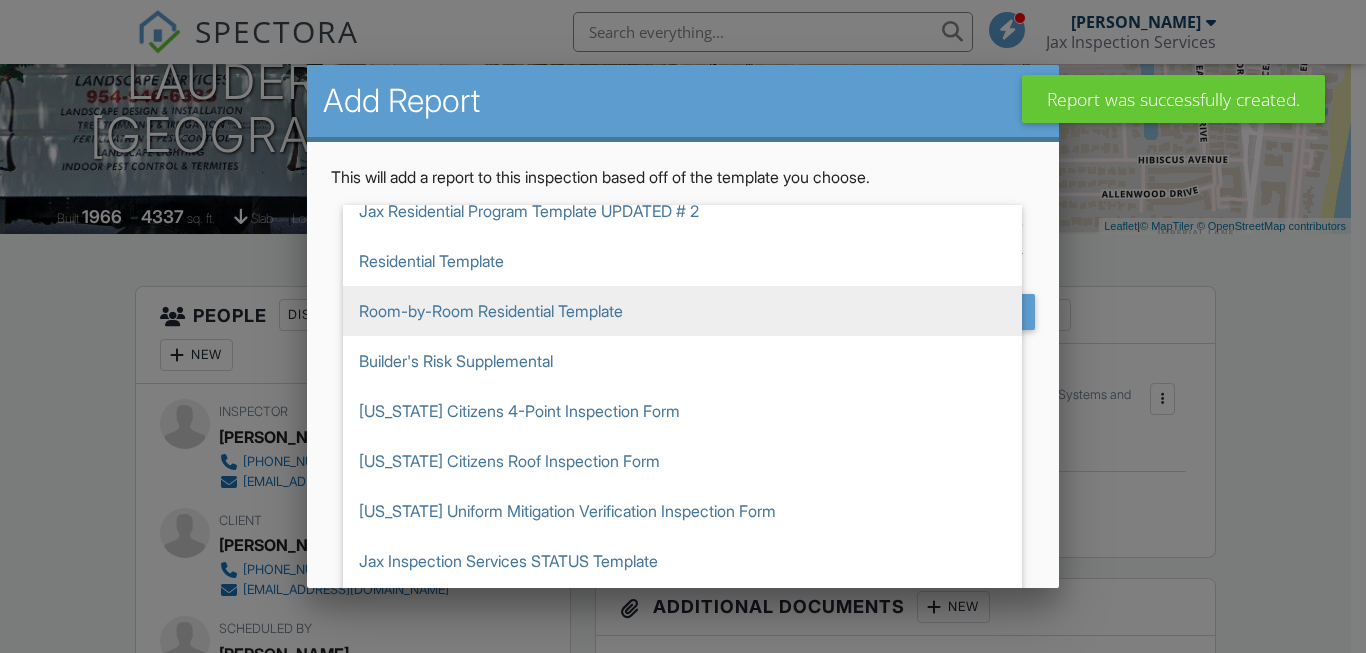 scroll, scrollTop: 224, scrollLeft: 0, axis: vertical 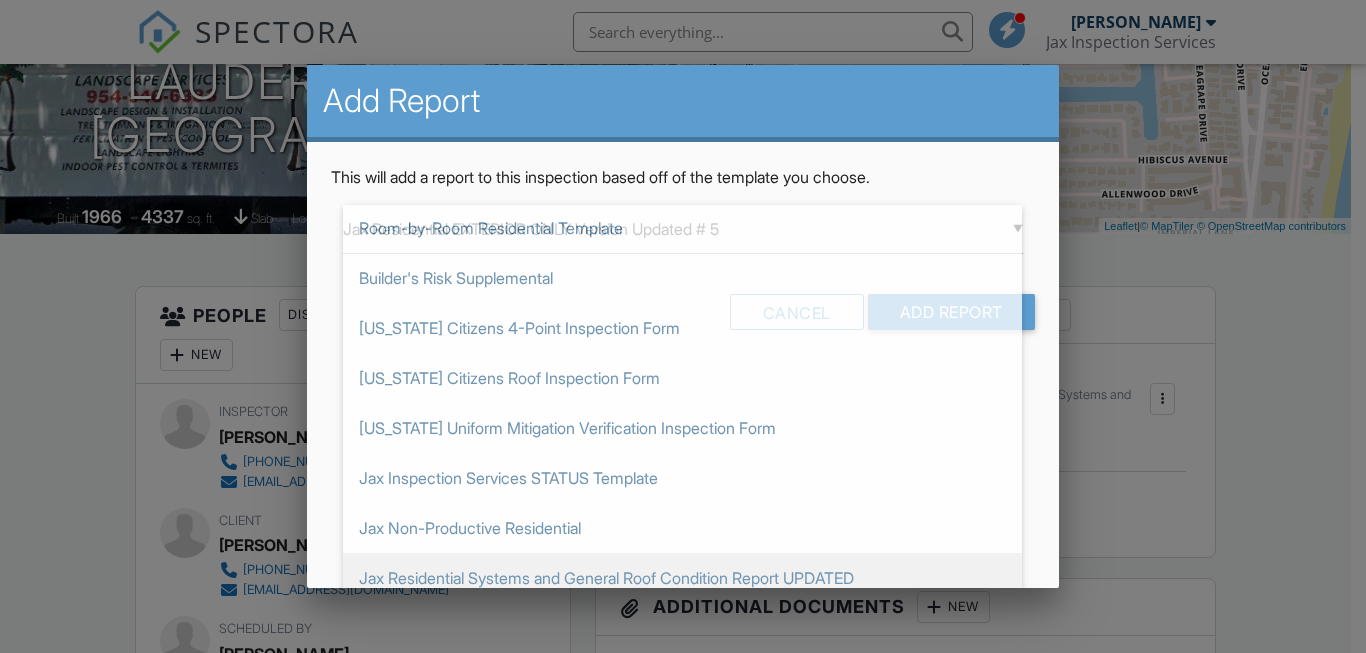 click on "Jax Residential Systems and General Roof Condition Report UPDATED" at bounding box center (682, 578) 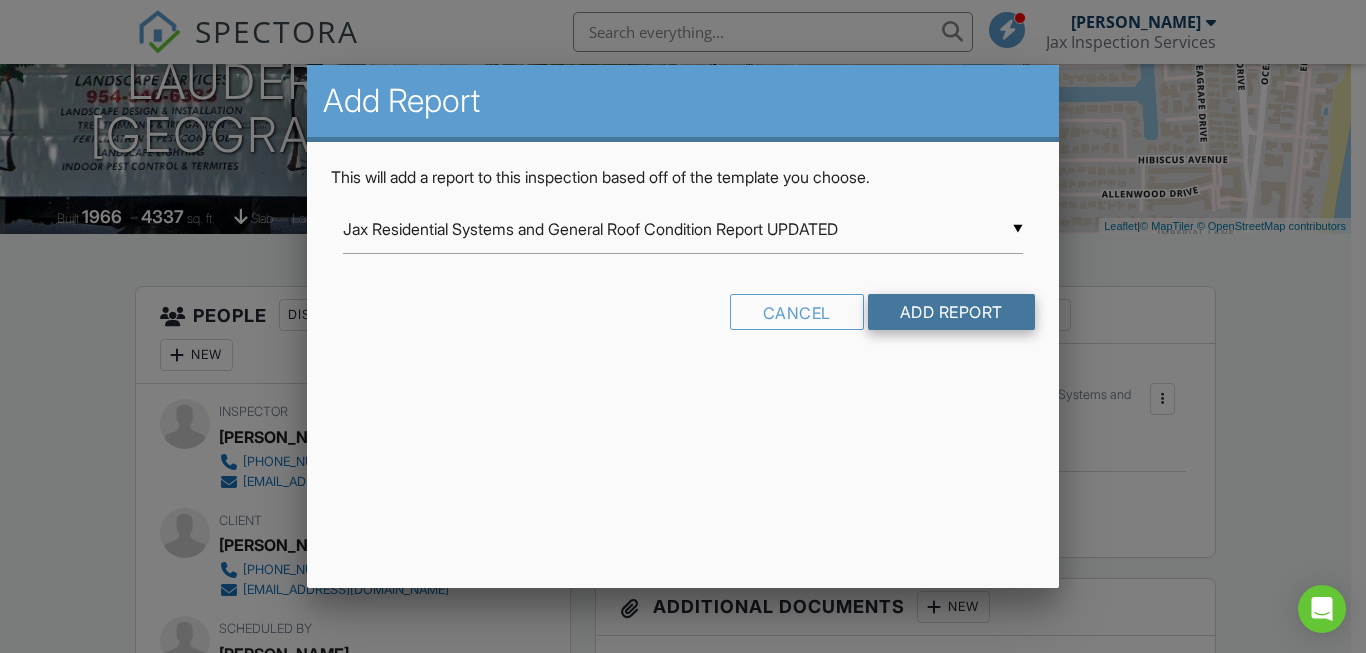 click on "Add Report" at bounding box center (951, 312) 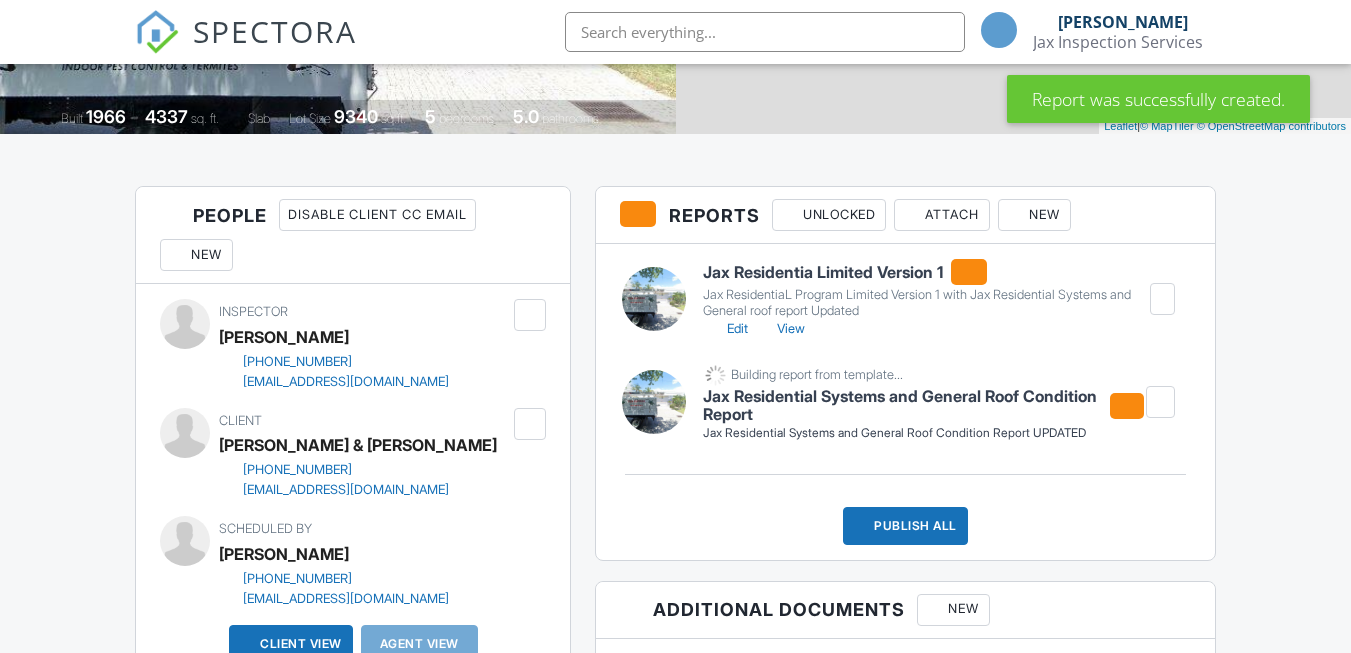 scroll, scrollTop: 400, scrollLeft: 0, axis: vertical 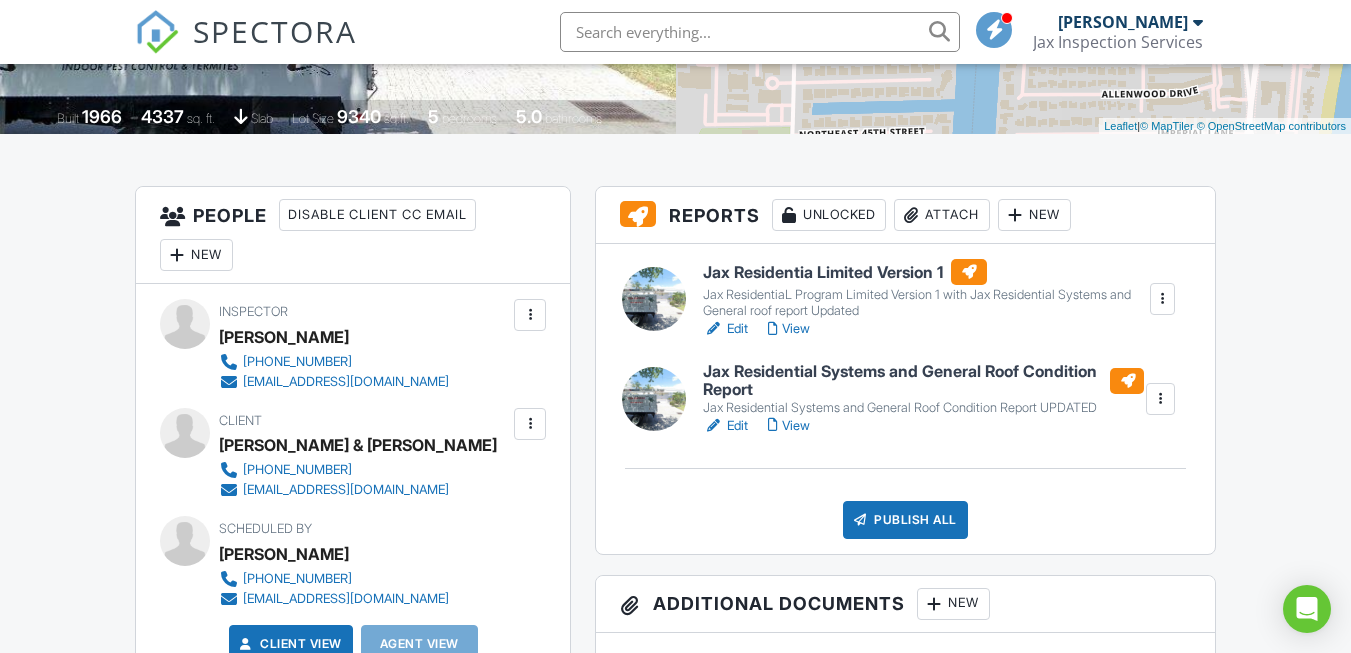 click on "Edit" at bounding box center (725, 329) 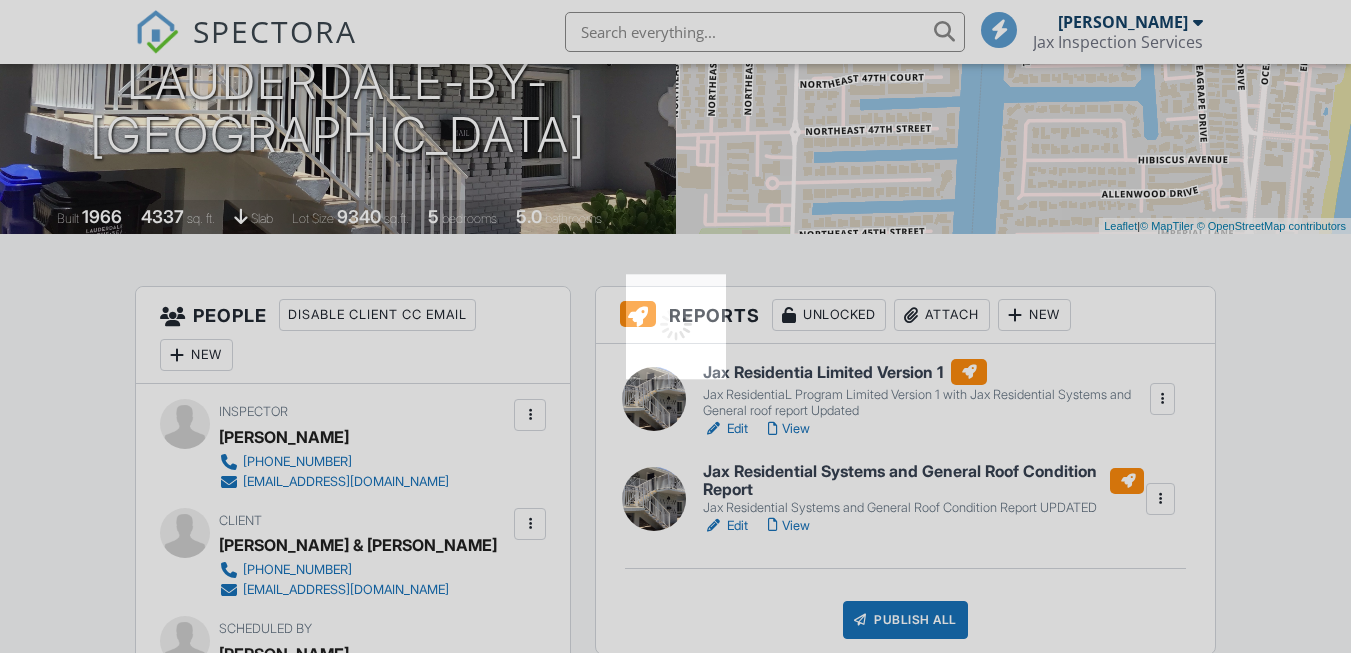 scroll, scrollTop: 300, scrollLeft: 0, axis: vertical 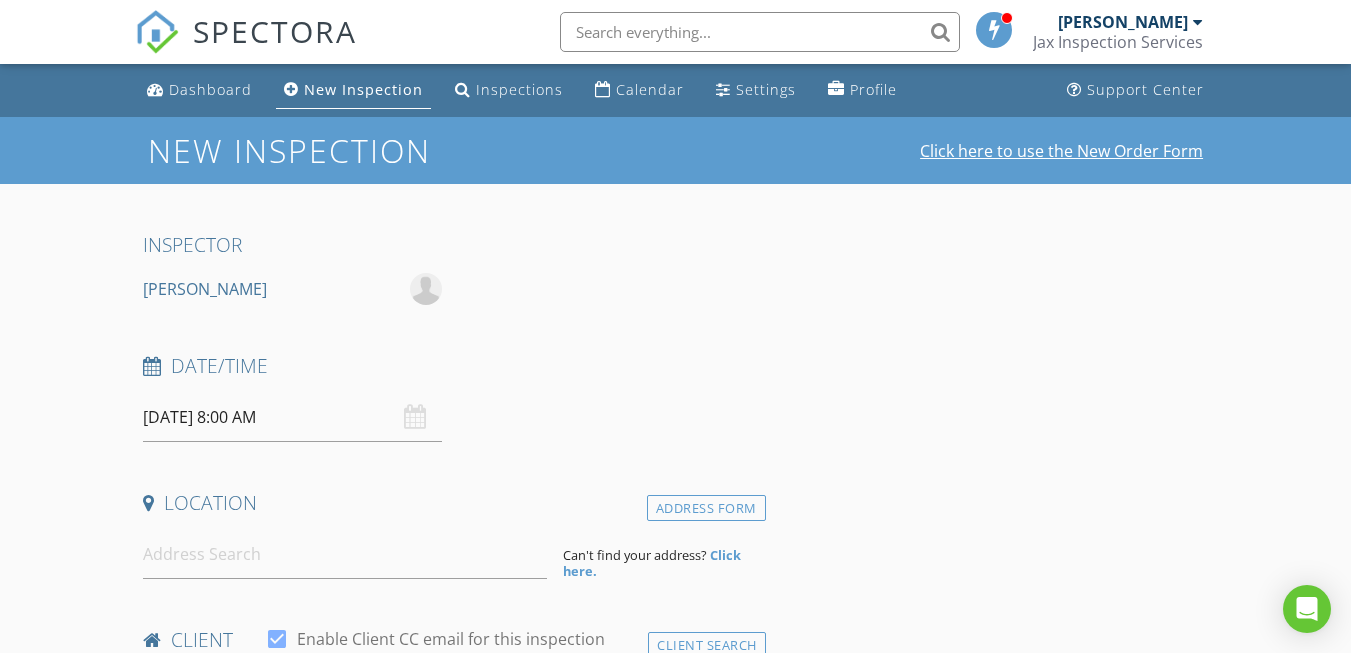 click on "Click here to use the New Order Form" at bounding box center (1061, 151) 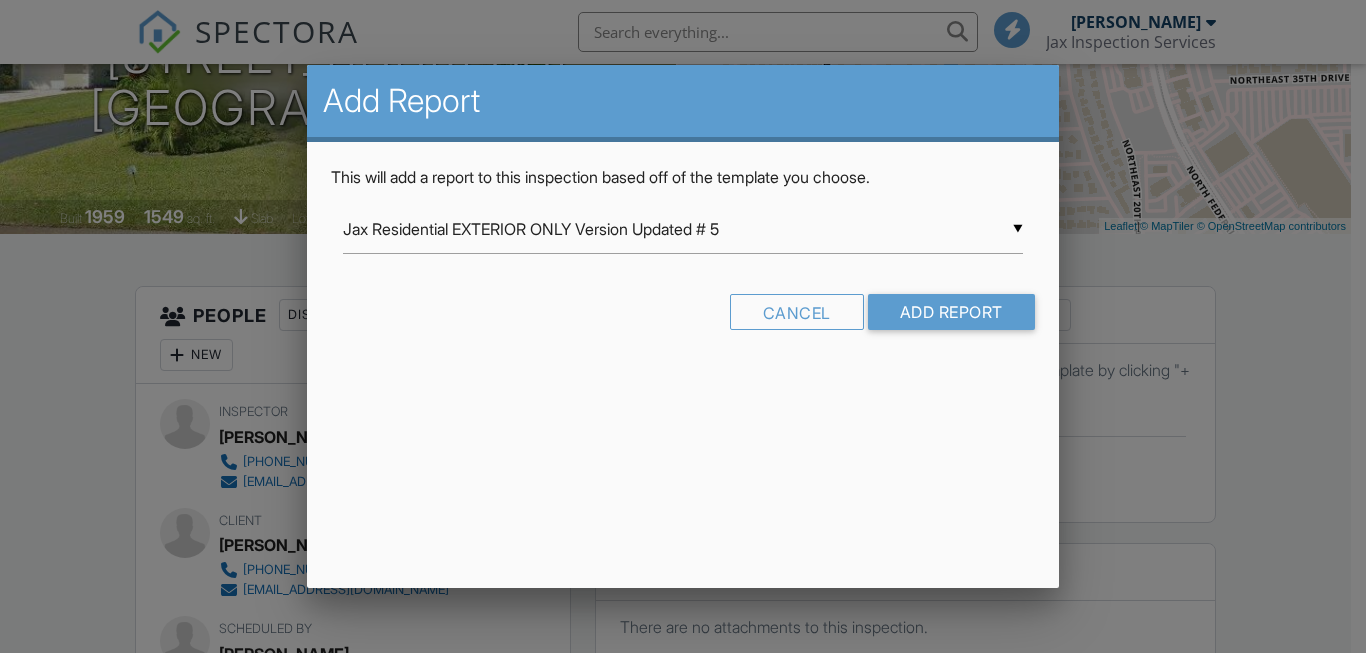 scroll, scrollTop: 300, scrollLeft: 0, axis: vertical 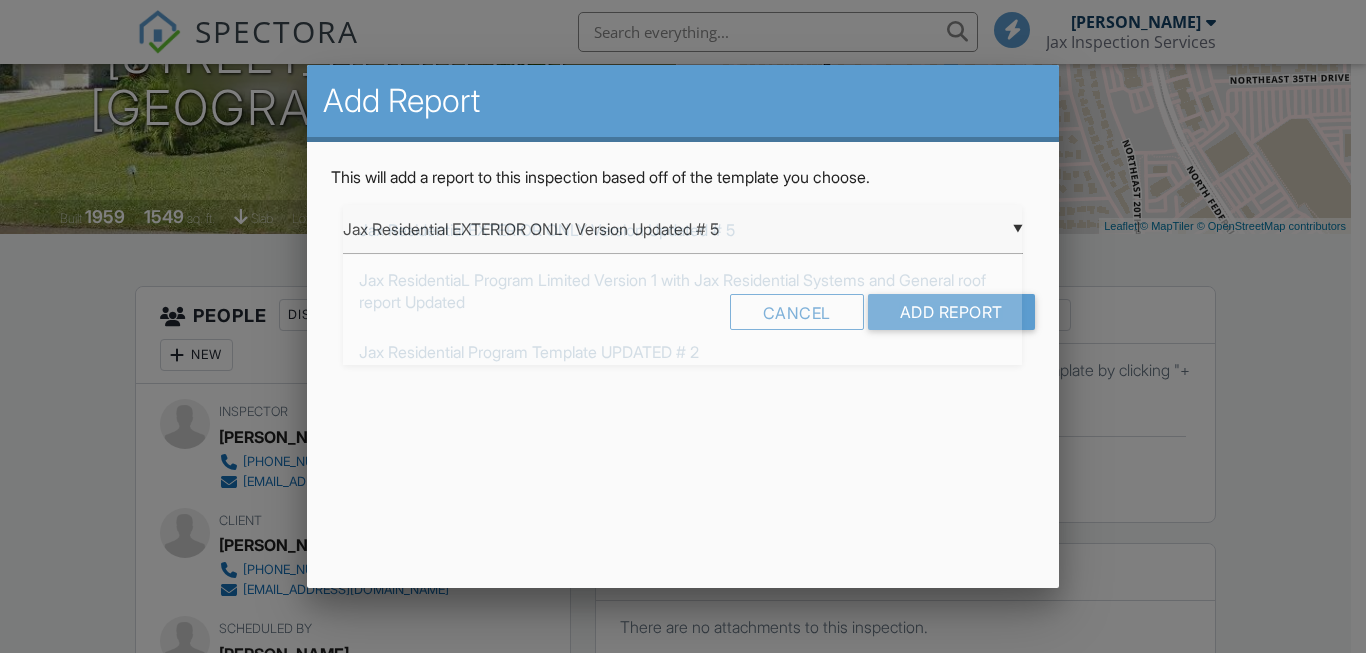 click on "▼ Jax Residential EXTERIOR ONLY Version Updated # 5 Jax Residential EXTERIOR ONLY Version Updated # 5 Jax ResidentiaL Program Limited Version 1 with Jax Residential Systems and General roof report Updated Jax Residential Program Template UPDATED # 2 Residential Template Room-by-Room Residential Template Builder's Risk Supplemental [US_STATE] Citizens 4-Point Inspection Form [US_STATE] Citizens Roof Inspection Form [US_STATE] Uniform Mitigation Verification Inspection Form  Jax Inspection Services STATUS Template Jax Non-Productive Residential  Jax Residential Systems and General Roof Condition Report UPDATED VACANT BUILDING SUPPLEMENTAL UPDATE # 1 Jax Residential EXTERIOR ONLY Version Updated # 5
Jax ResidentiaL Program Limited Version 1 with Jax Residential Systems and General roof report Updated
Jax Residential Program Template UPDATED # 2
Residential Template
Room-by-Room Residential Template
Builder's Risk Supplemental
[US_STATE] Citizens 4-Point Inspection Form
[US_STATE] Citizens Roof Inspection Form" at bounding box center (682, 229) 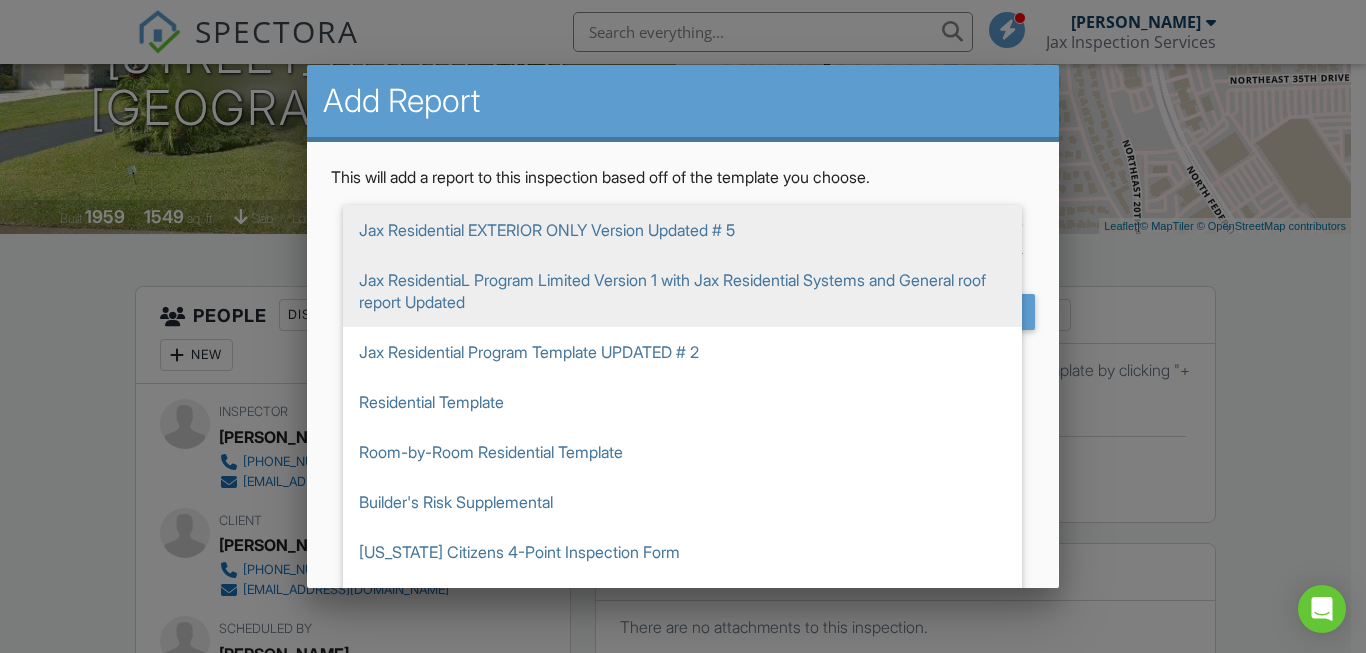 click on "Jax ResidentiaL Program Limited Version 1 with Jax Residential Systems and General roof report Updated" at bounding box center [682, 291] 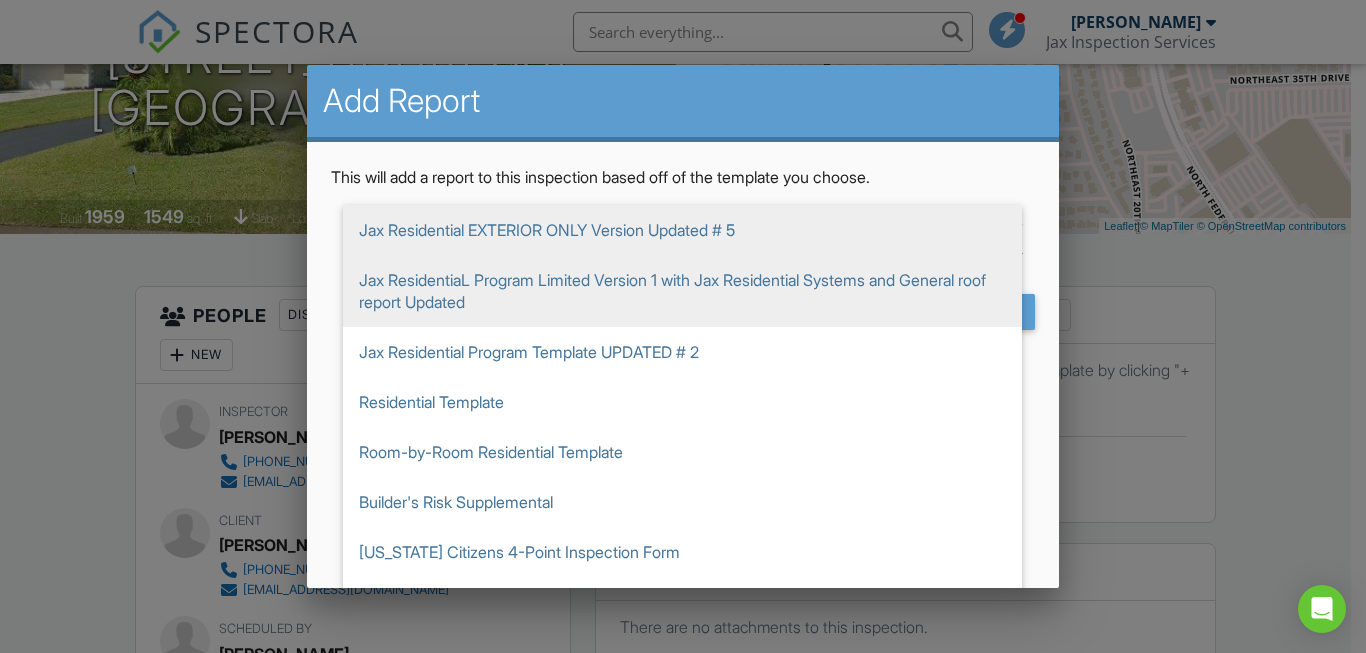 type on "Jax ResidentiaL Program Limited Version 1 with Jax Residential Systems and General roof report Updated" 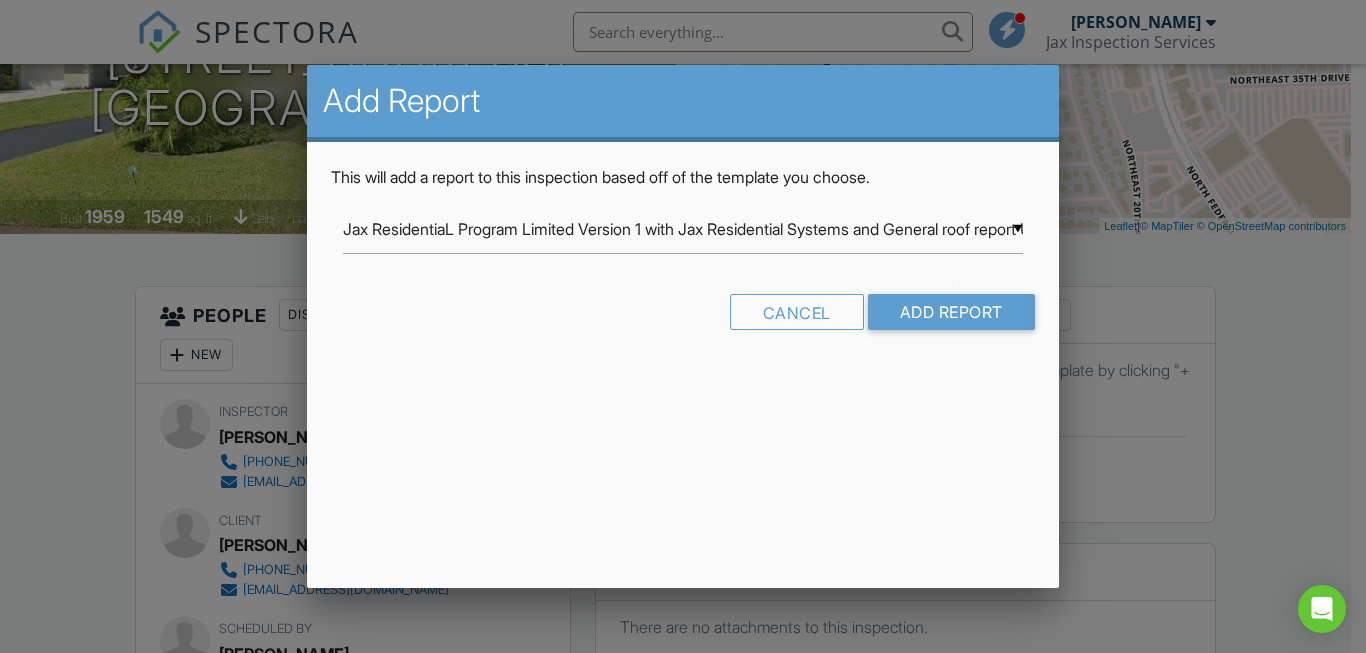 scroll, scrollTop: 0, scrollLeft: 0, axis: both 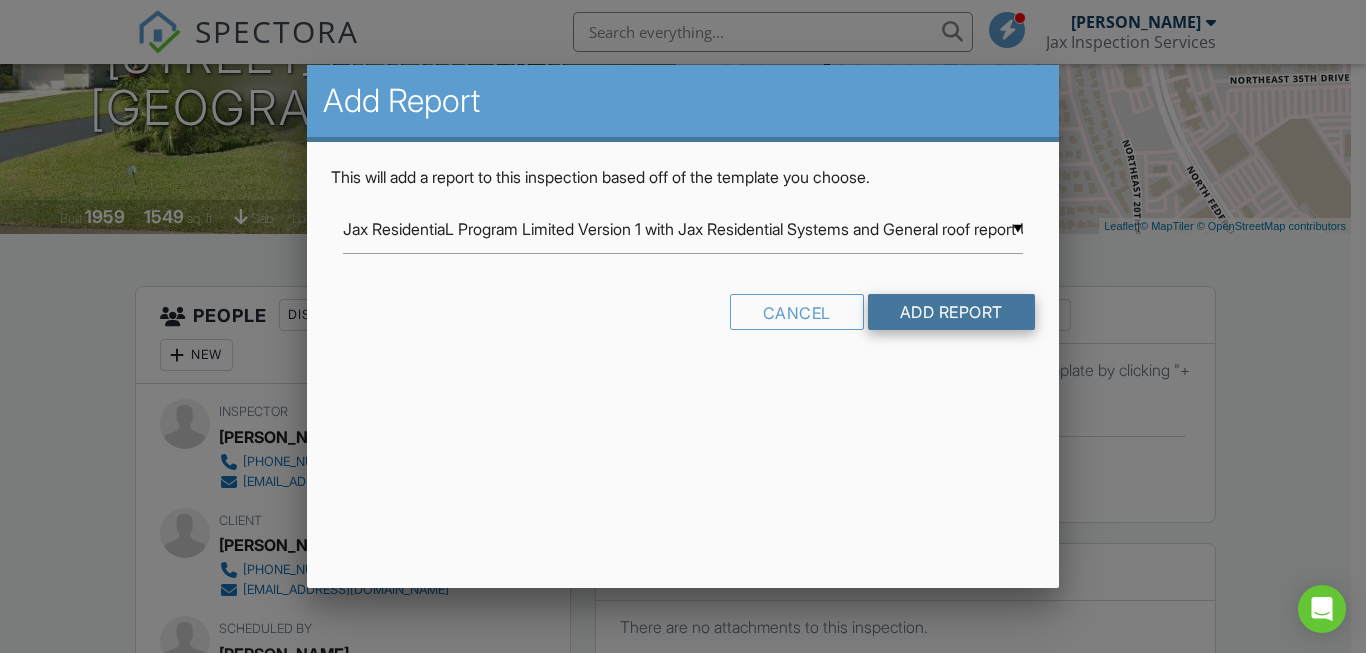 click on "Add Report" at bounding box center [951, 312] 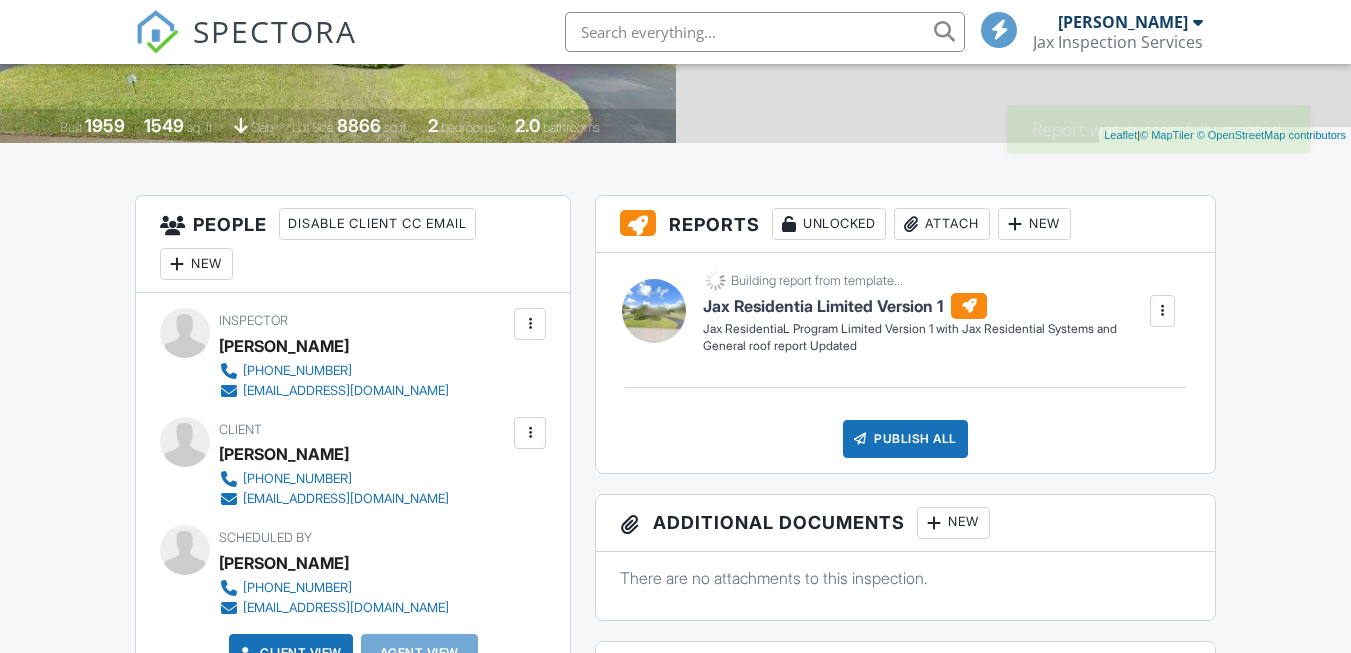 scroll, scrollTop: 400, scrollLeft: 0, axis: vertical 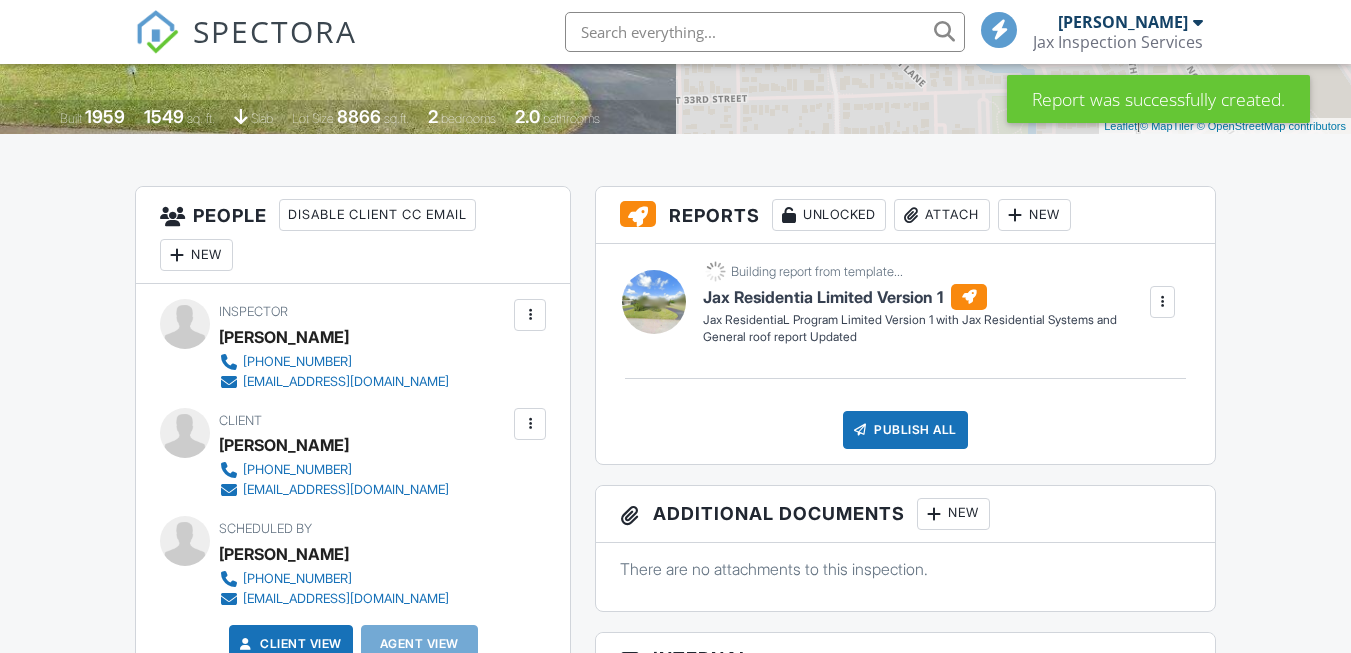 click on "New" at bounding box center (1034, 215) 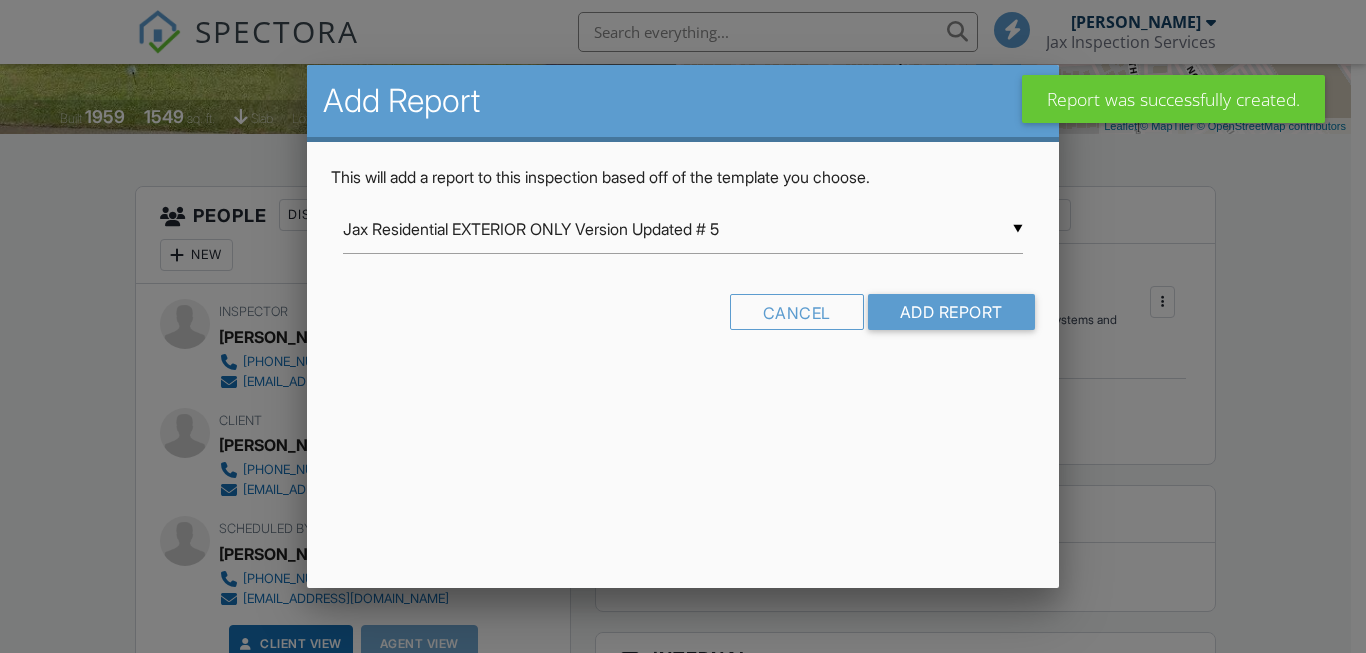 click on "Jax Residential EXTERIOR ONLY Version Updated # 5" at bounding box center [682, 229] 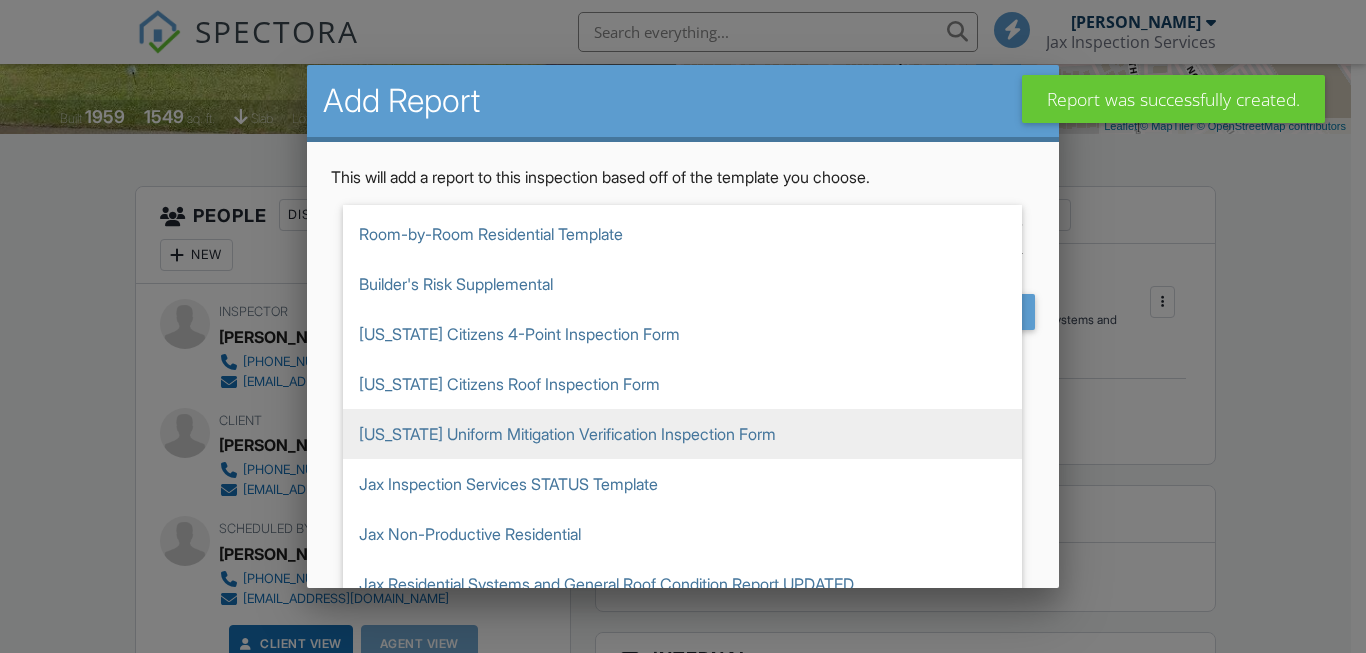 scroll, scrollTop: 224, scrollLeft: 0, axis: vertical 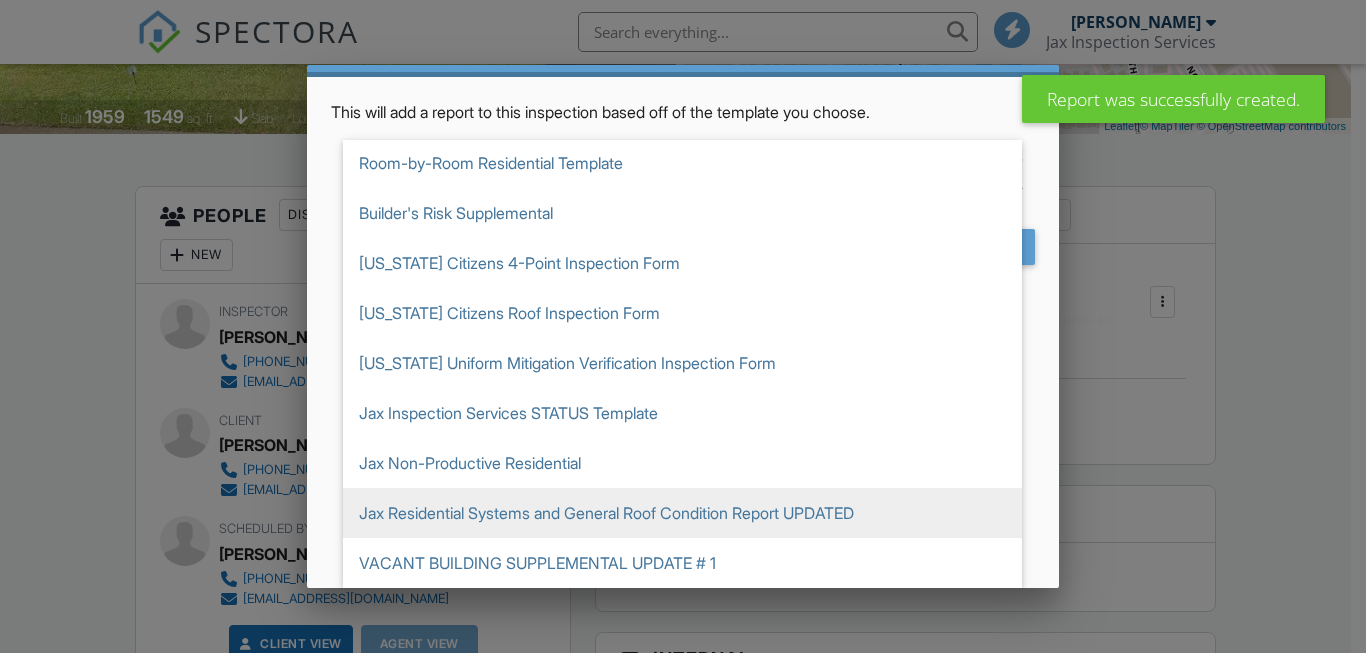 click on "Jax Residential Systems and General Roof Condition Report UPDATED" at bounding box center [682, 513] 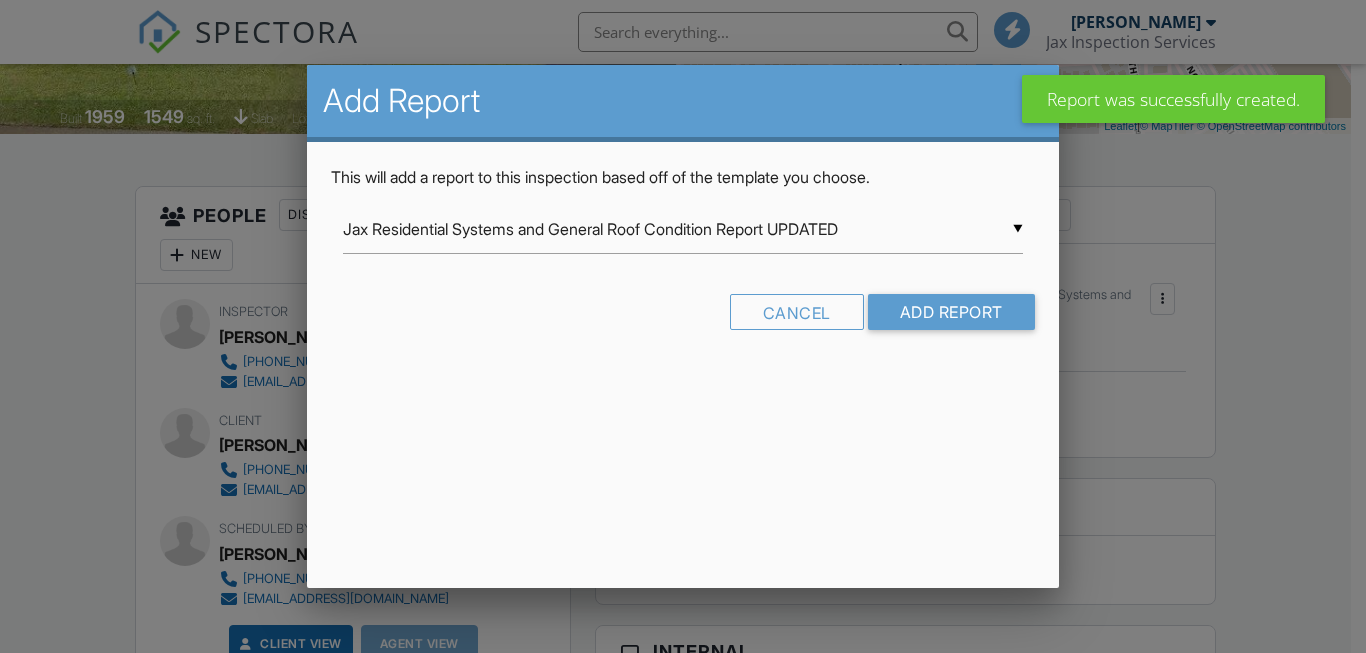 scroll, scrollTop: 0, scrollLeft: 0, axis: both 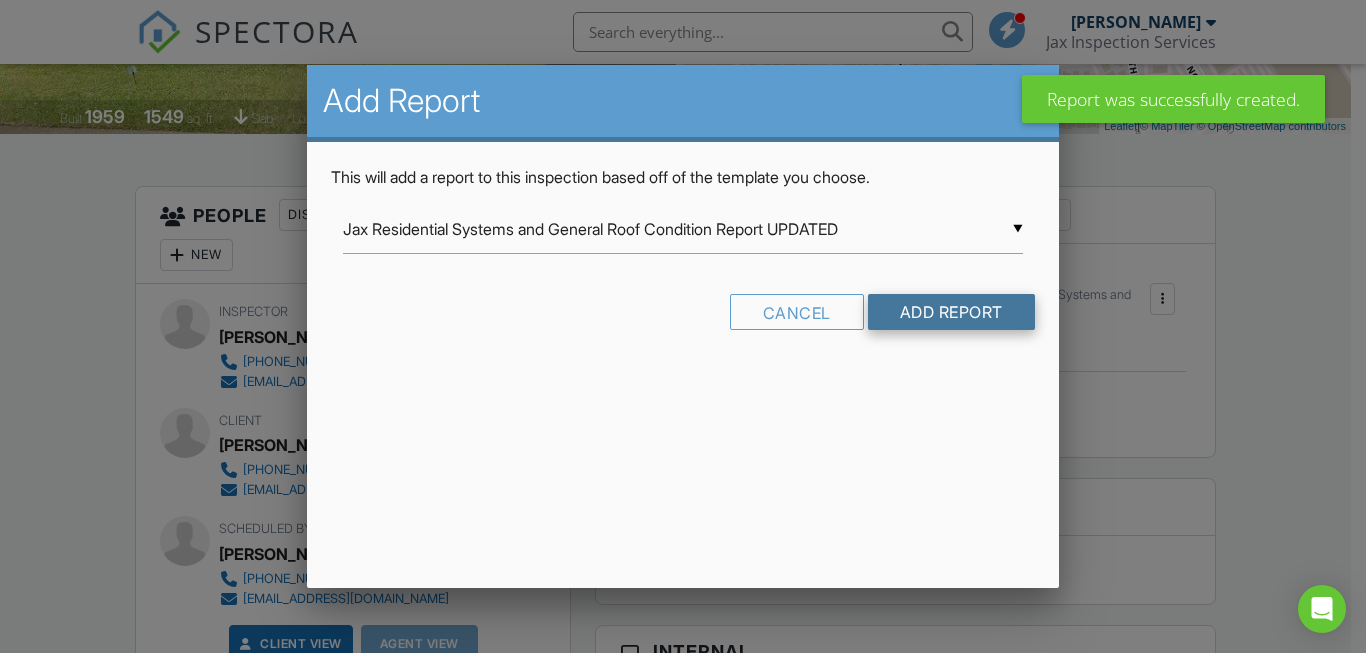 click on "Add Report" at bounding box center (951, 312) 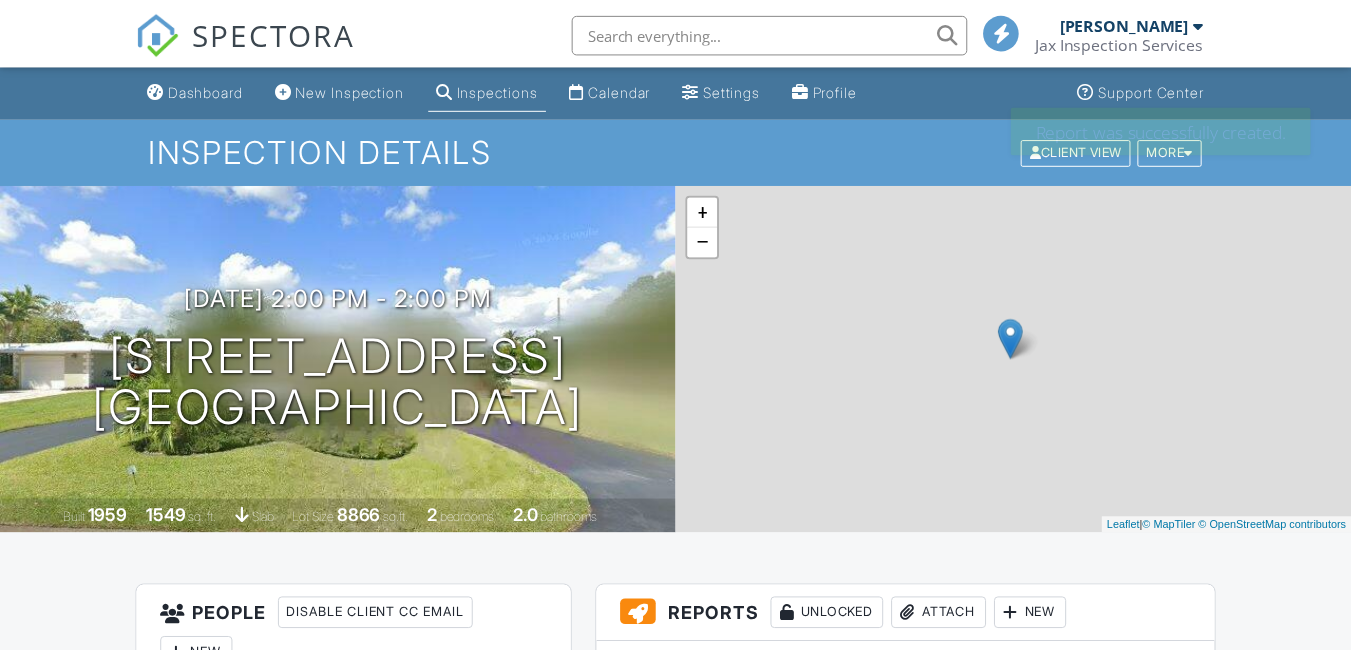 scroll, scrollTop: 0, scrollLeft: 0, axis: both 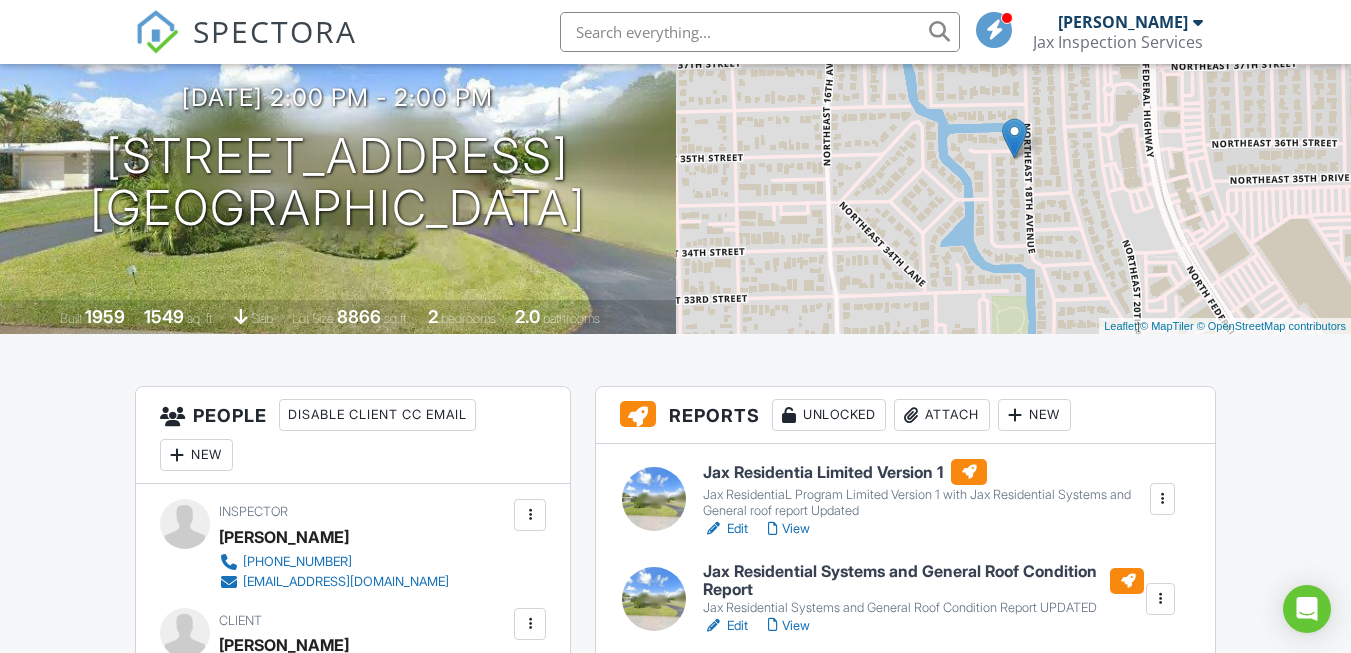 click on "Edit" at bounding box center [725, 529] 